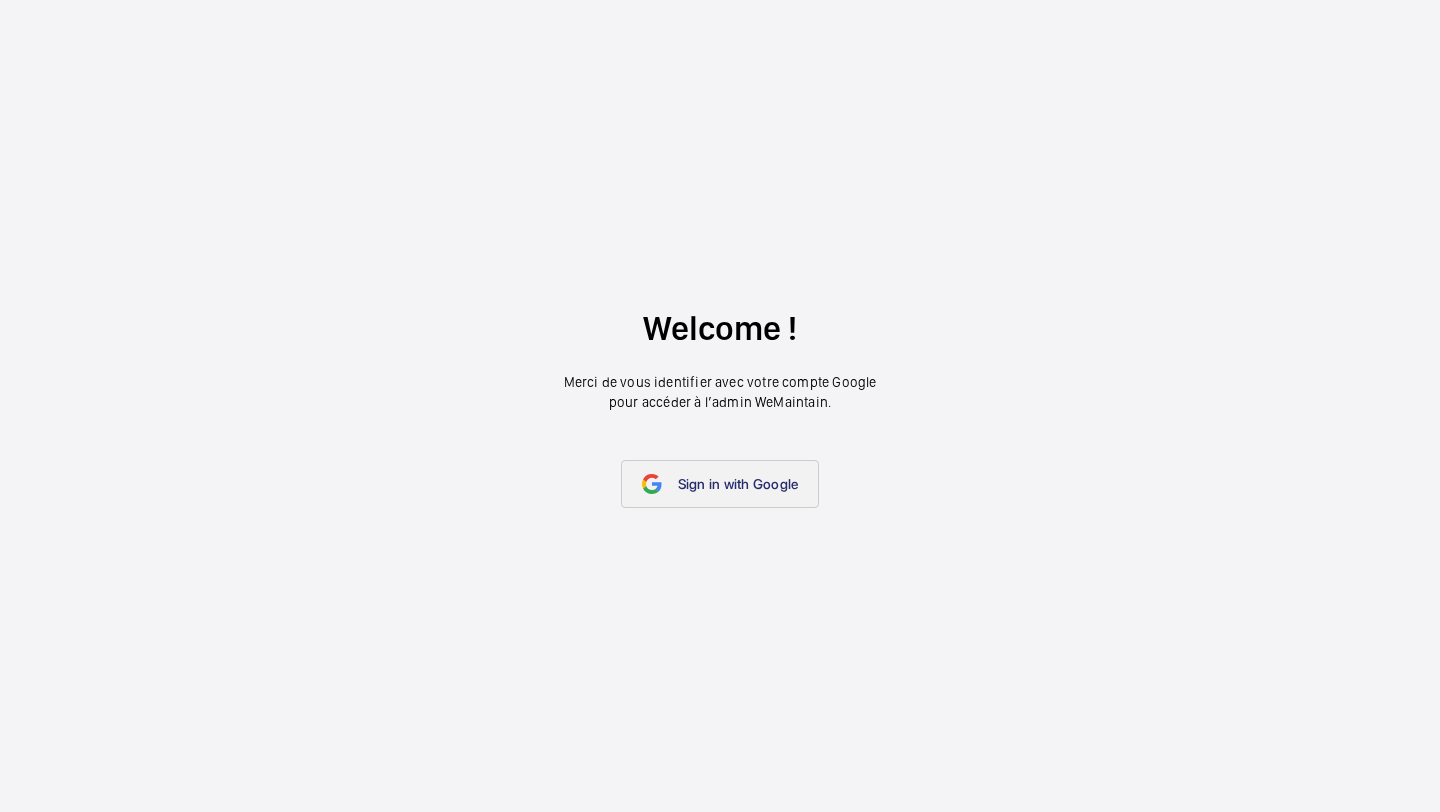 scroll, scrollTop: 0, scrollLeft: 0, axis: both 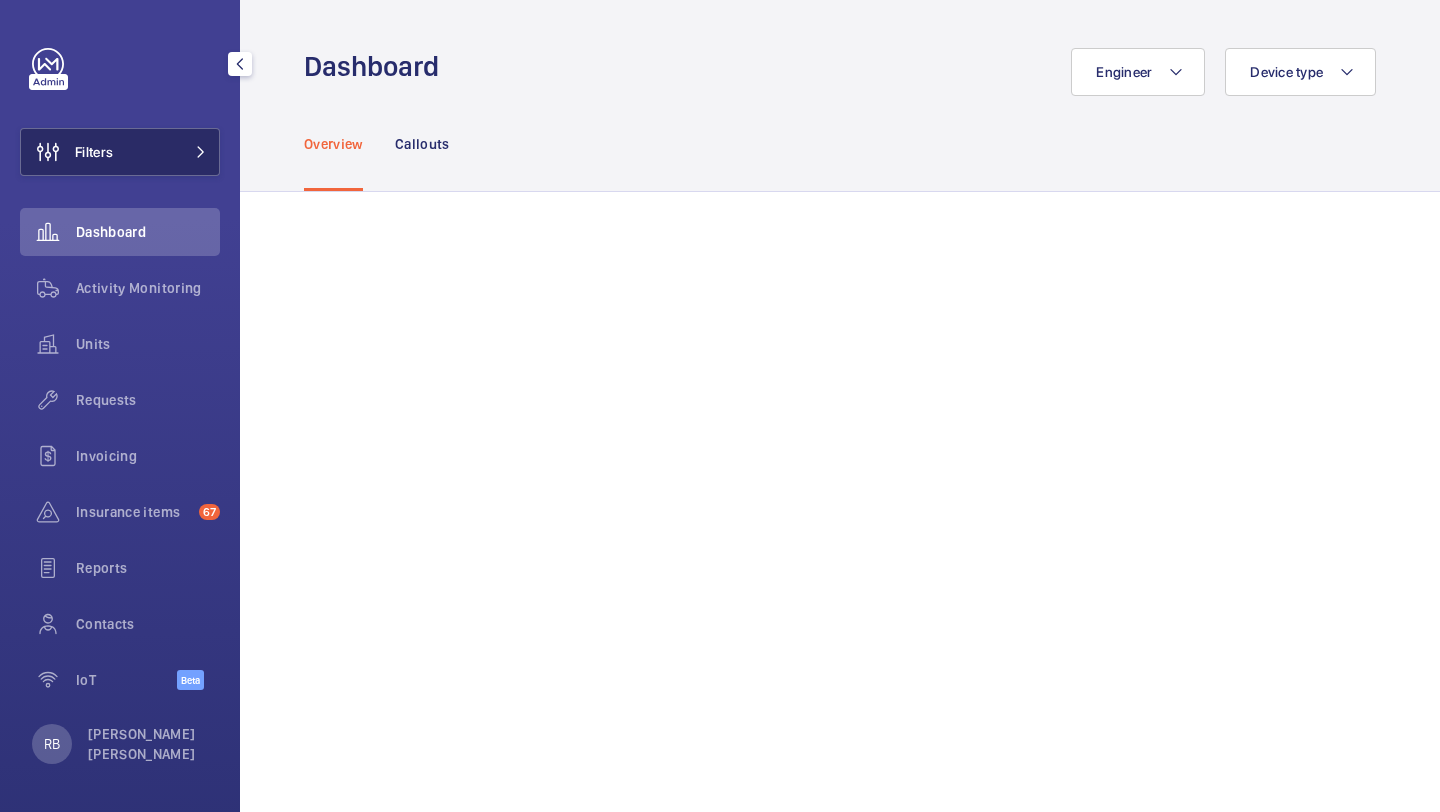 click on "Filters" 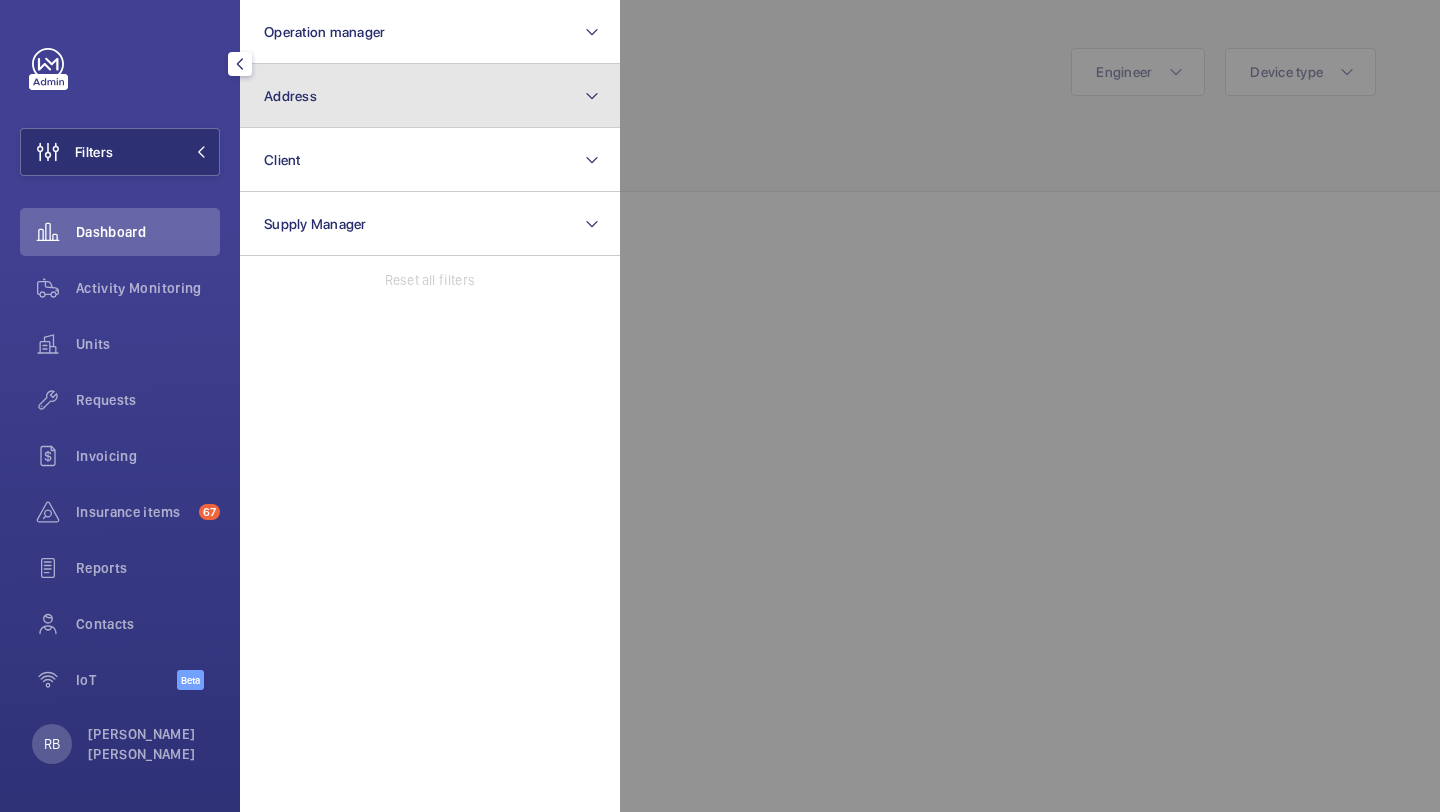 click on "Address" 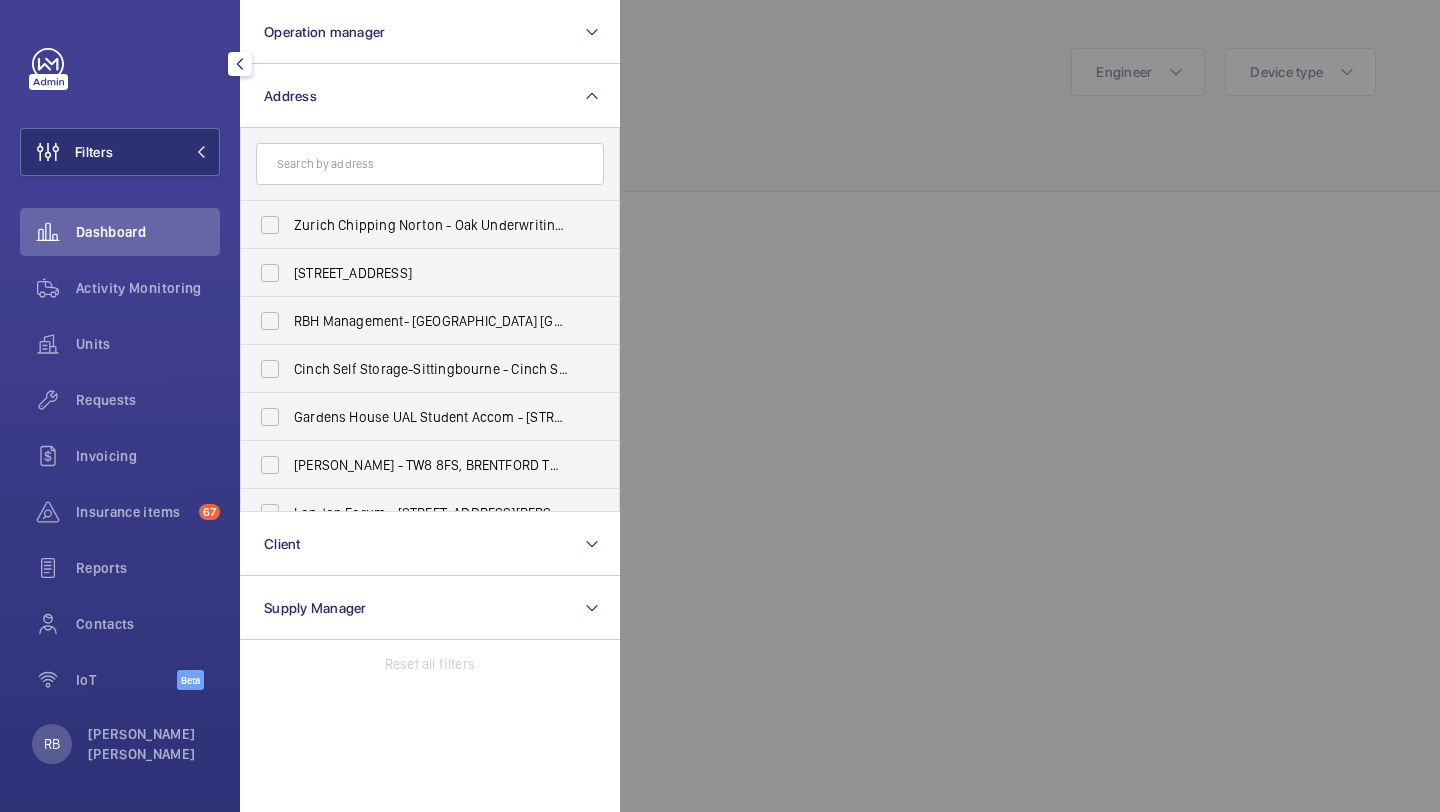 click 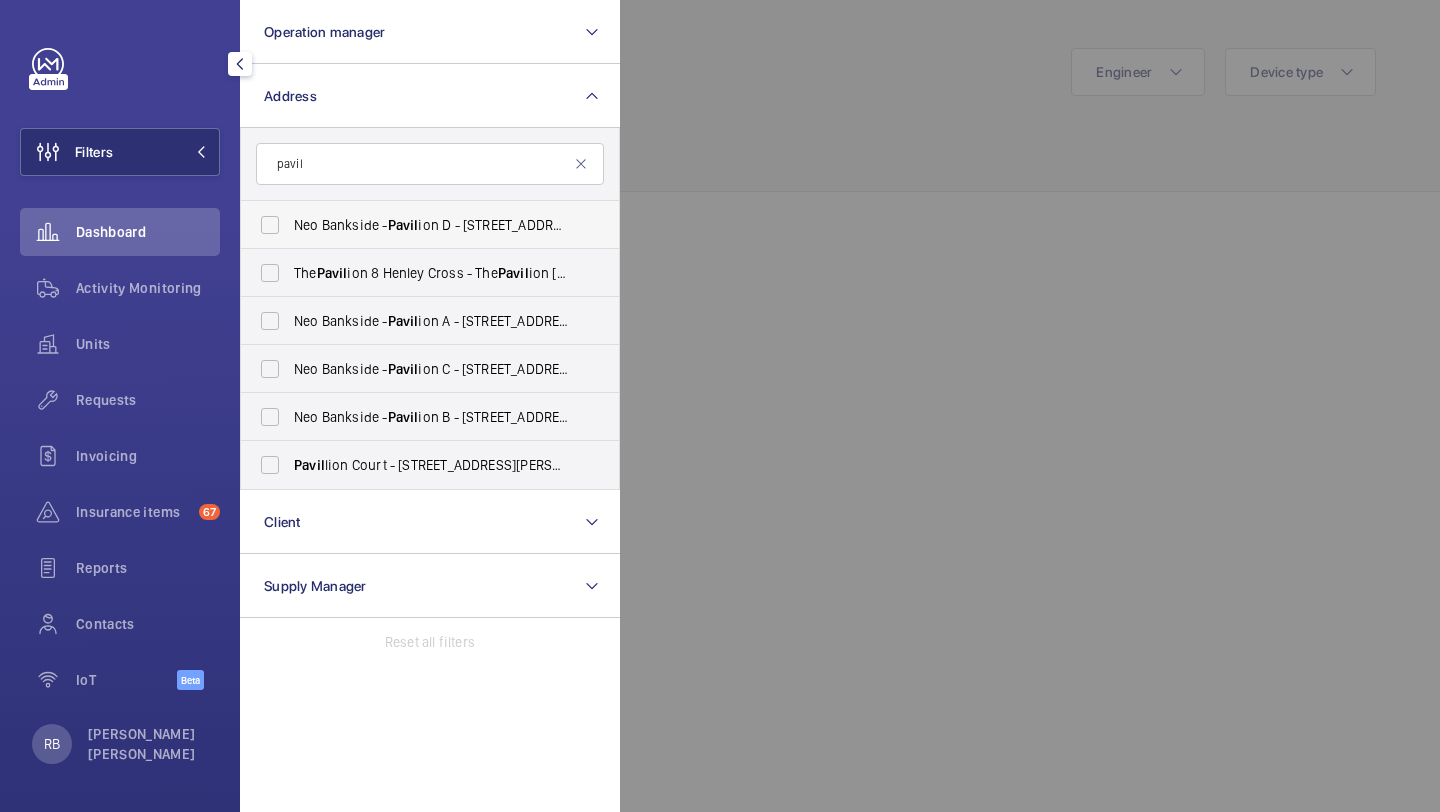 type on "pavil" 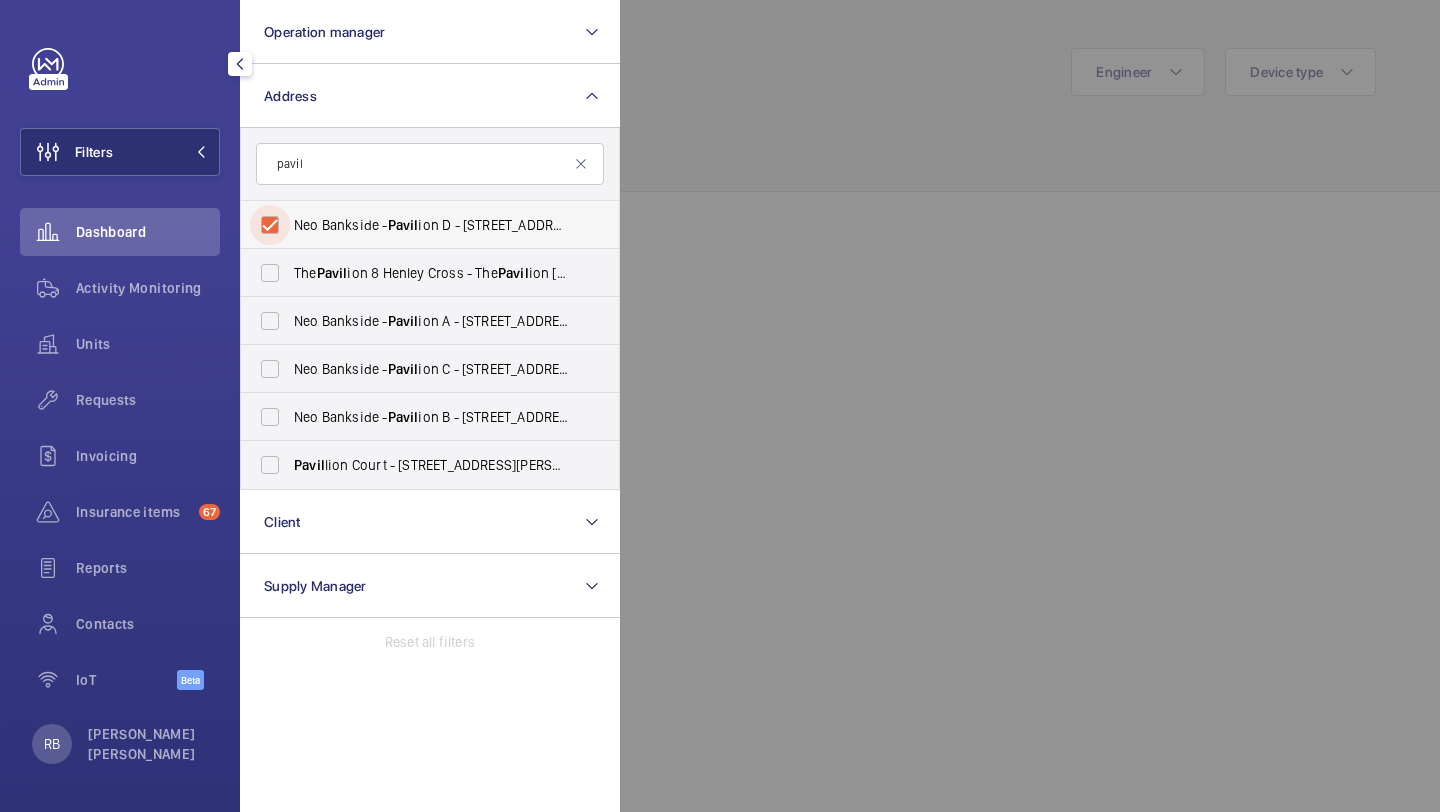 checkbox on "true" 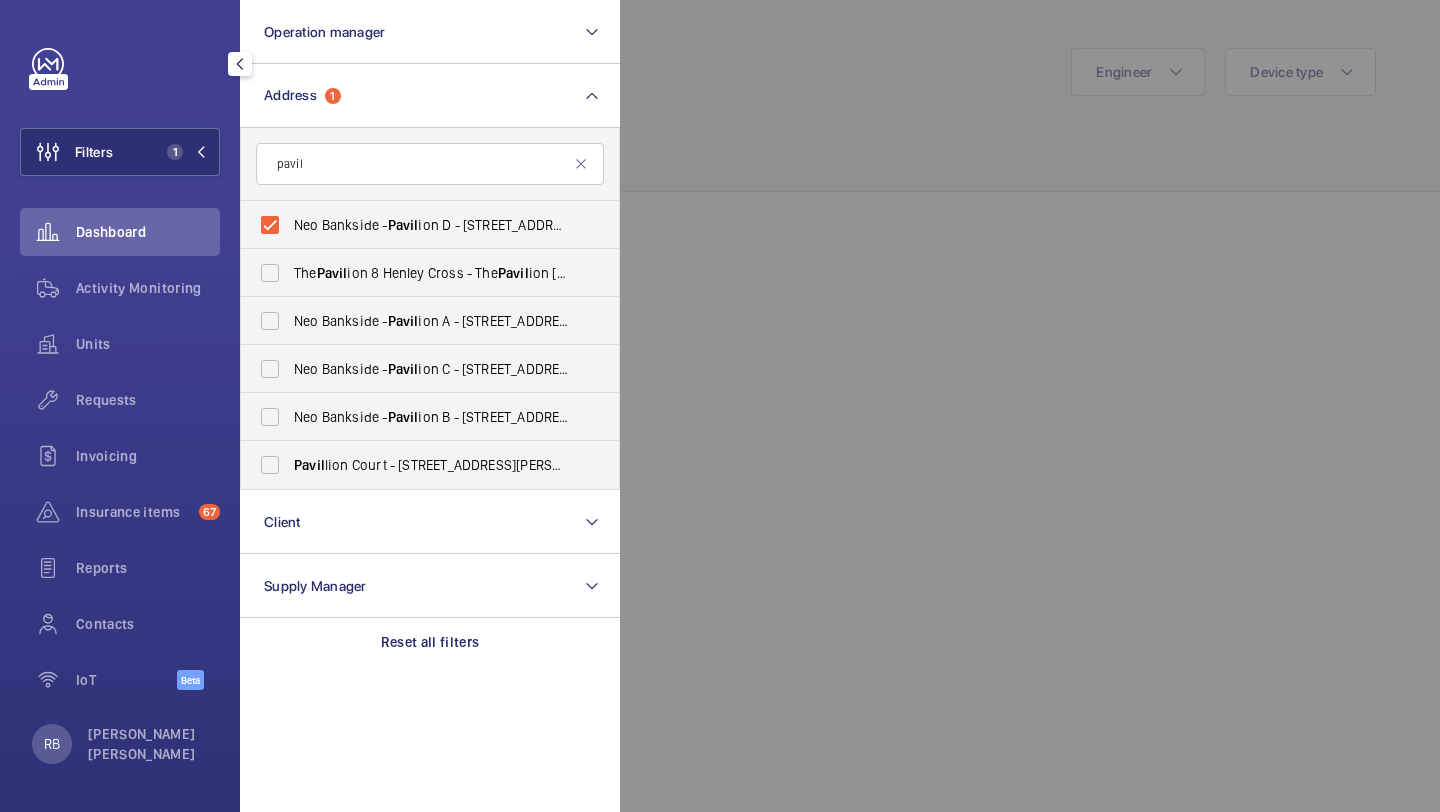 click 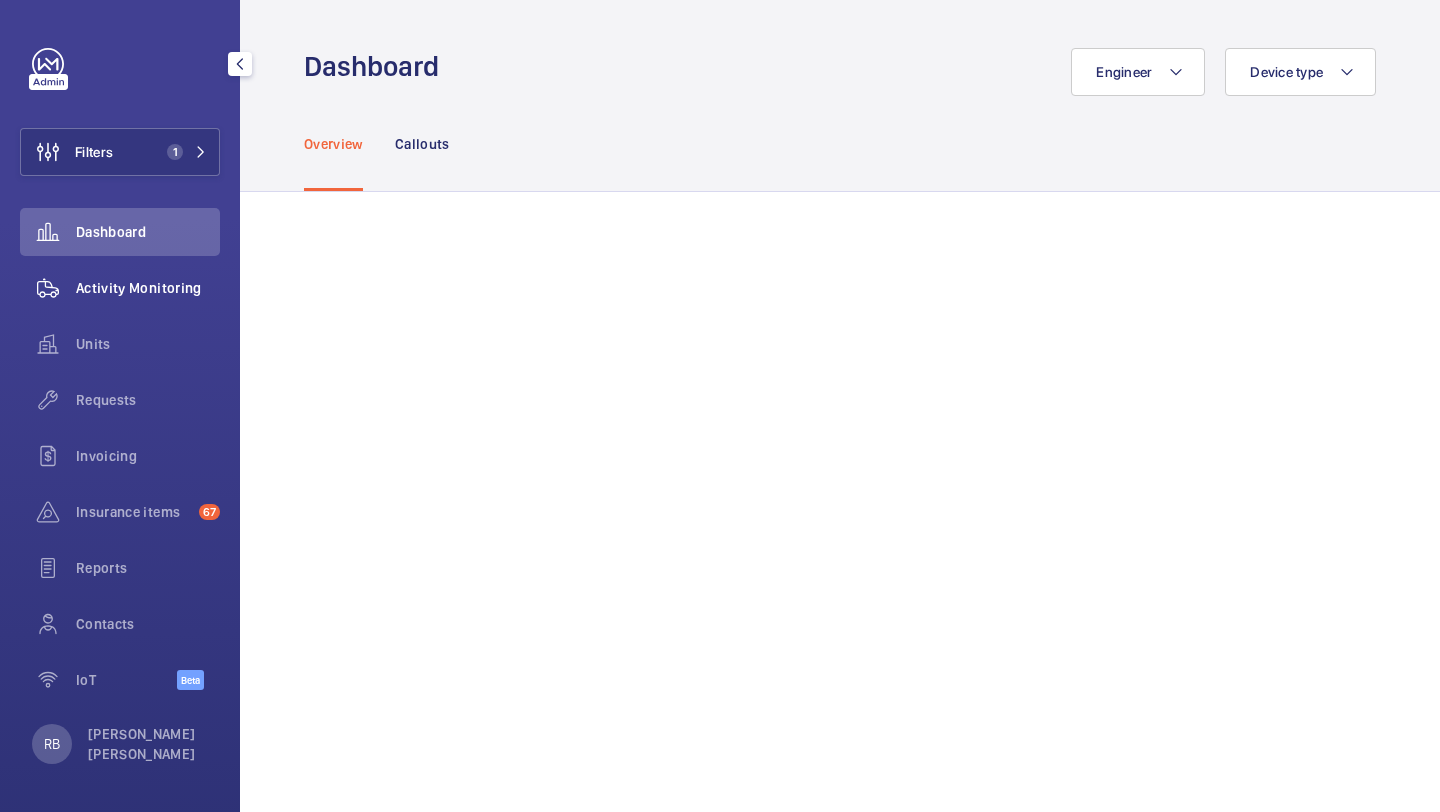 click on "Activity Monitoring" 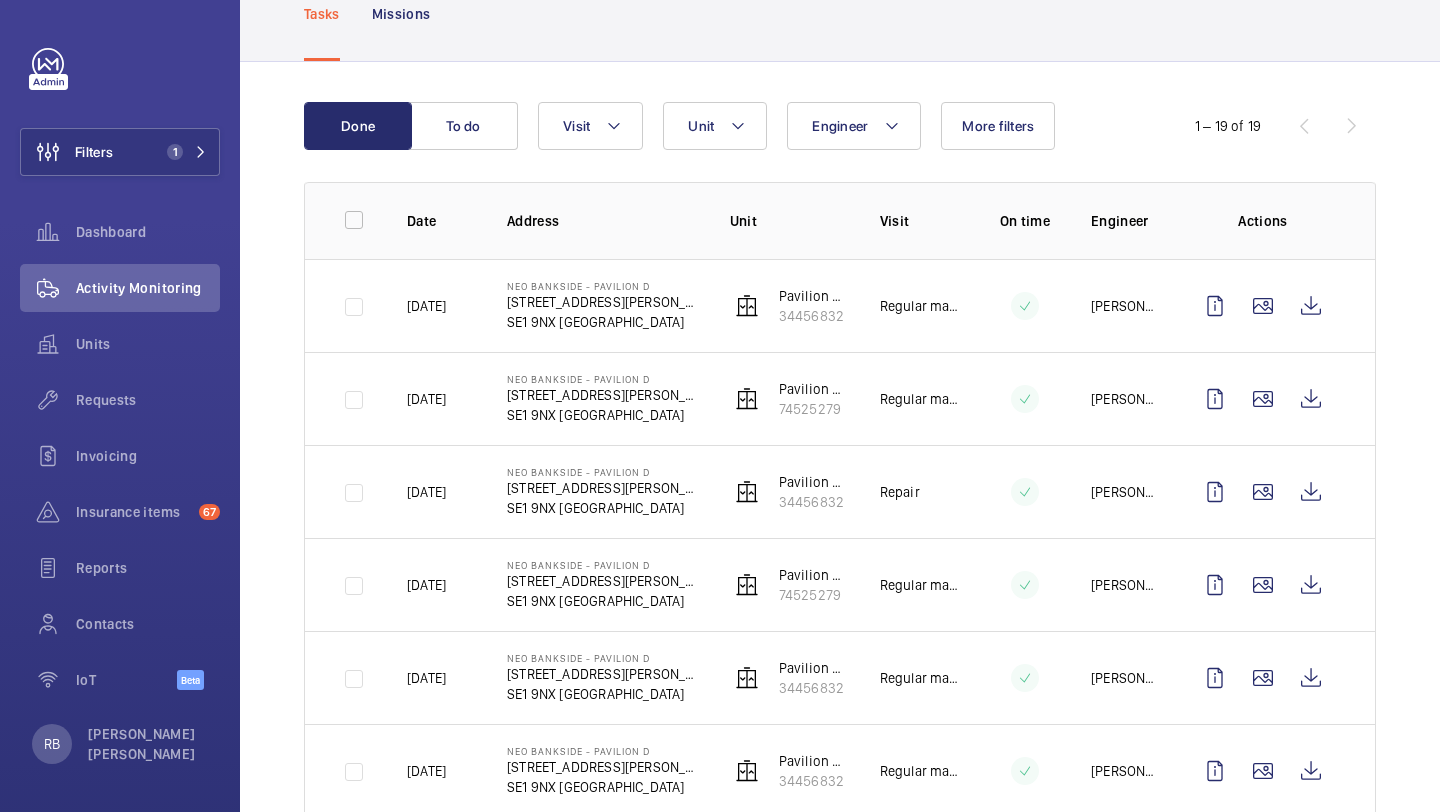 scroll, scrollTop: 138, scrollLeft: 0, axis: vertical 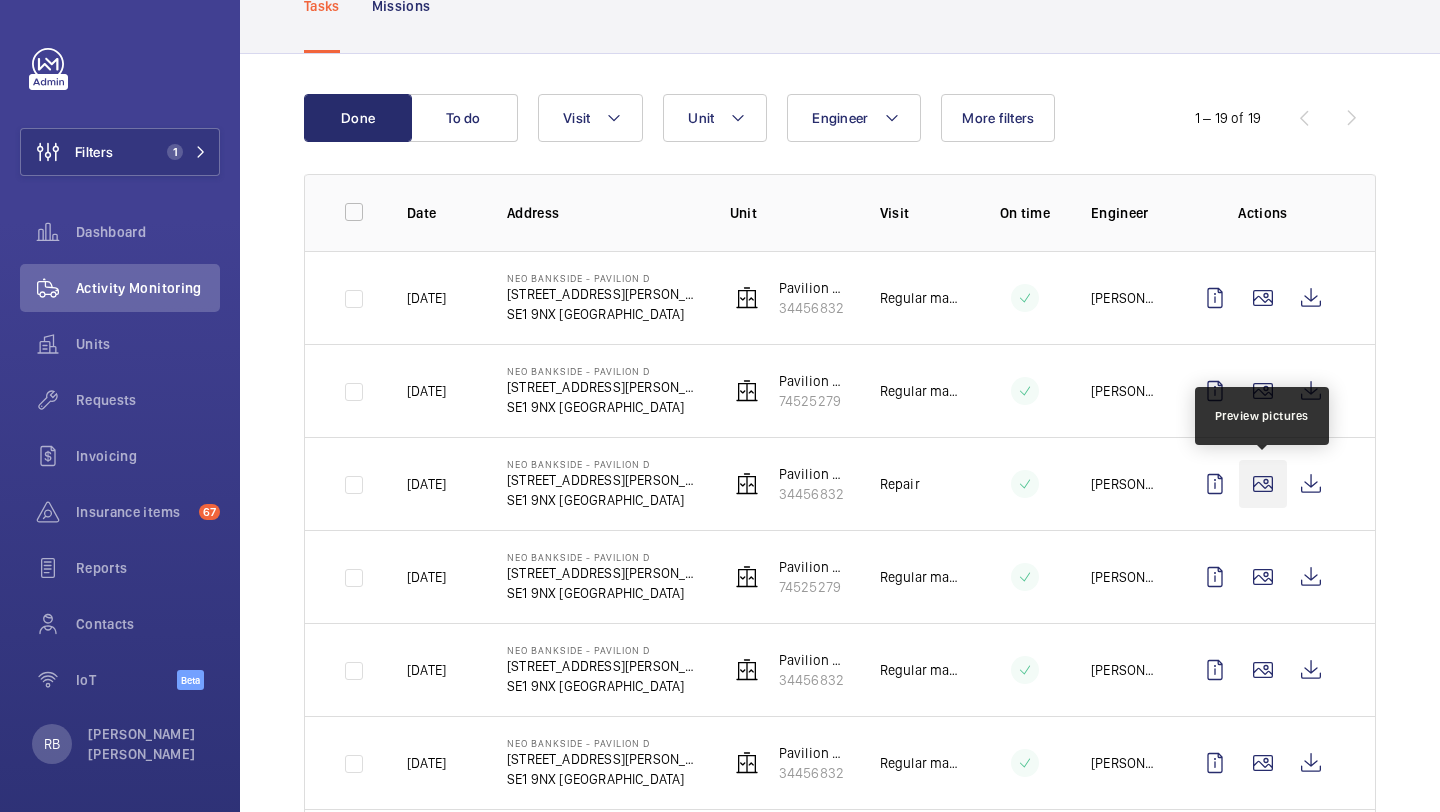 click 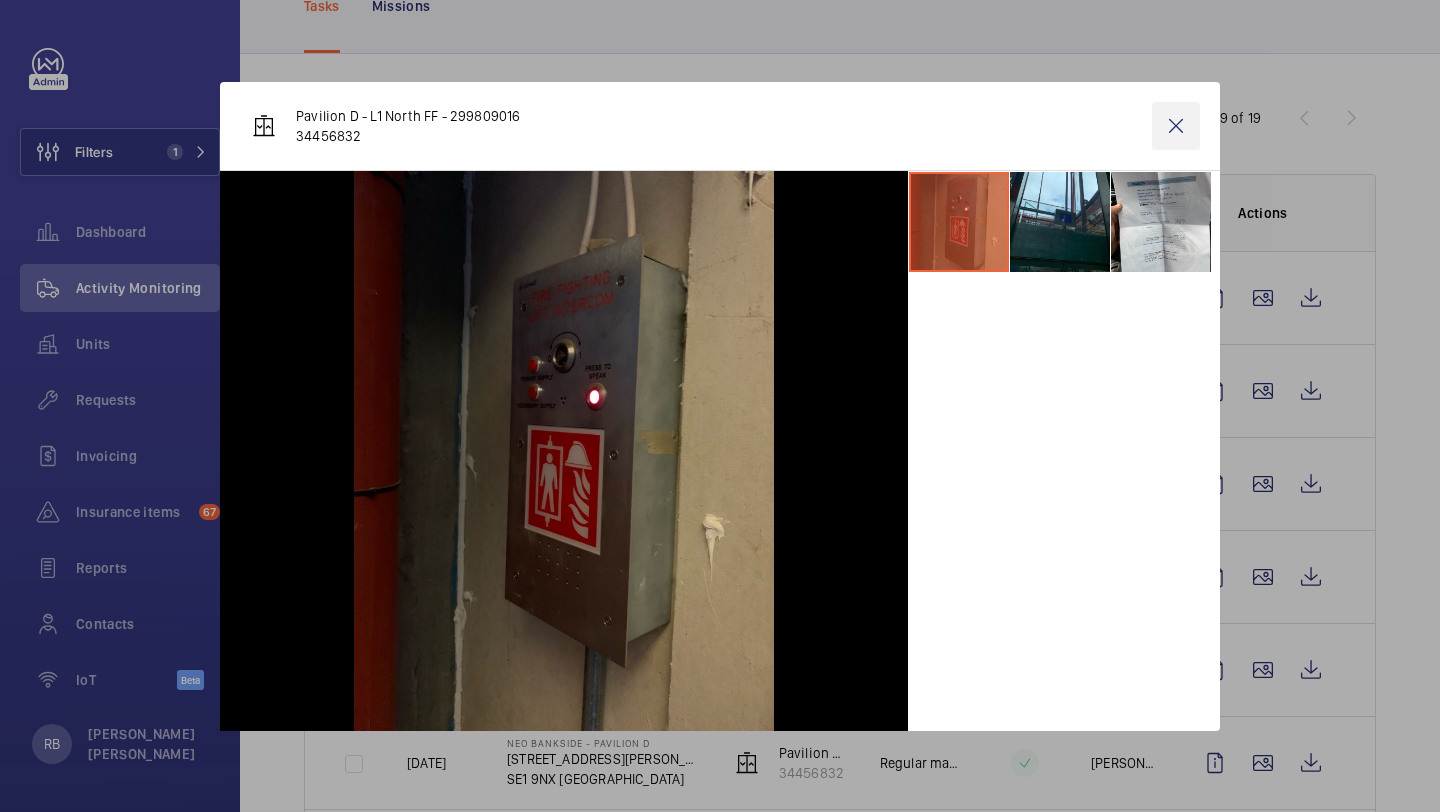 click at bounding box center [1176, 126] 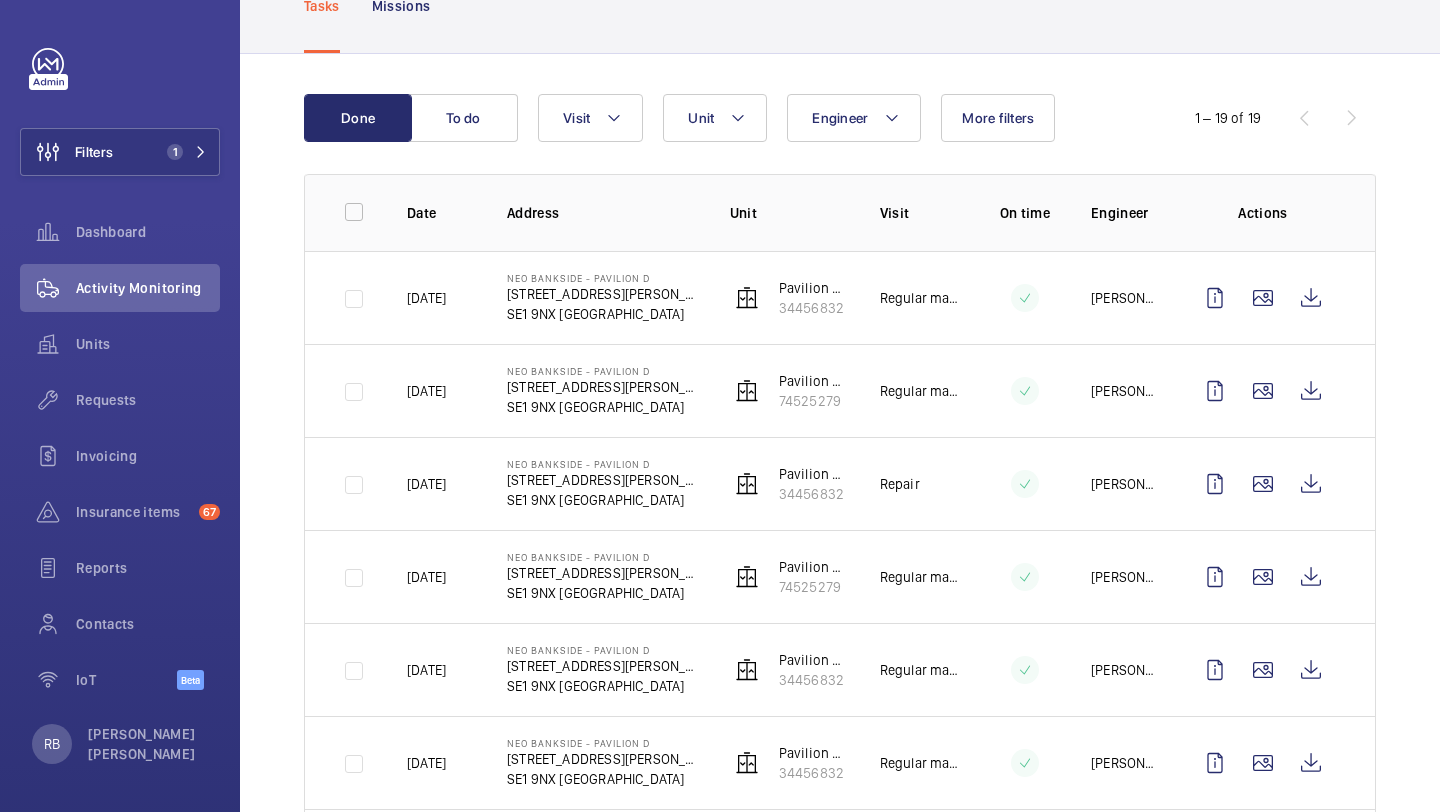 click on "[DATE]" 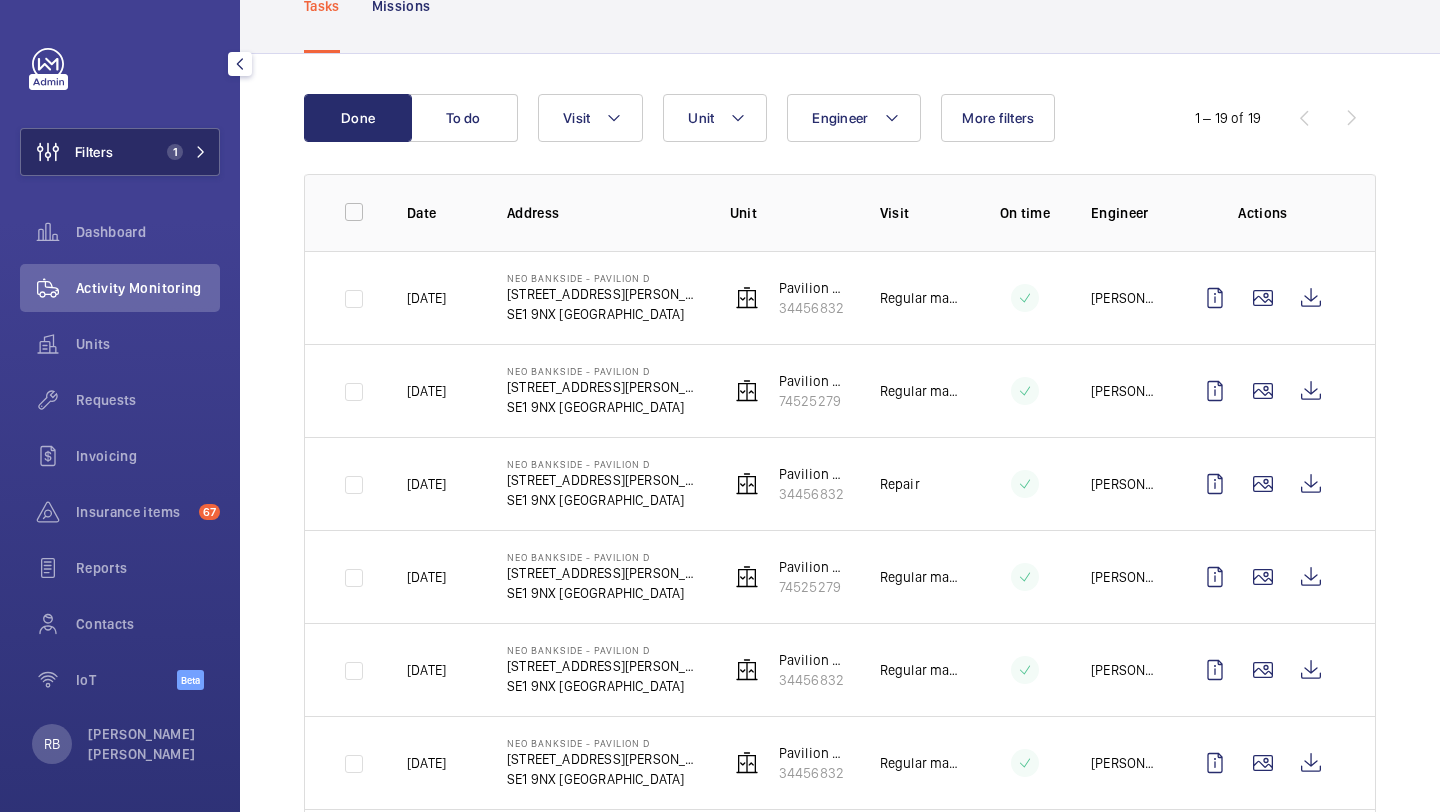 click on "Filters 1" 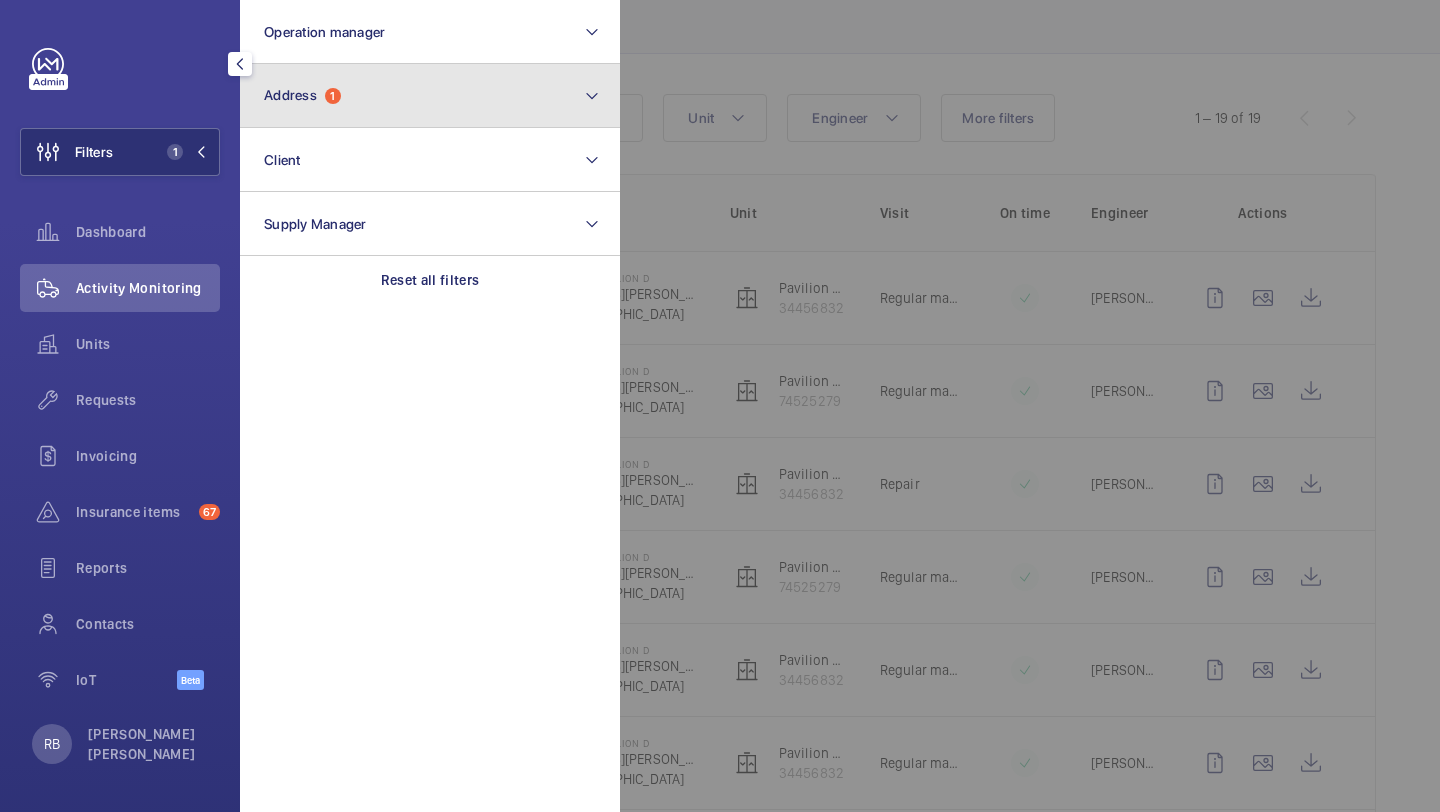 click on "Address  1" 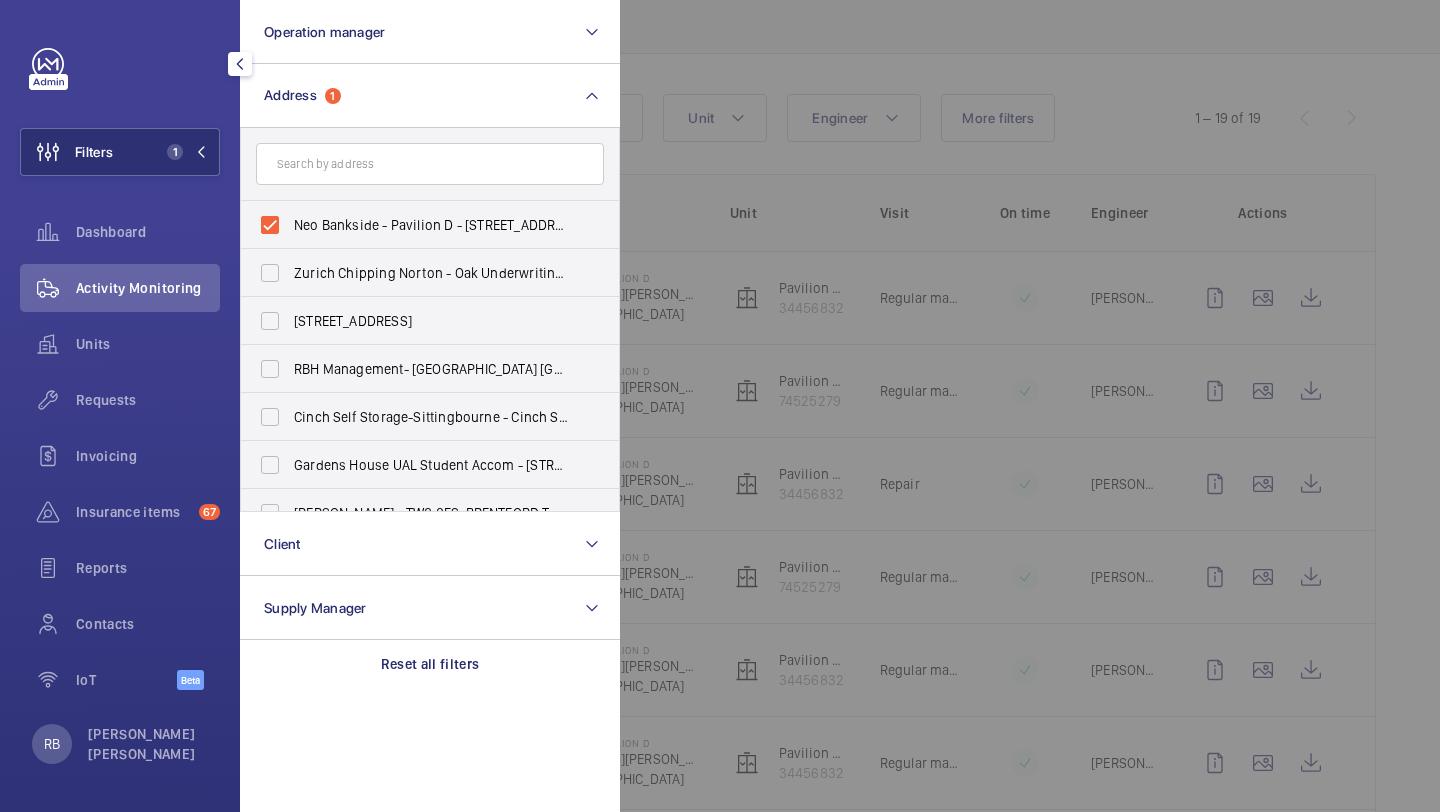 click 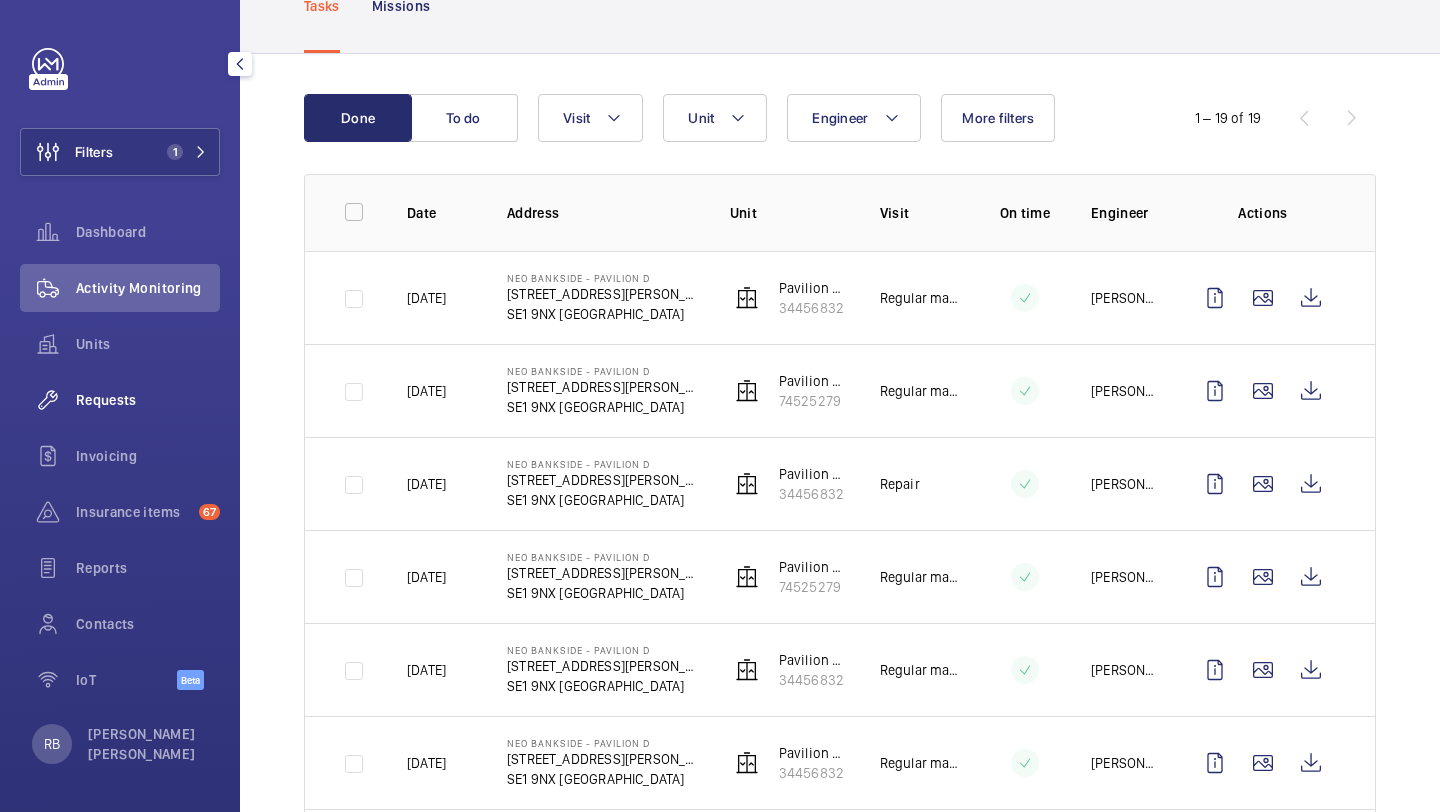 click on "Requests" 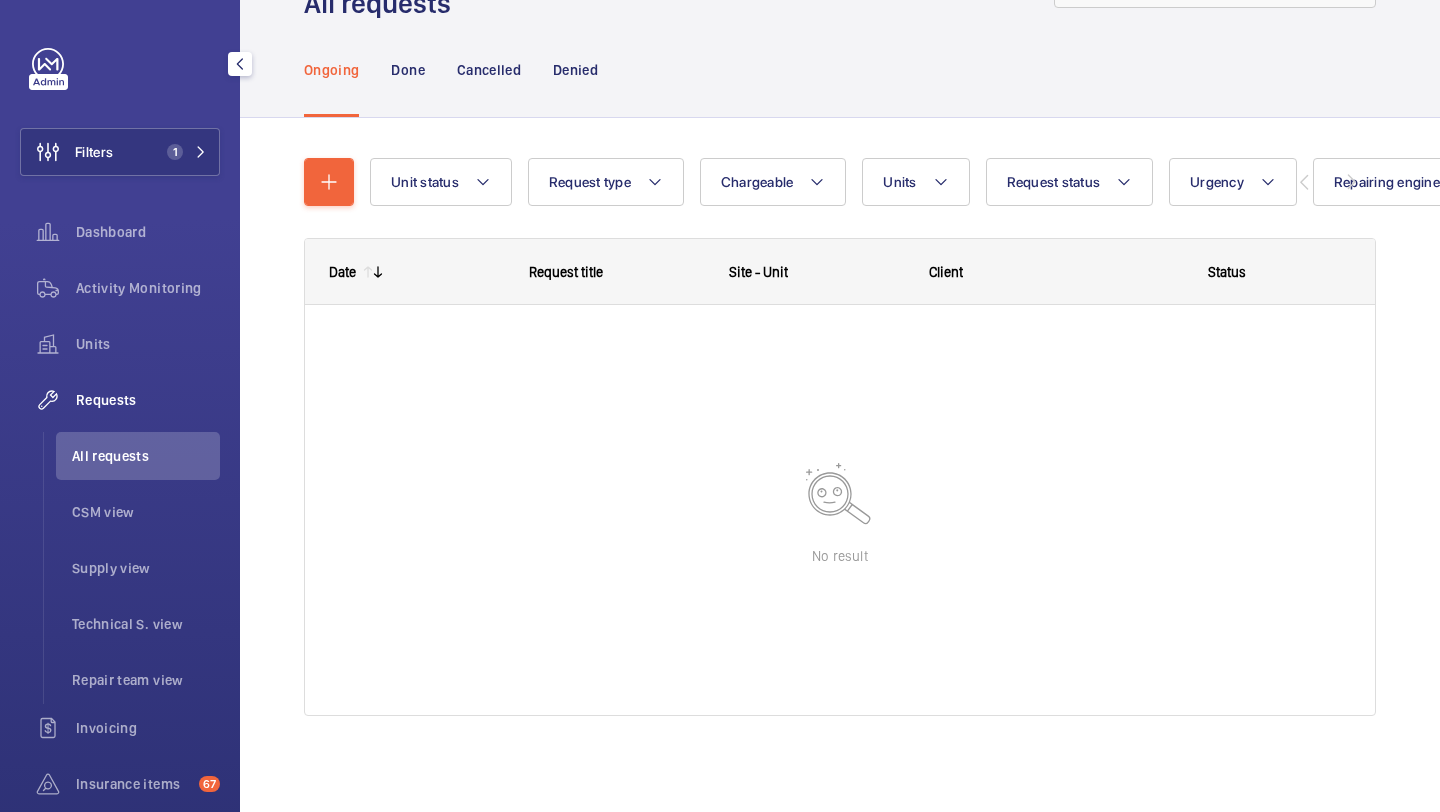 scroll, scrollTop: 89, scrollLeft: 0, axis: vertical 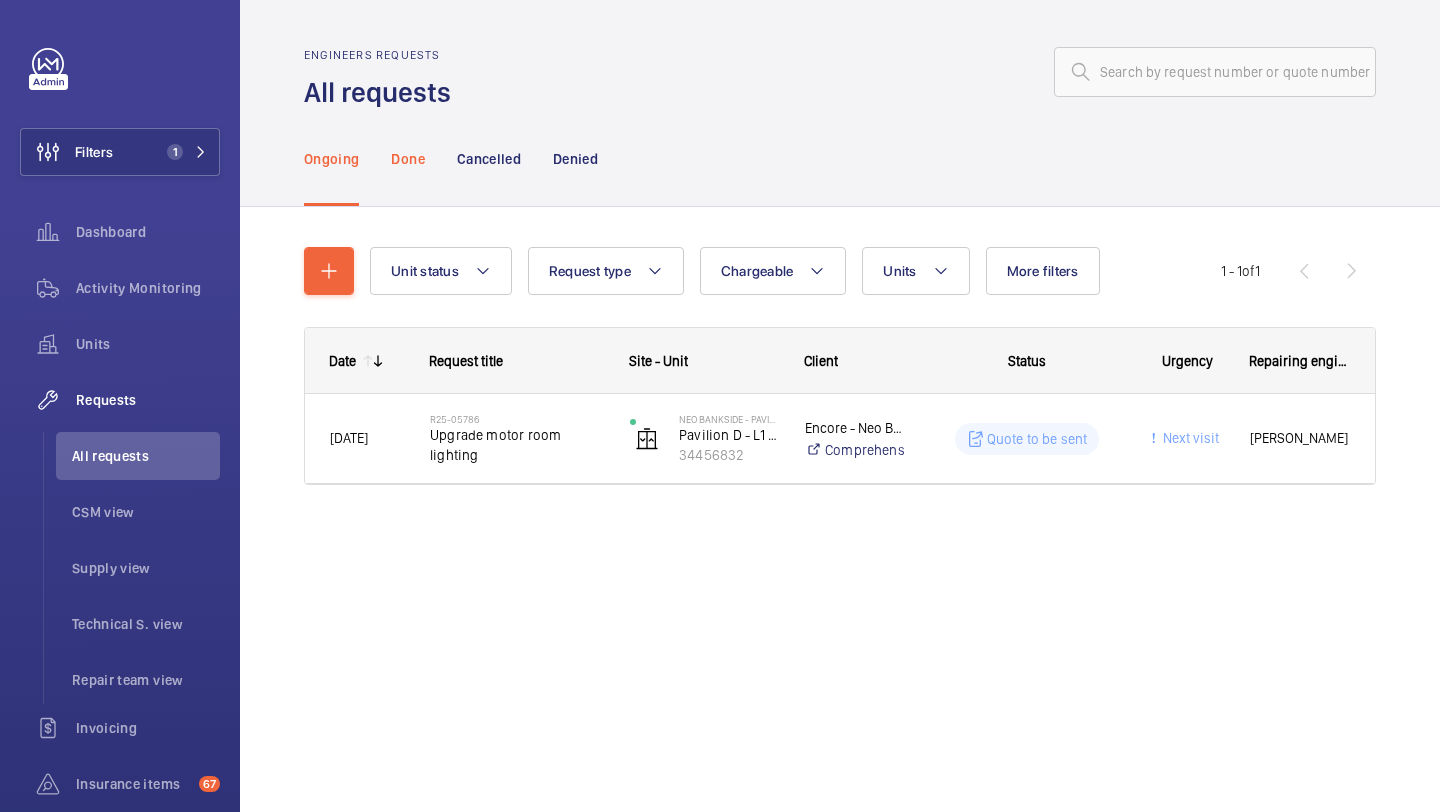click on "Done" 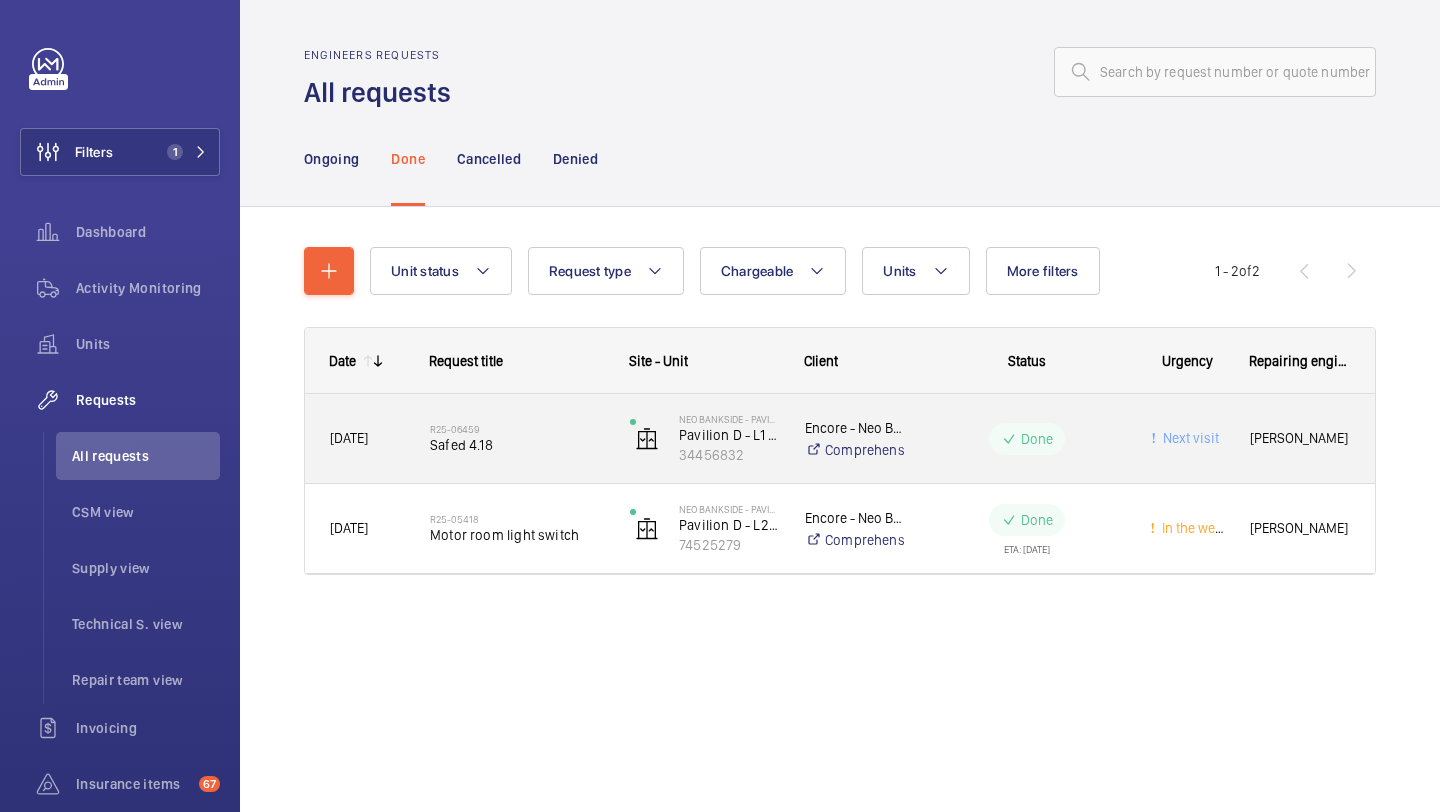 click on "Safed 4.18" 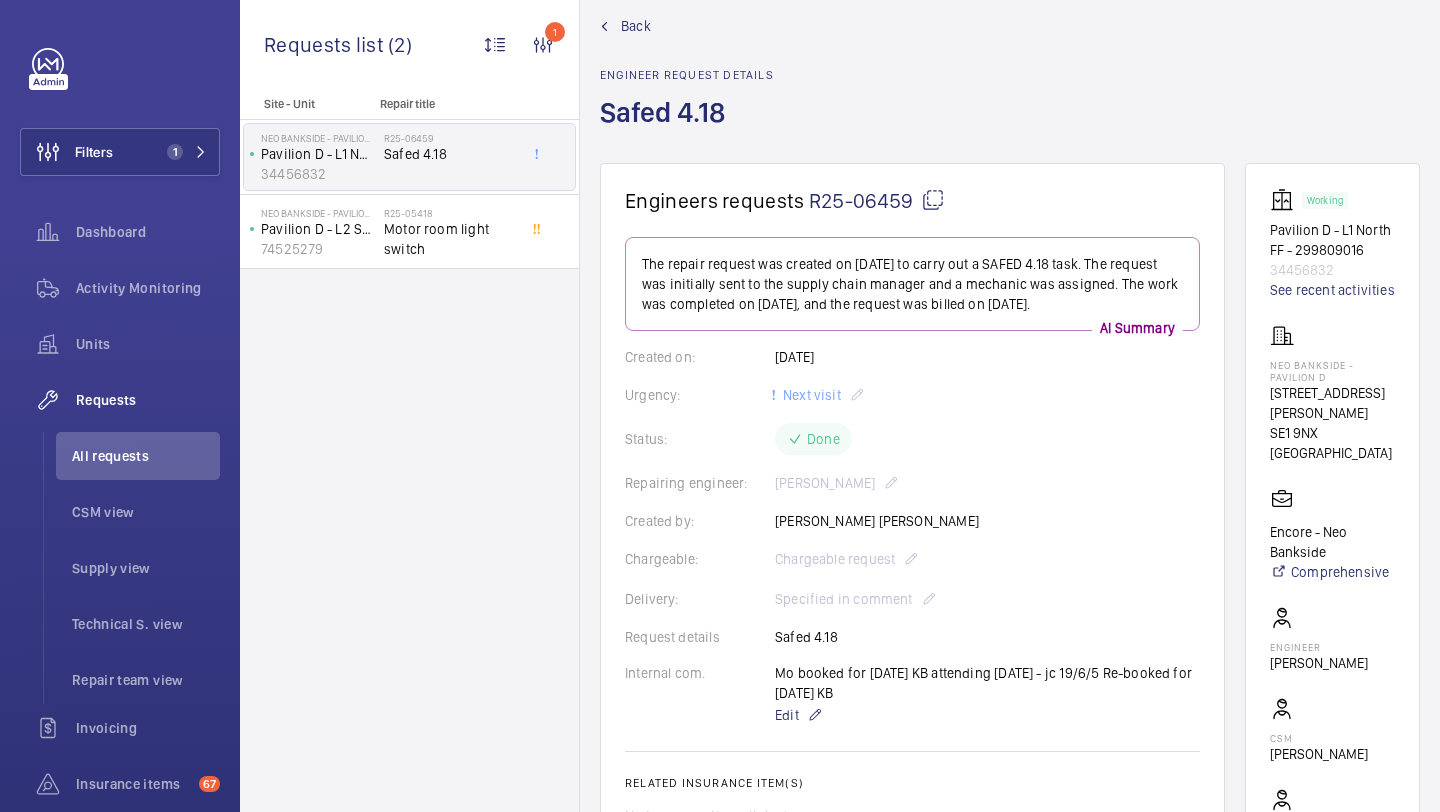 scroll, scrollTop: 391, scrollLeft: 0, axis: vertical 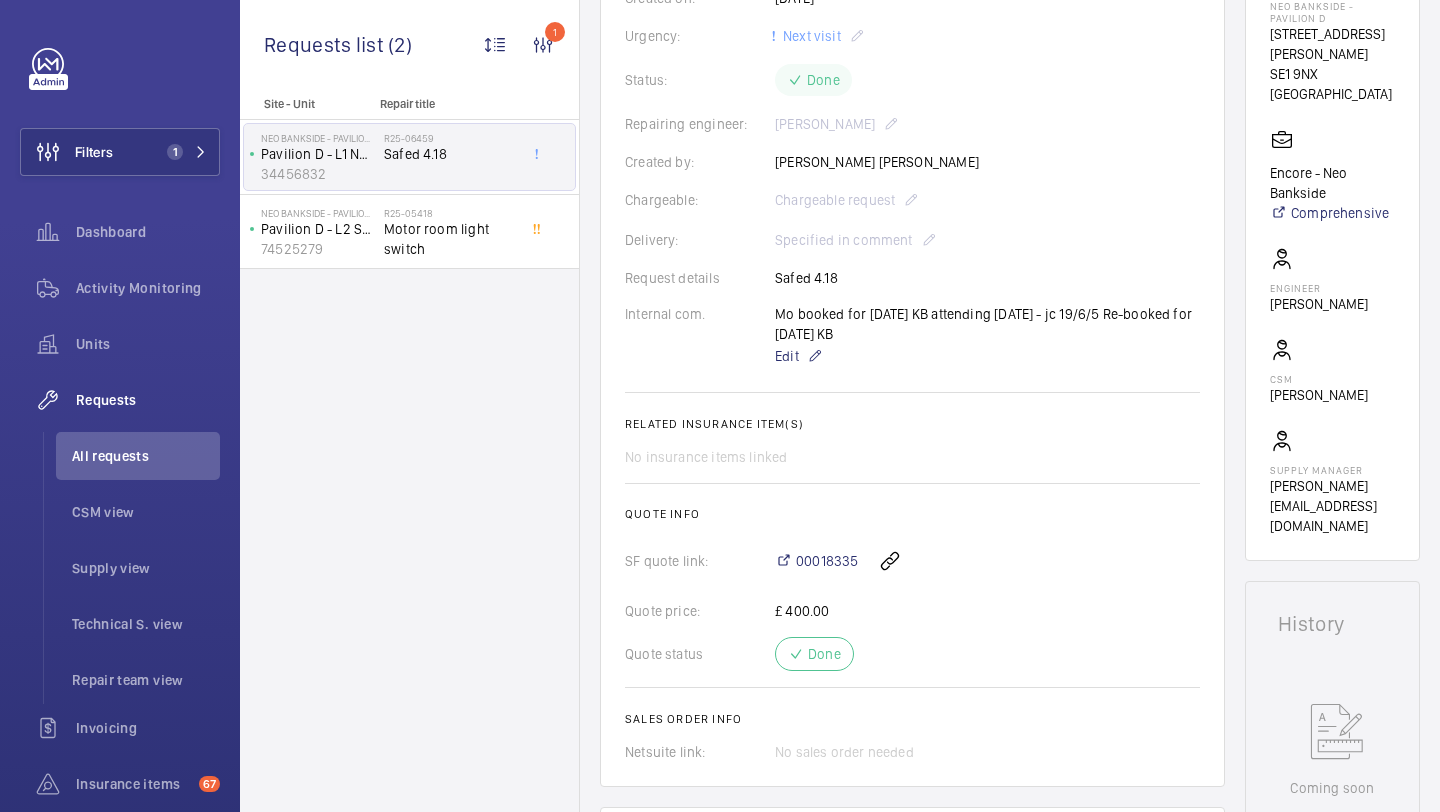 click on "00018335" 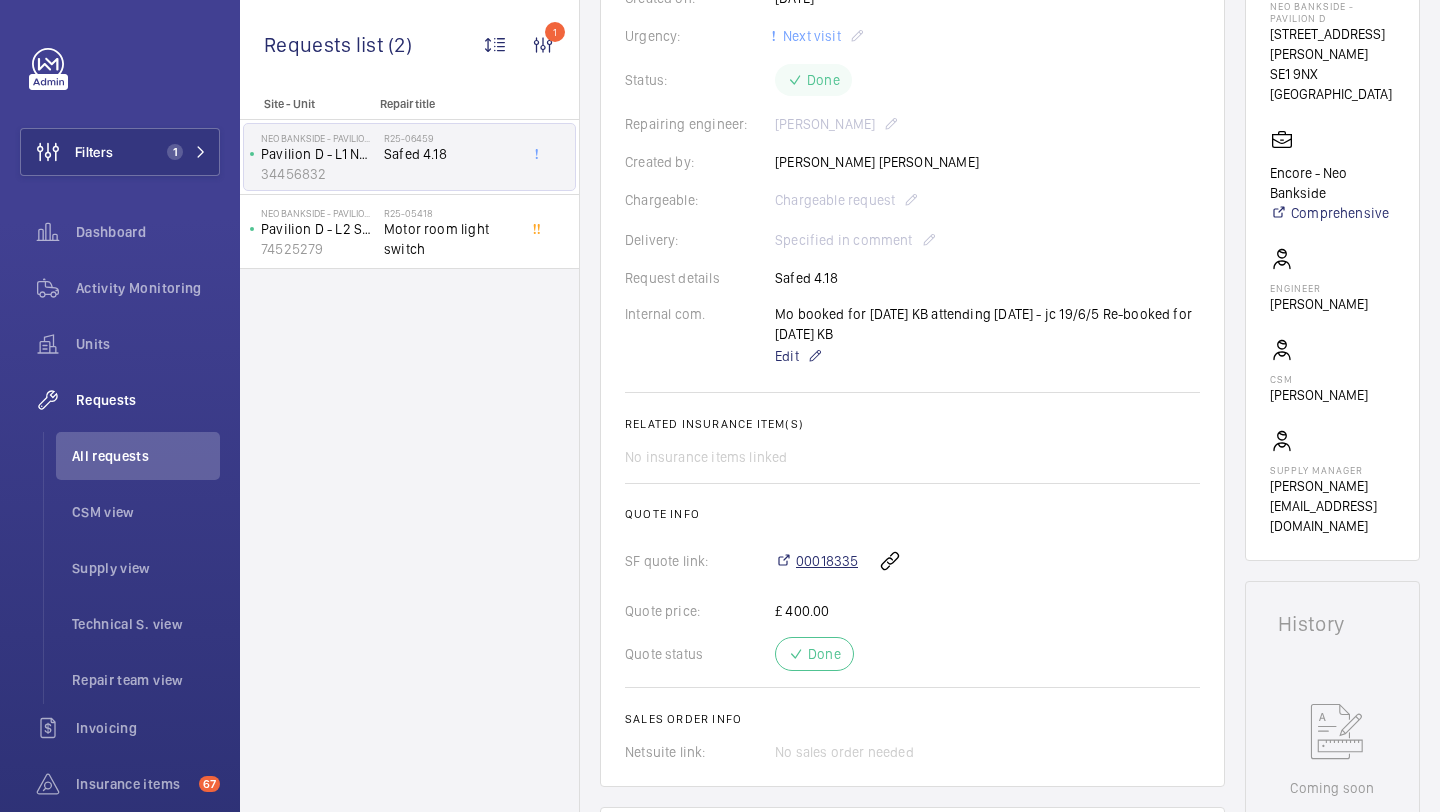 click on "00018335" 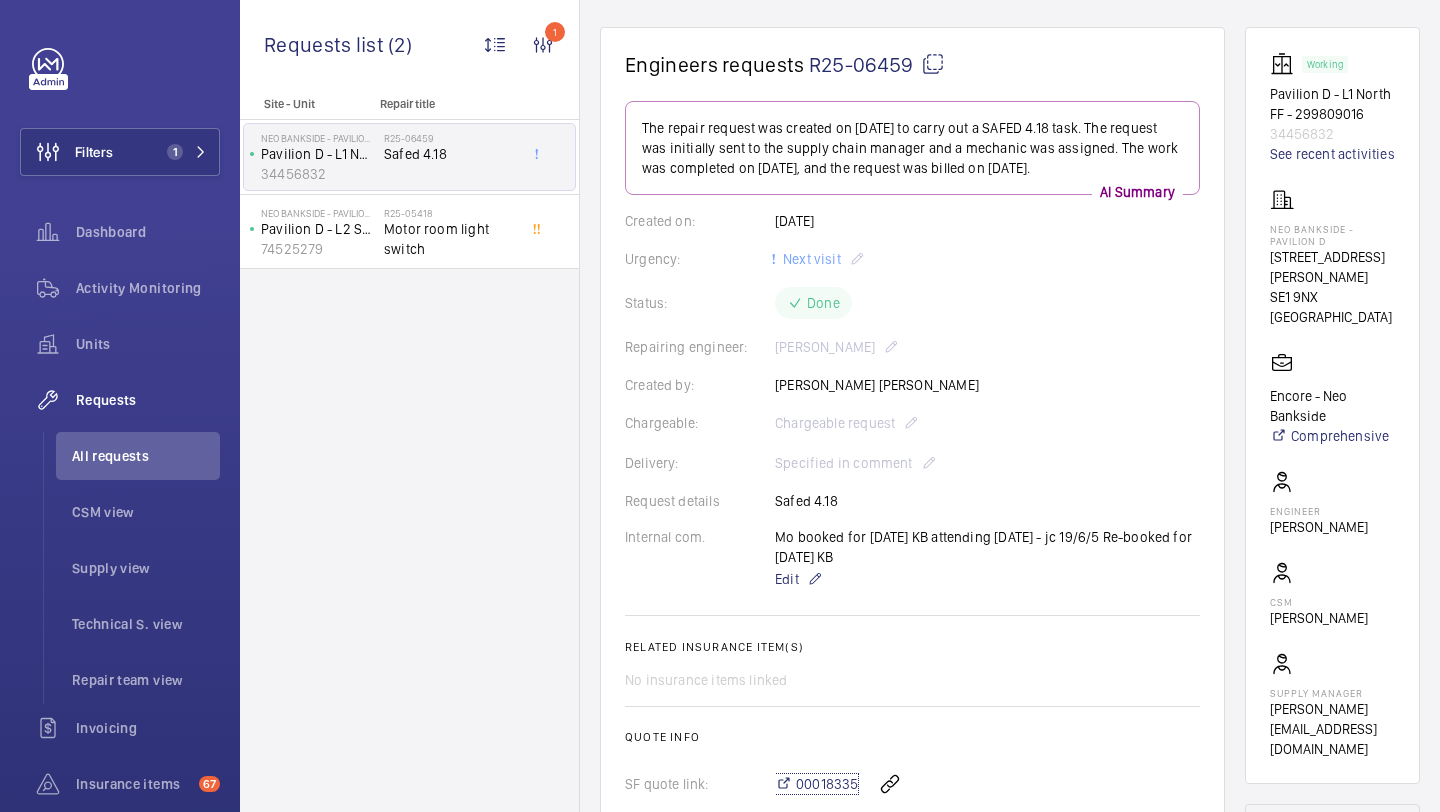 scroll, scrollTop: 115, scrollLeft: 0, axis: vertical 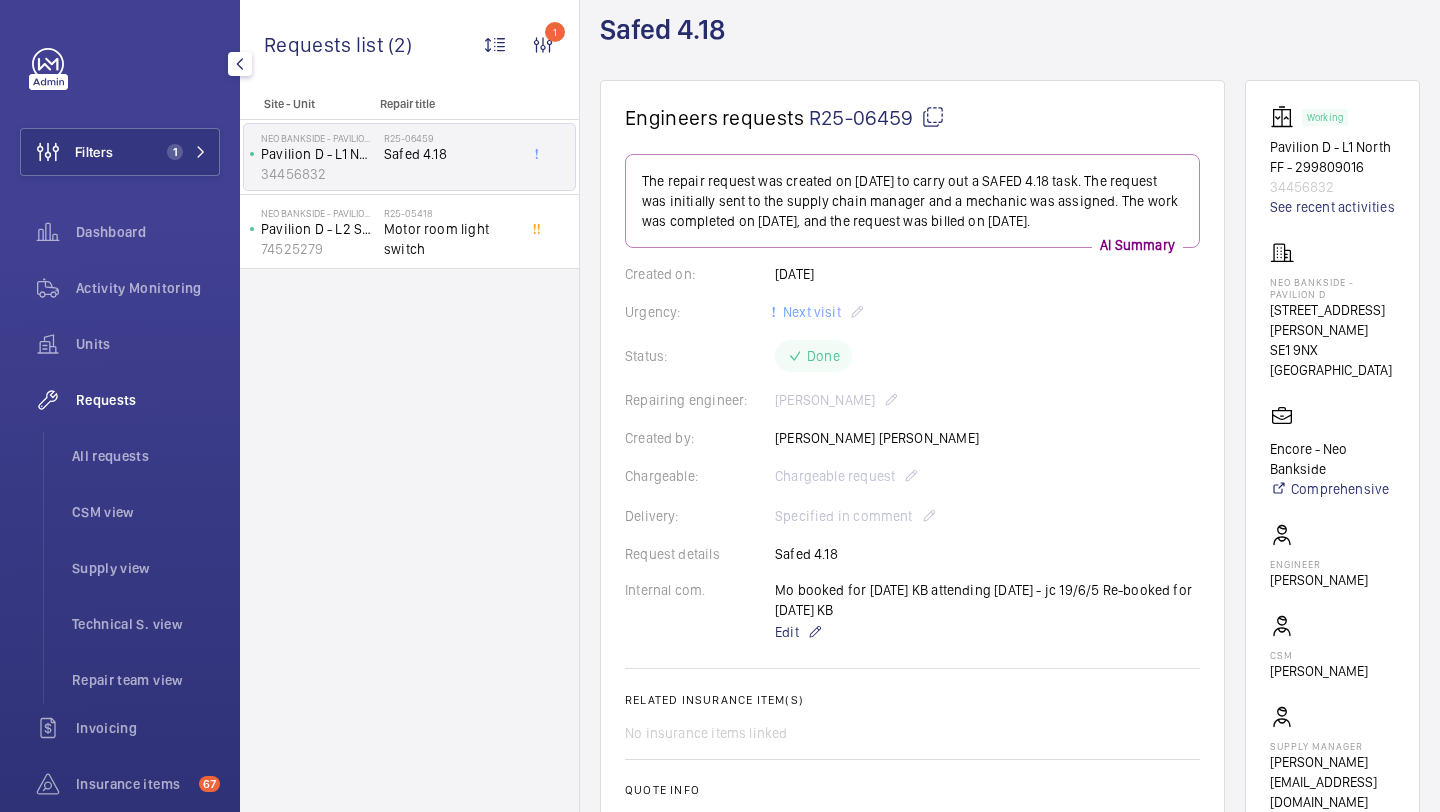 click on "Filters 1  Dashboard   Activity Monitoring   Units   Requests   All requests   CSM view   Supply view   Technical S. view   Repair team view   Invoicing   Insurance items  67  Reports   Contacts   IoT  Beta" 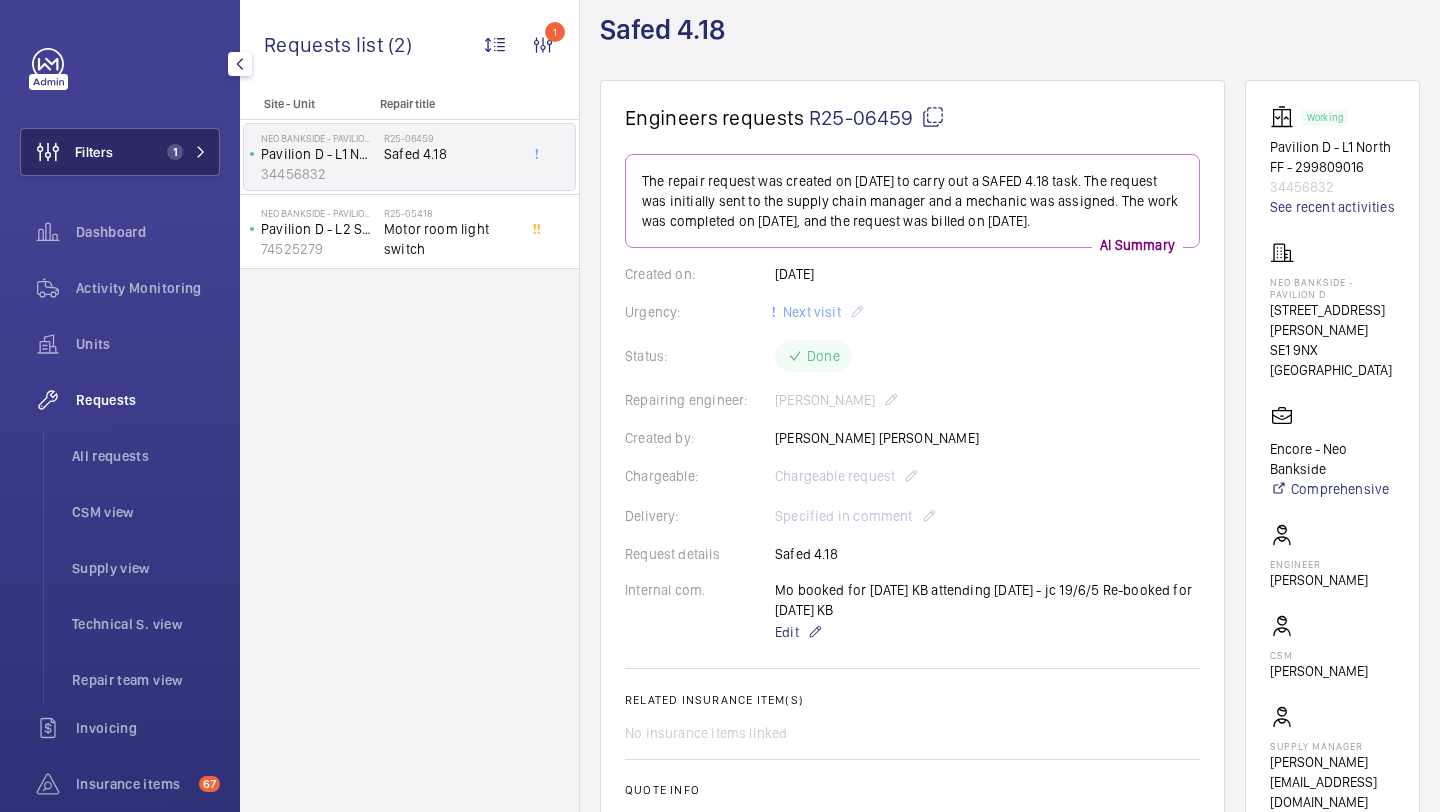 click on "Filters 1" 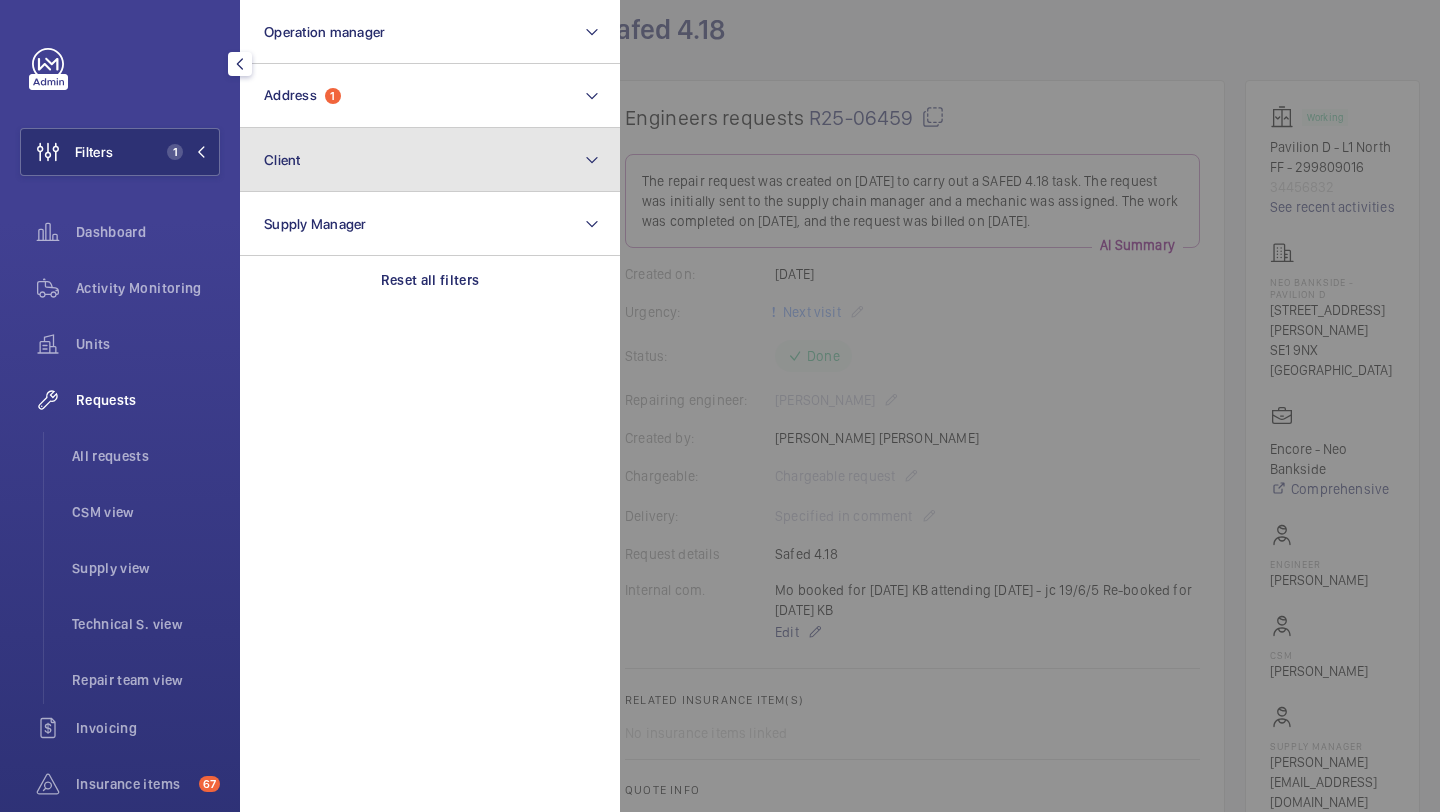 click on "Client" 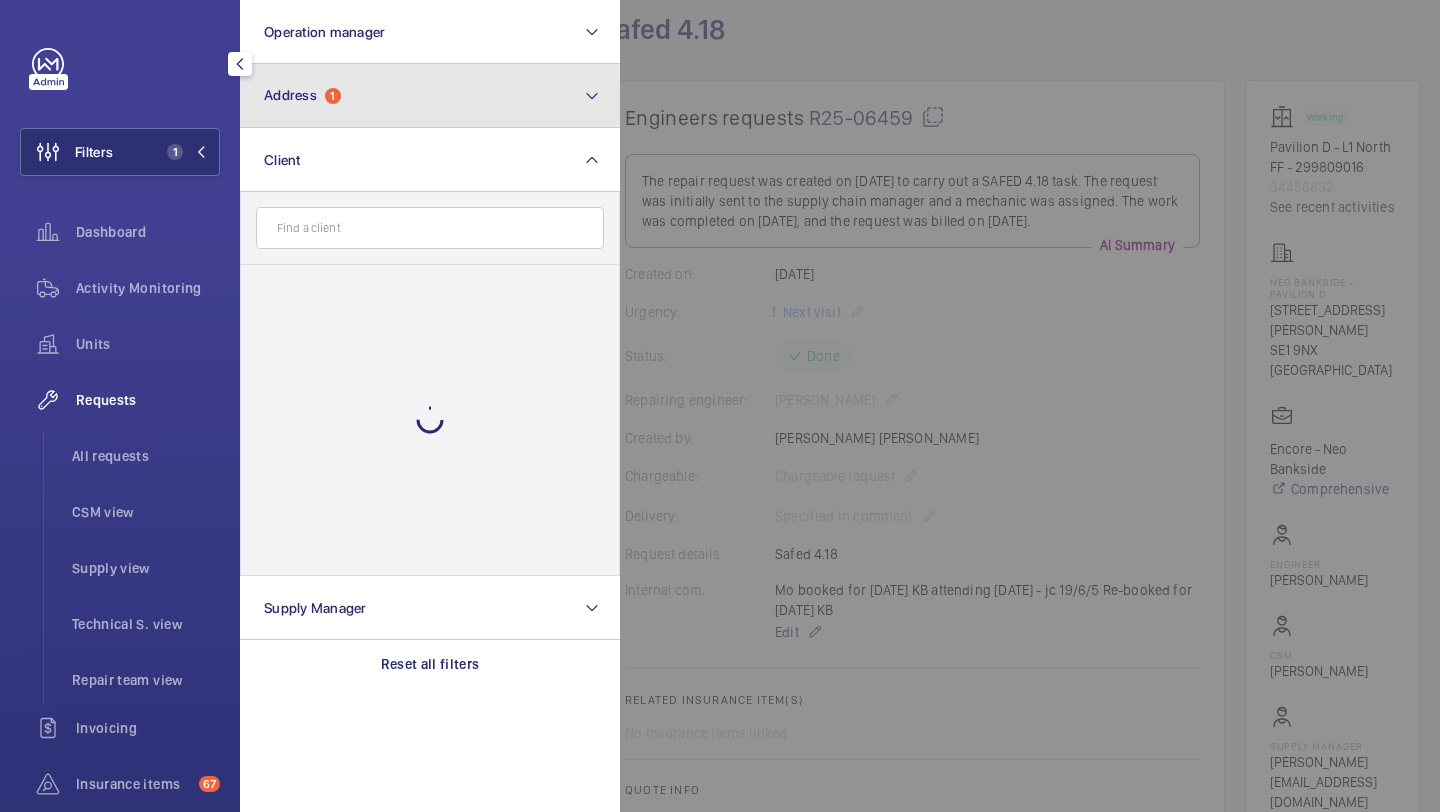 click on "Address  1" 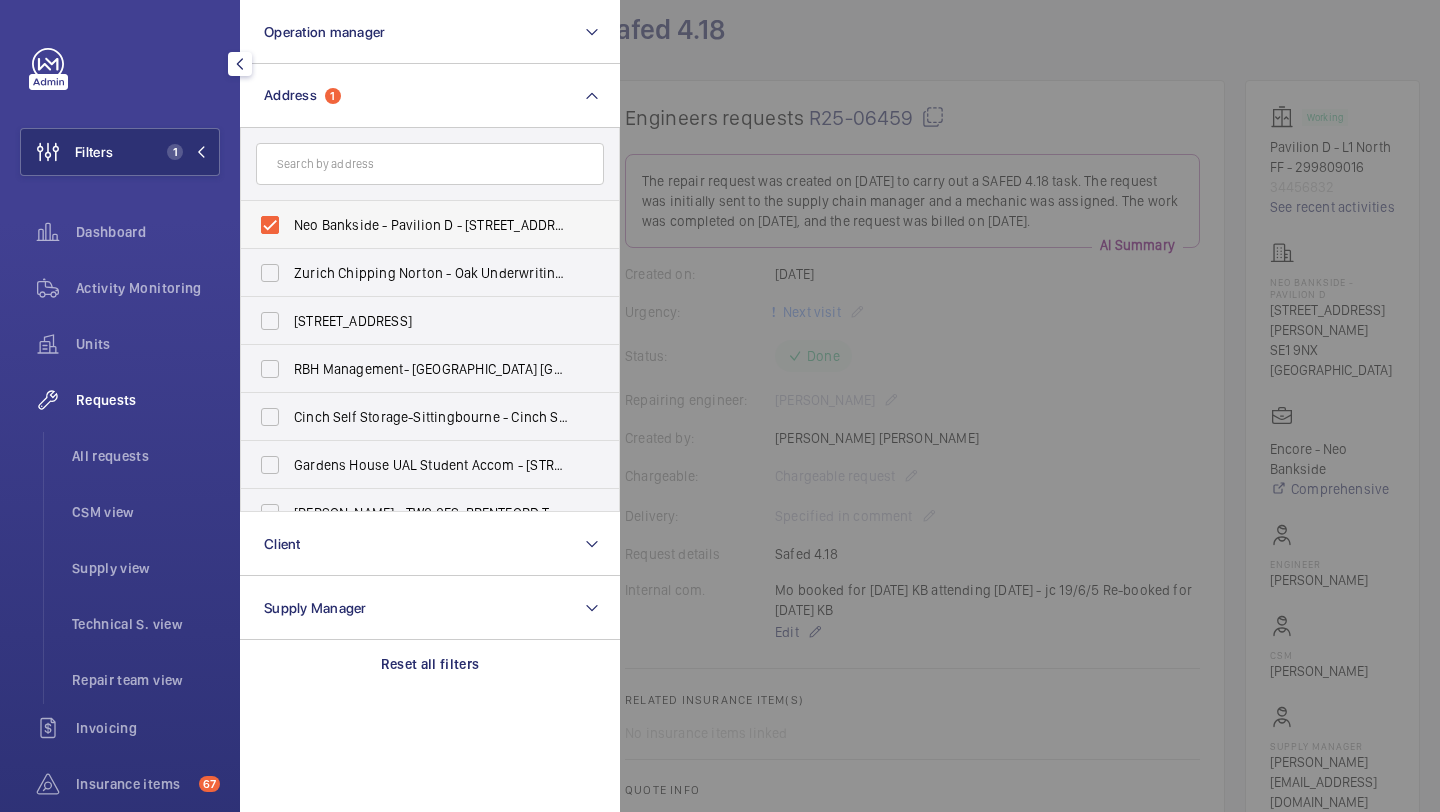 click on "Neo Bankside - Pavilion D - [STREET_ADDRESS][PERSON_NAME]" at bounding box center [431, 225] 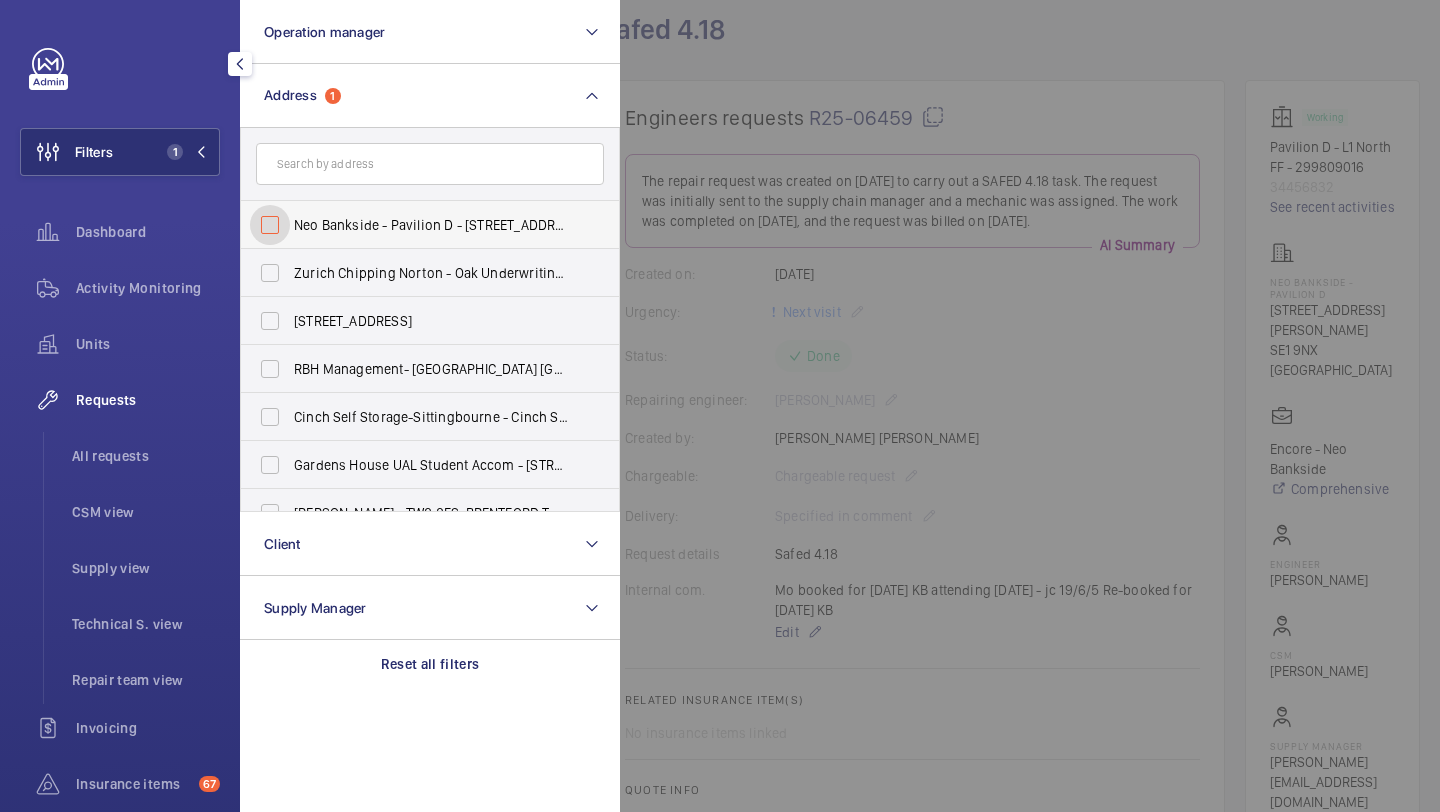 checkbox on "false" 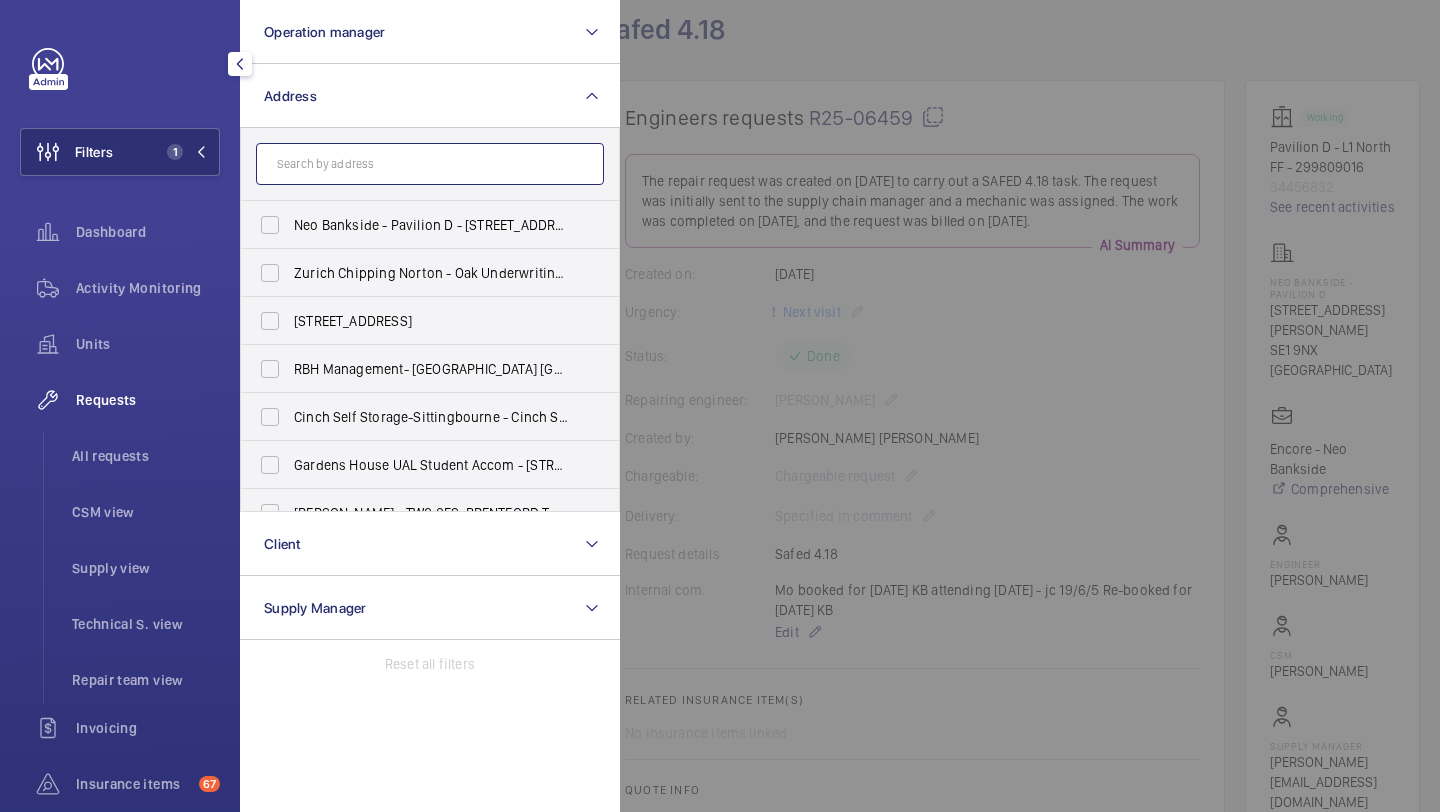 click 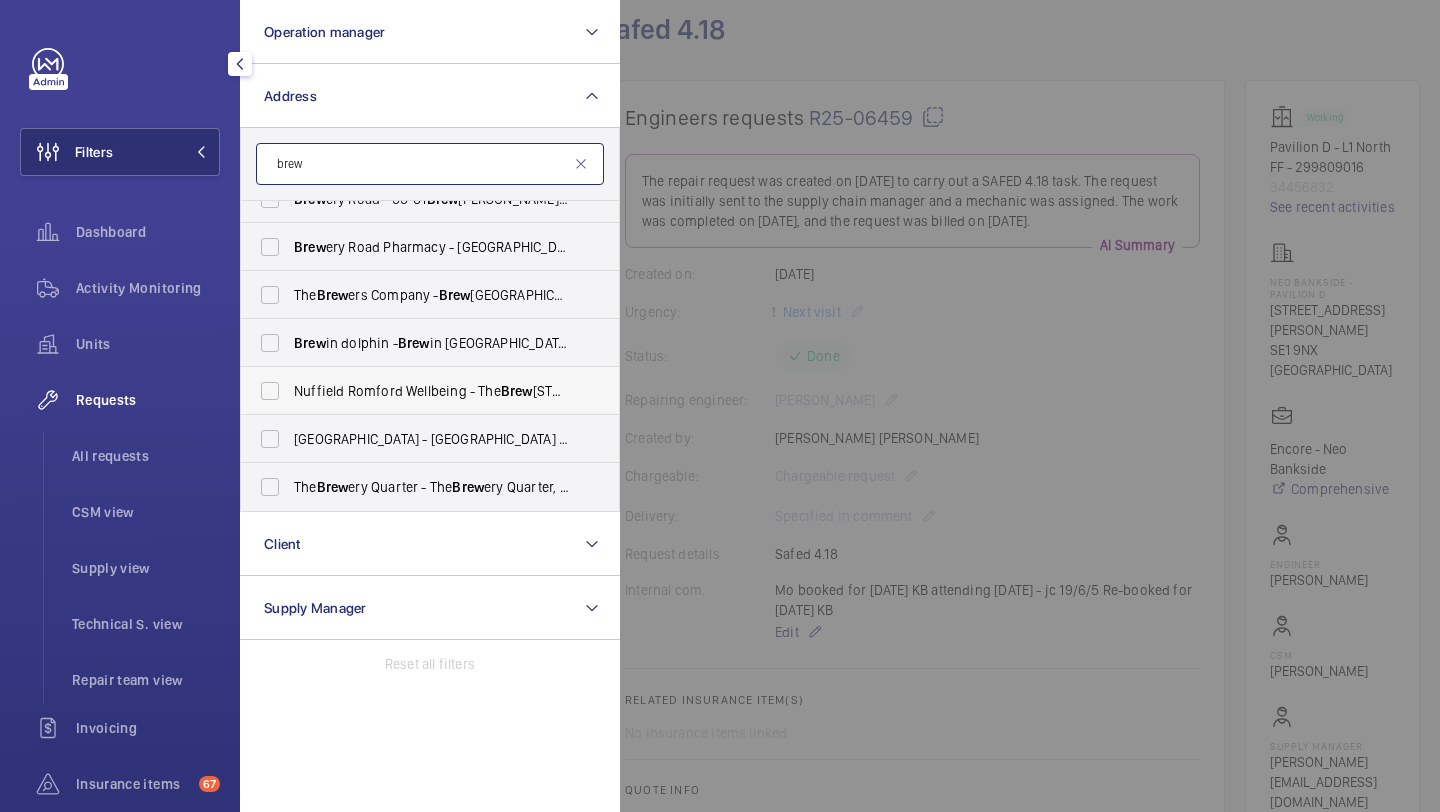 scroll, scrollTop: 0, scrollLeft: 0, axis: both 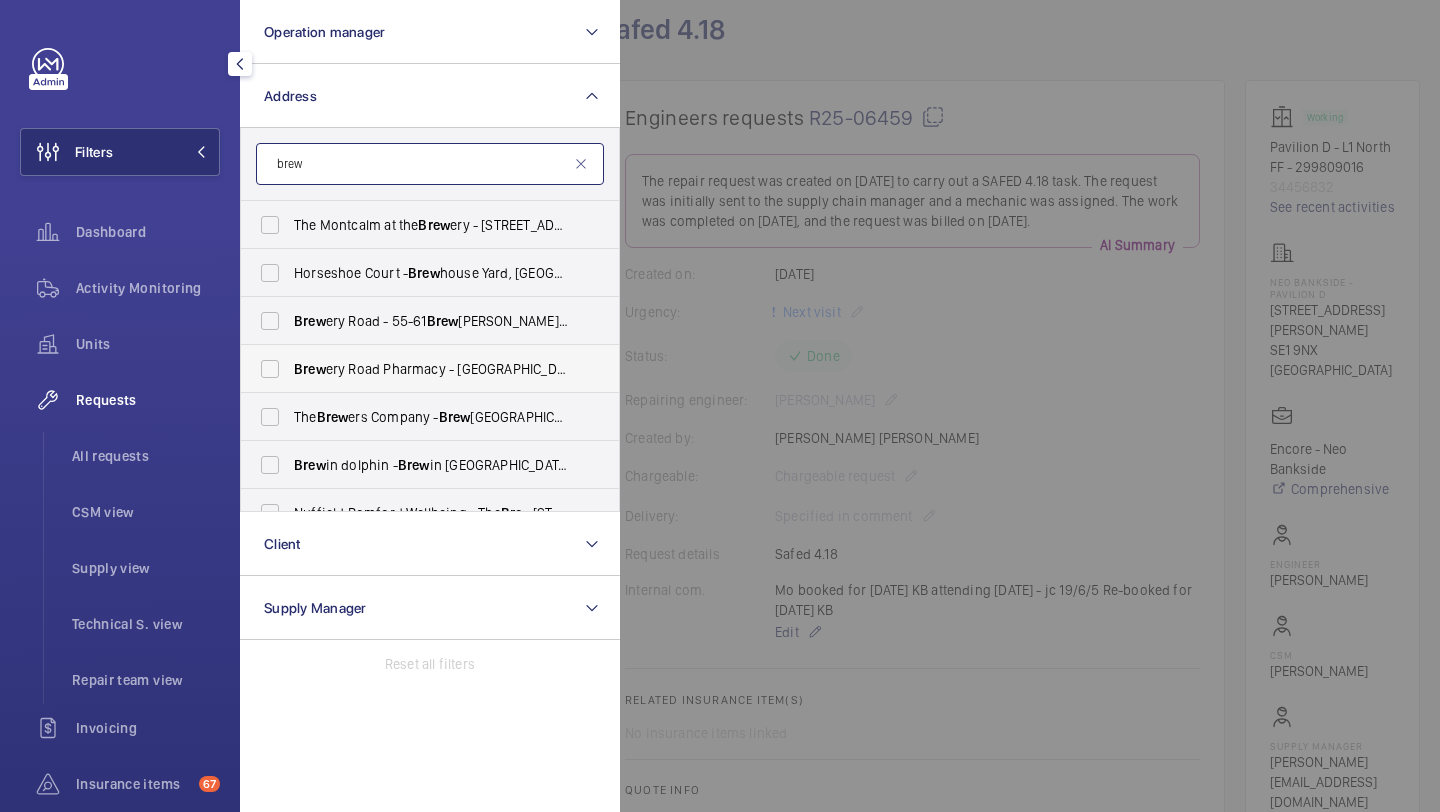 type on "brew" 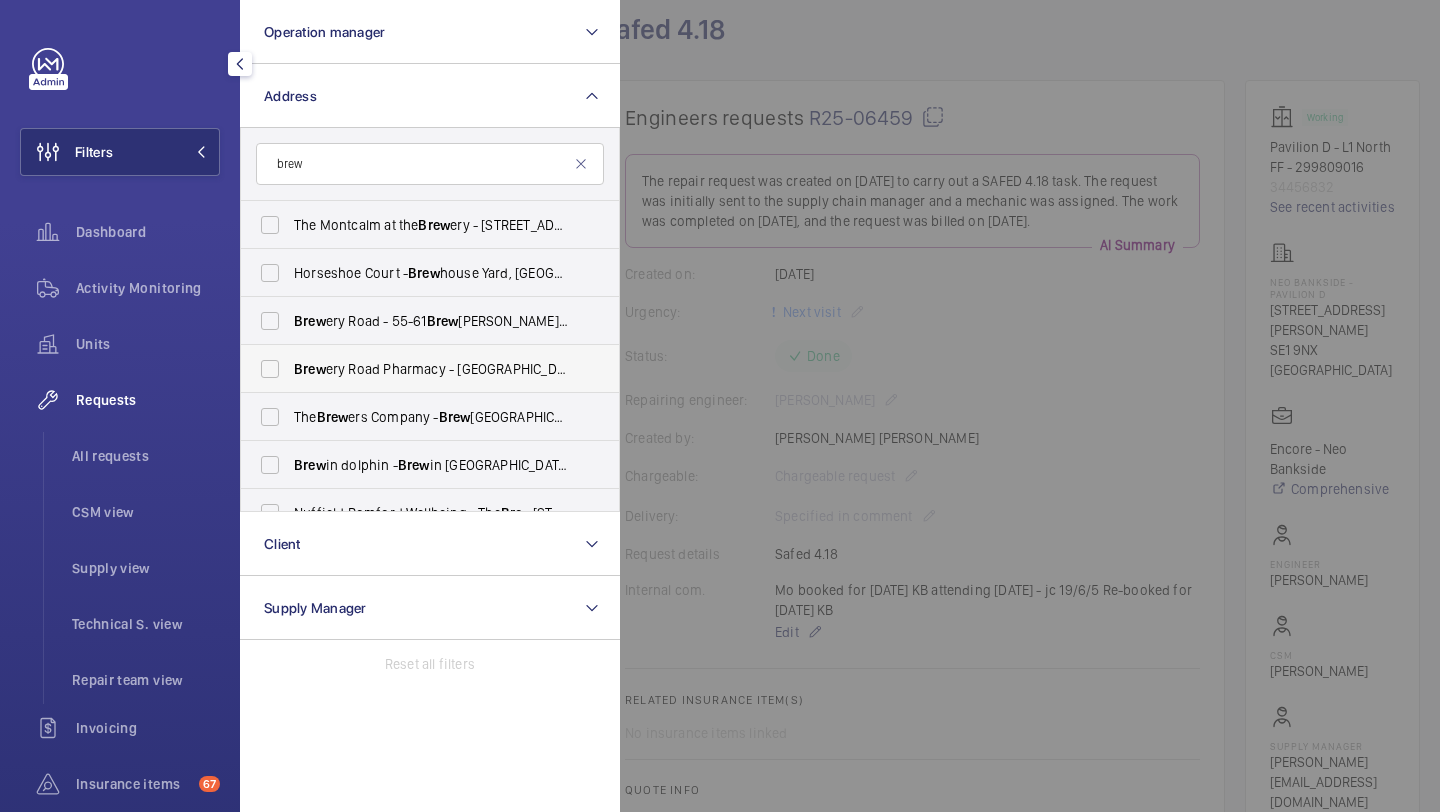 click on "Brew ery Road Pharmacy - [GEOGRAPHIC_DATA] ([GEOGRAPHIC_DATA]), [STREET_ADDRESS]" at bounding box center (415, 369) 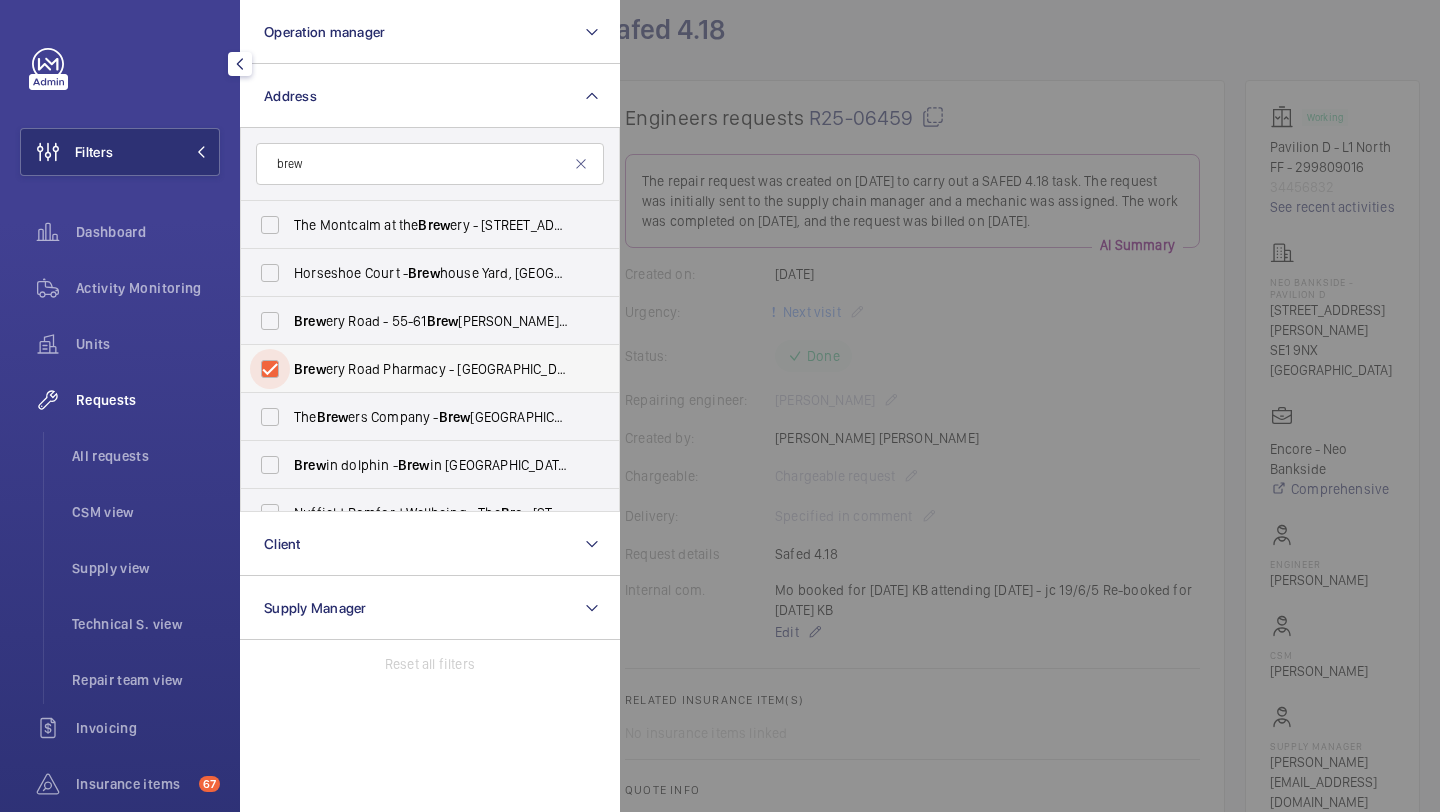 checkbox on "true" 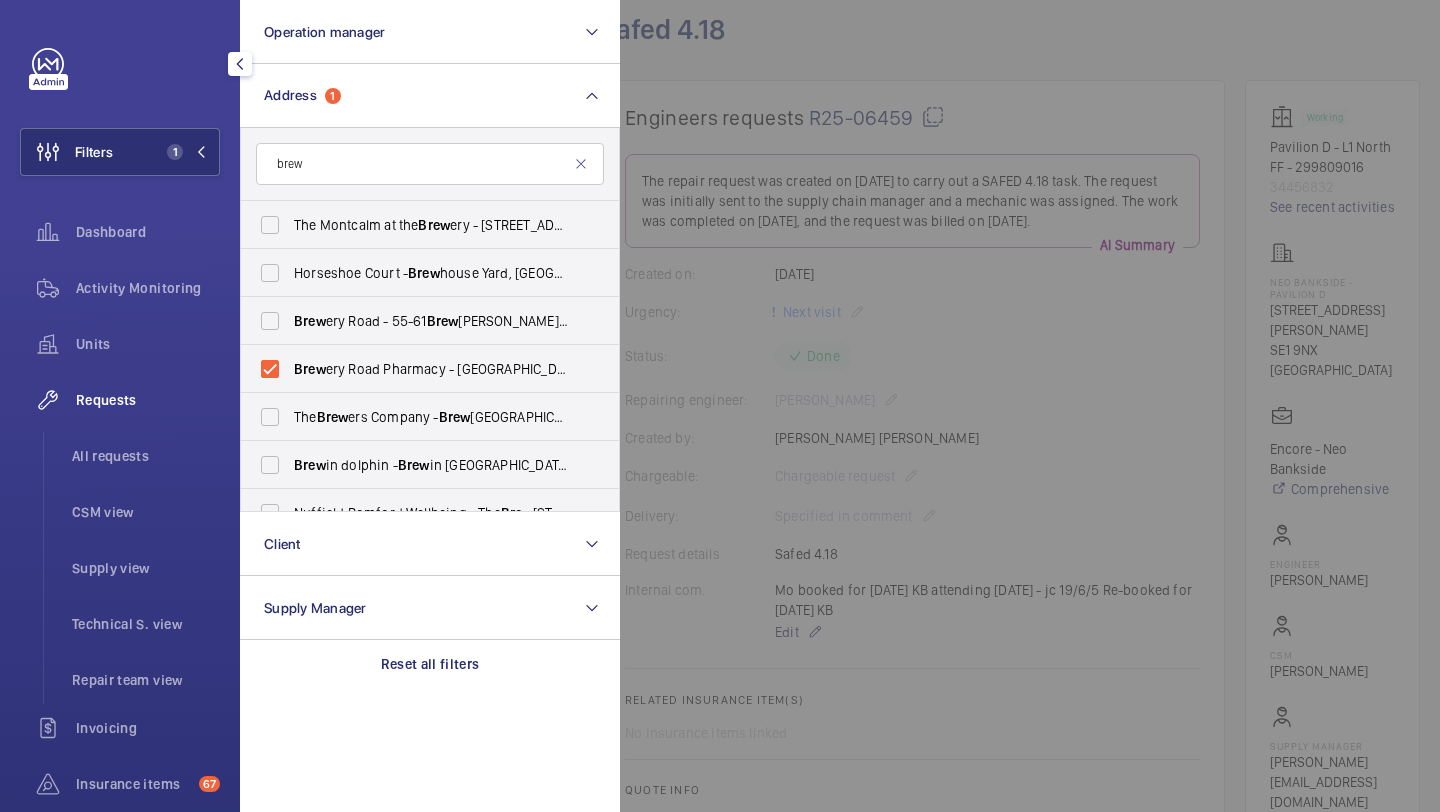 click 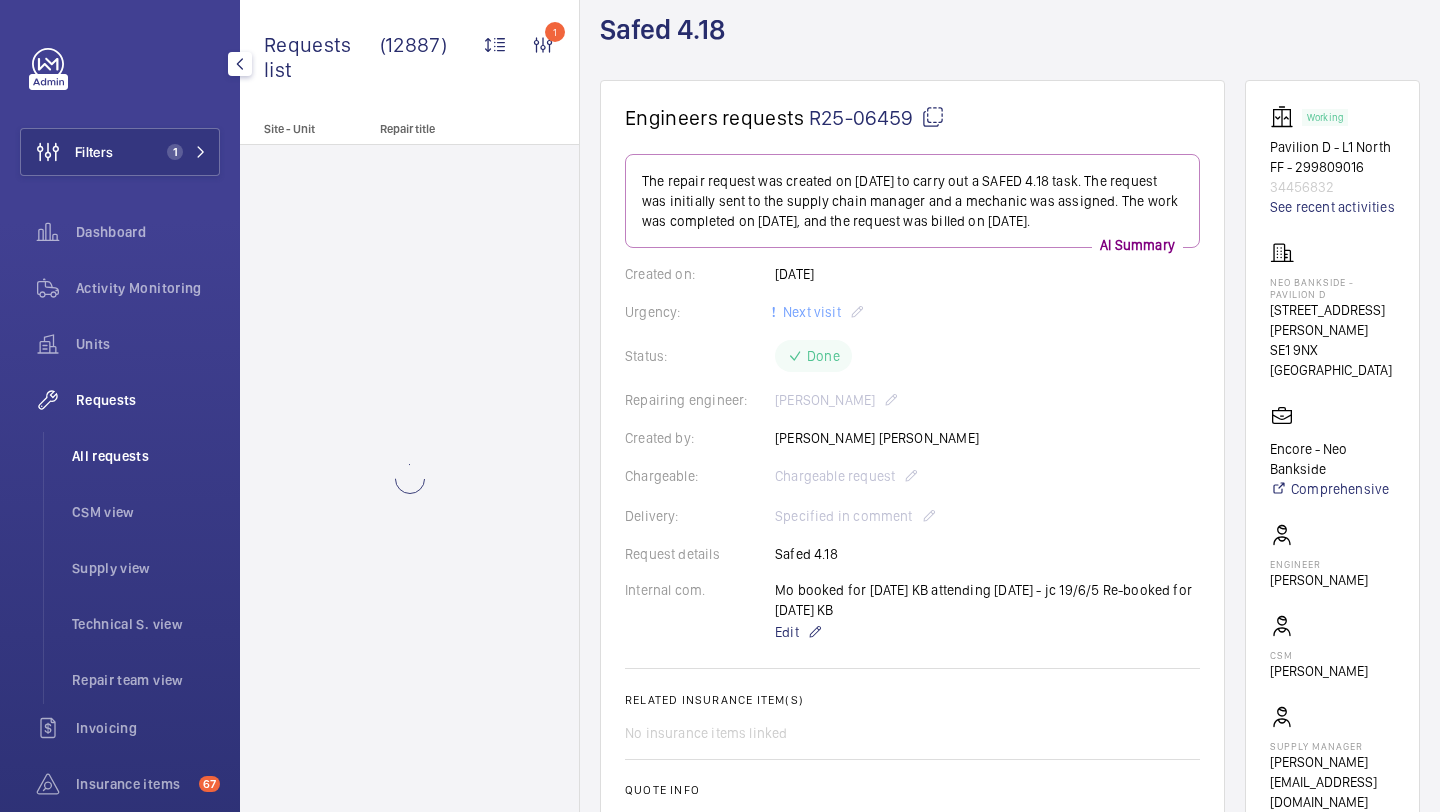 click on "All requests" 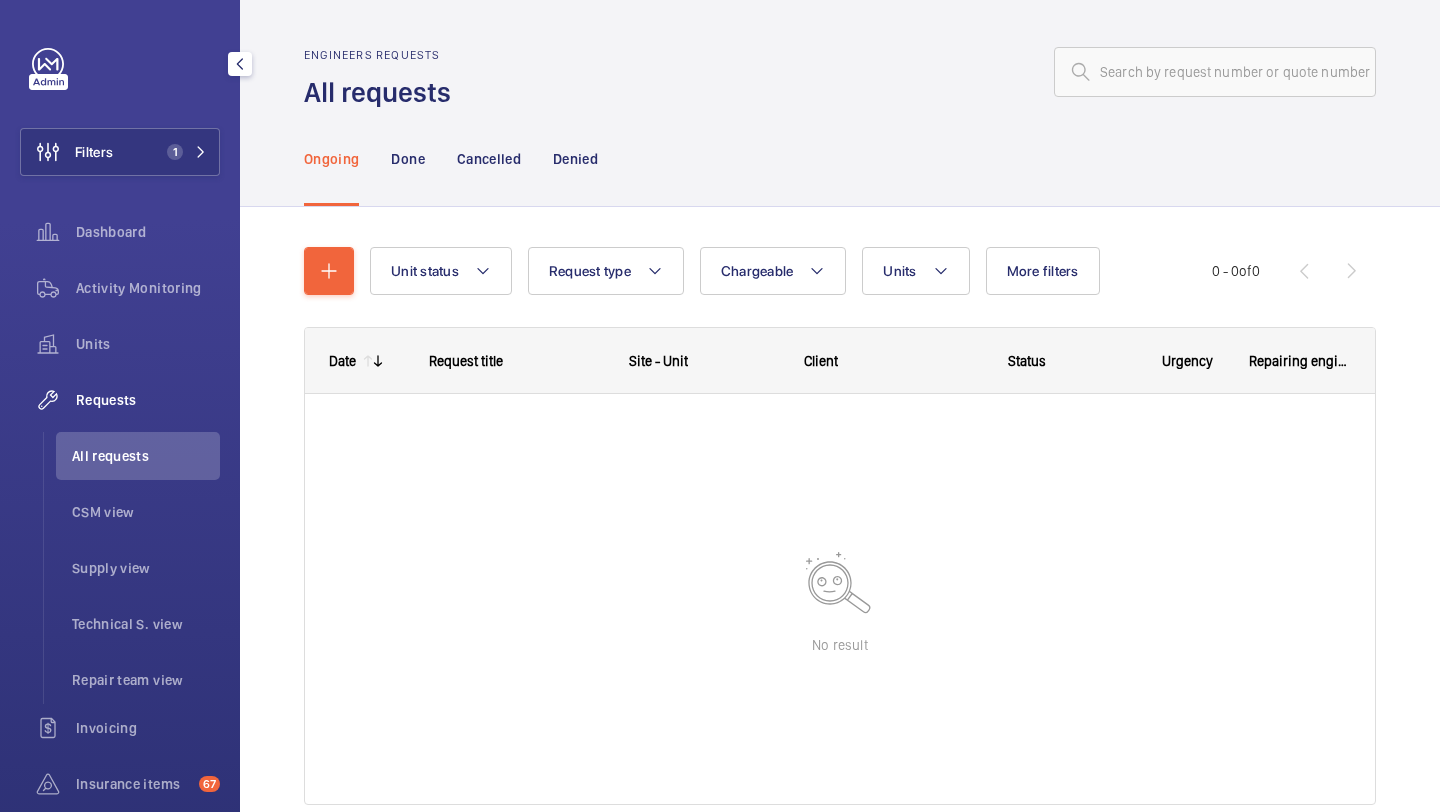 click on "Dashboard" 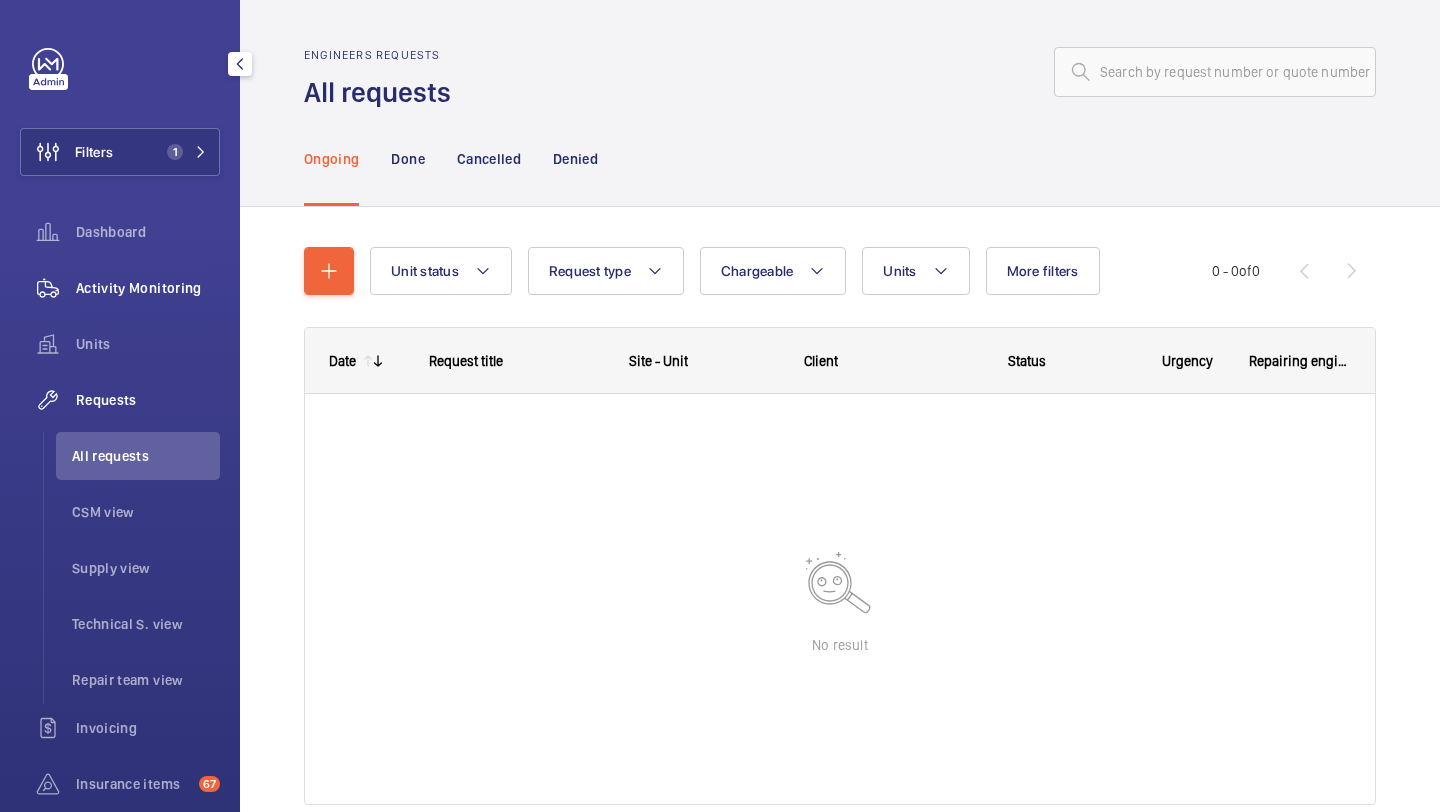 click on "Activity Monitoring" 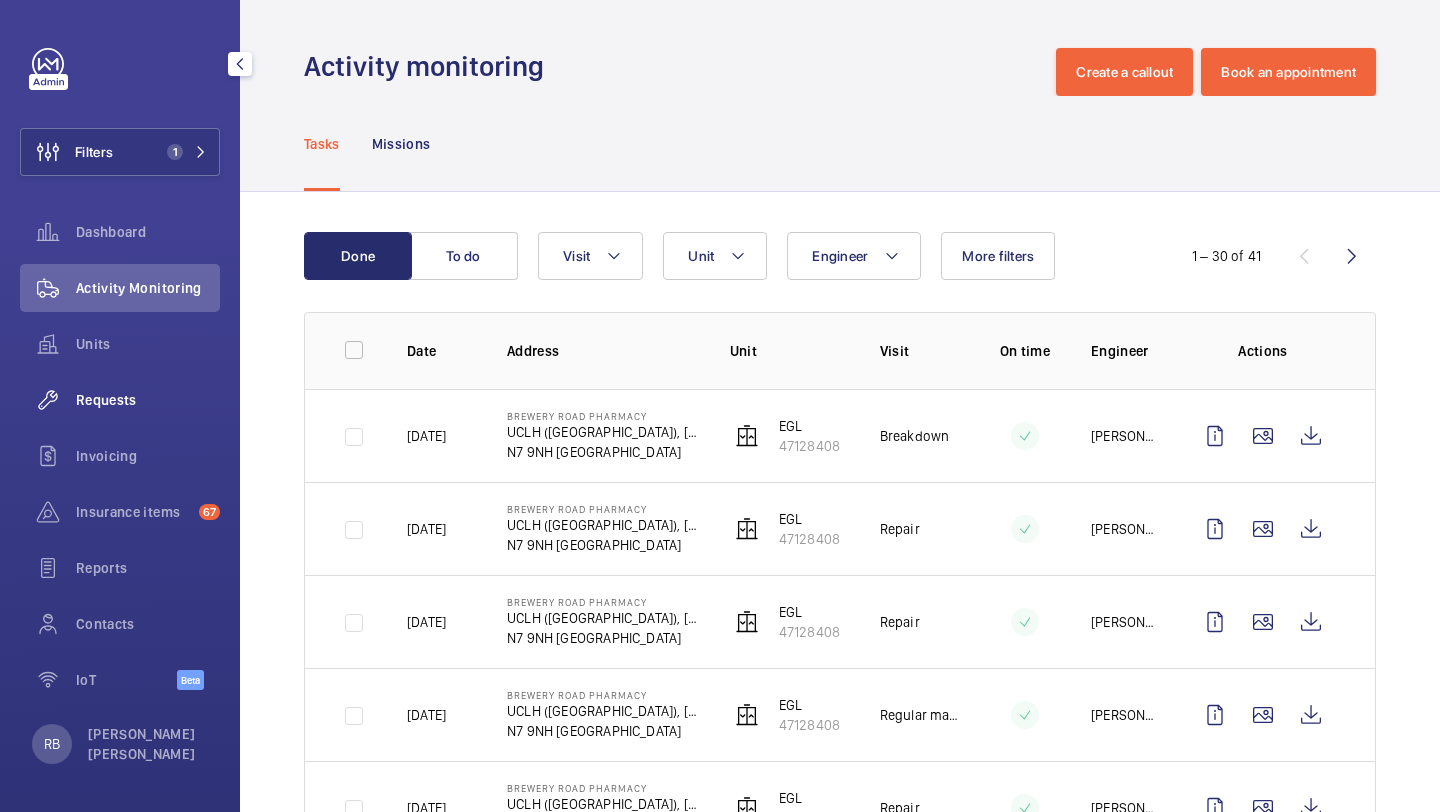 click on "Requests" 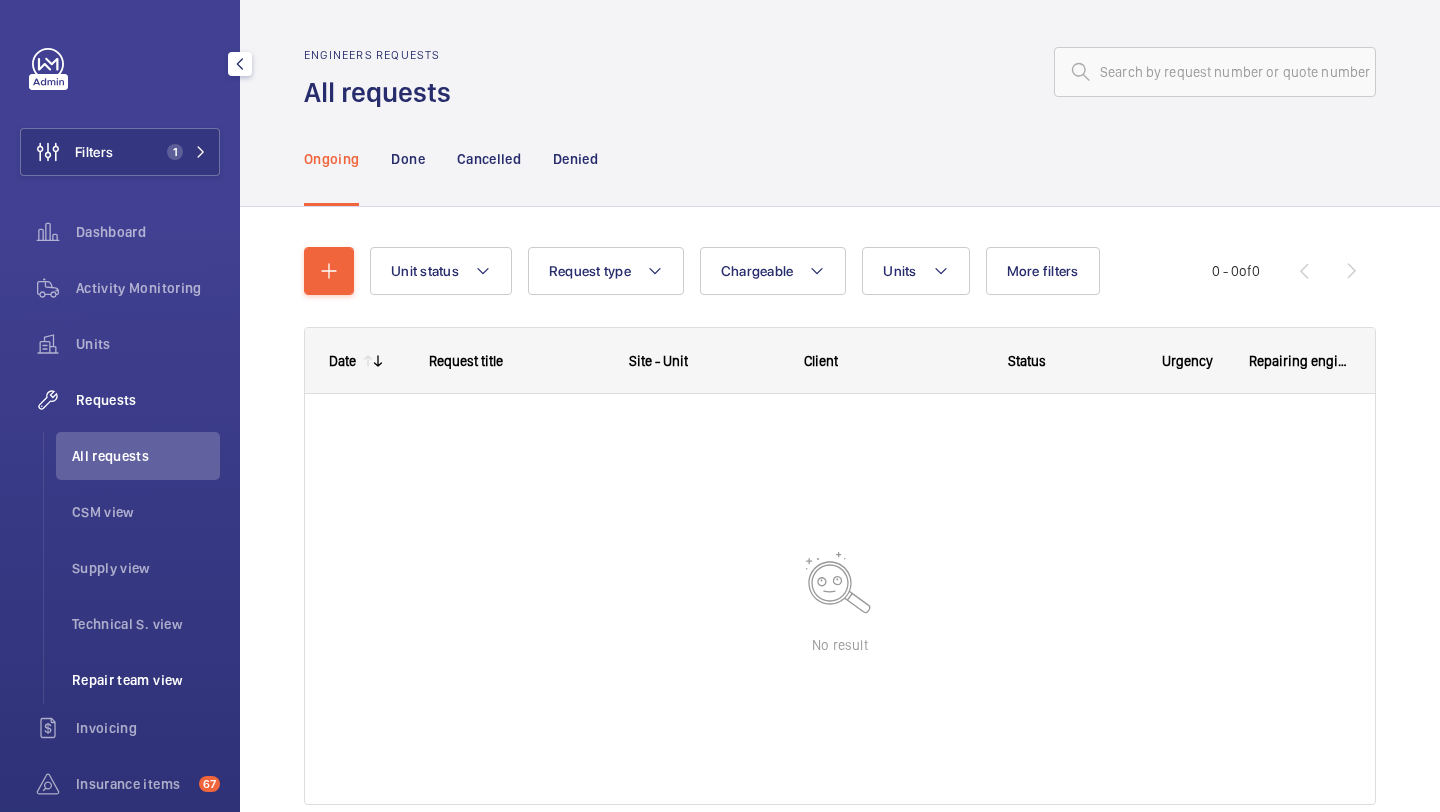 click on "Repair team view" 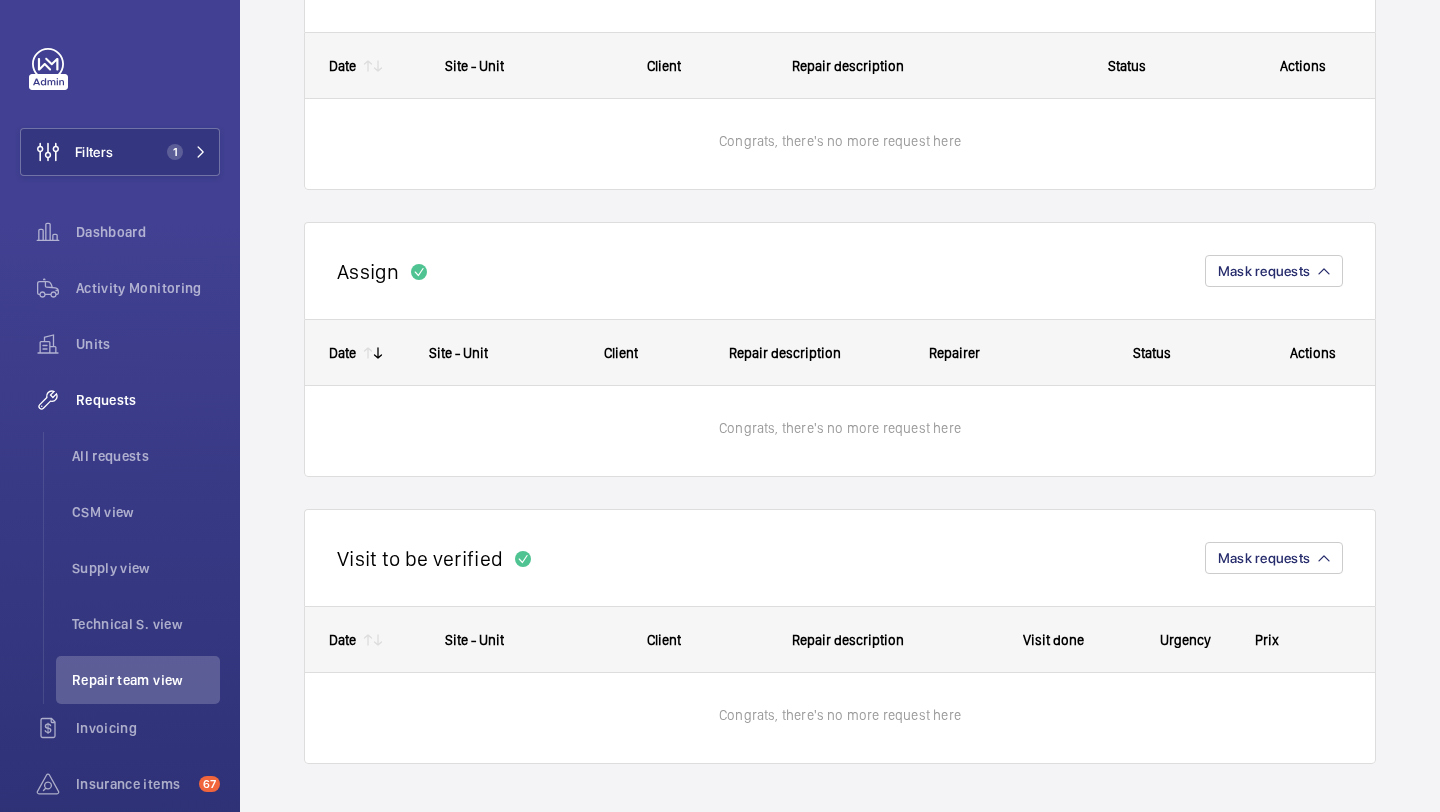 scroll, scrollTop: 0, scrollLeft: 0, axis: both 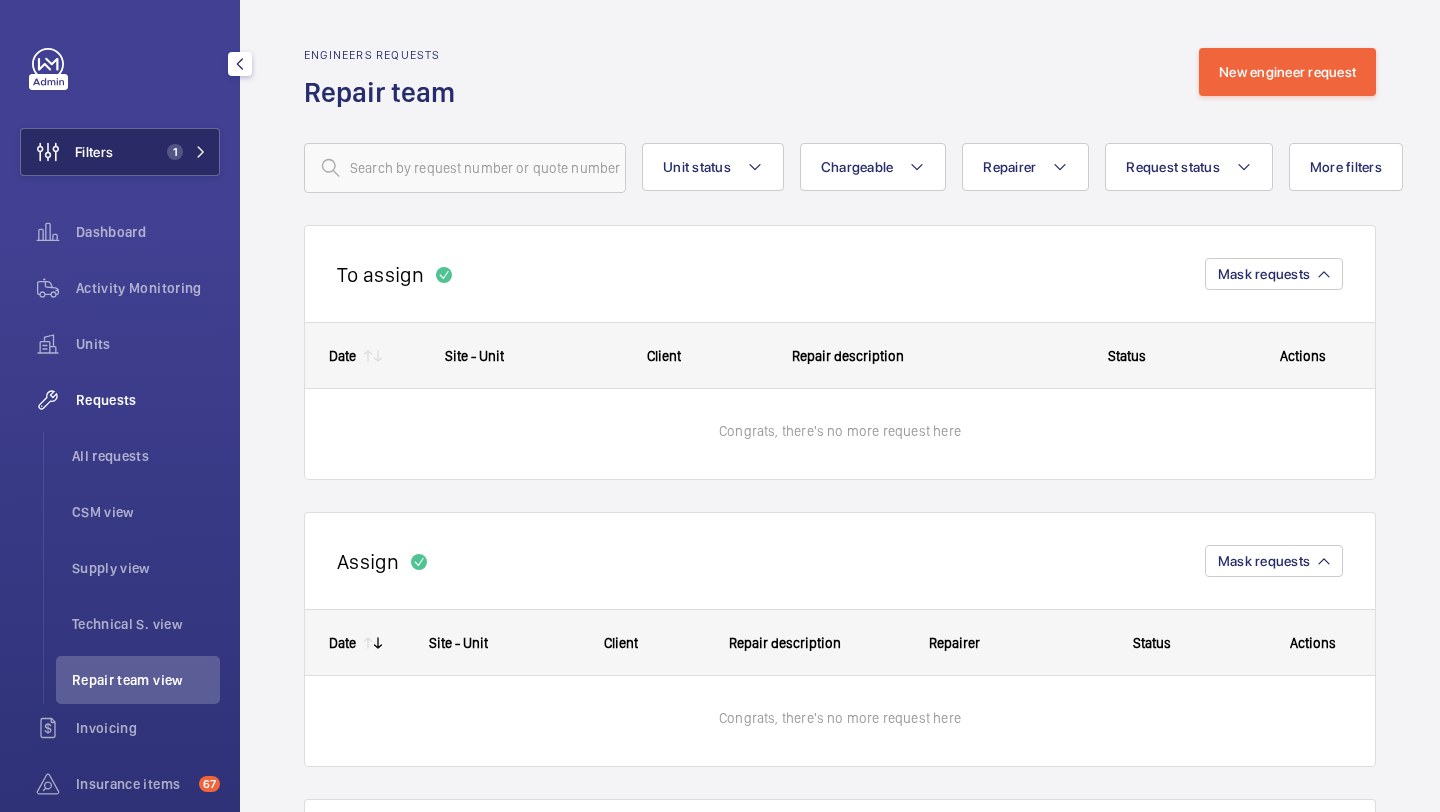 click on "Filters 1" 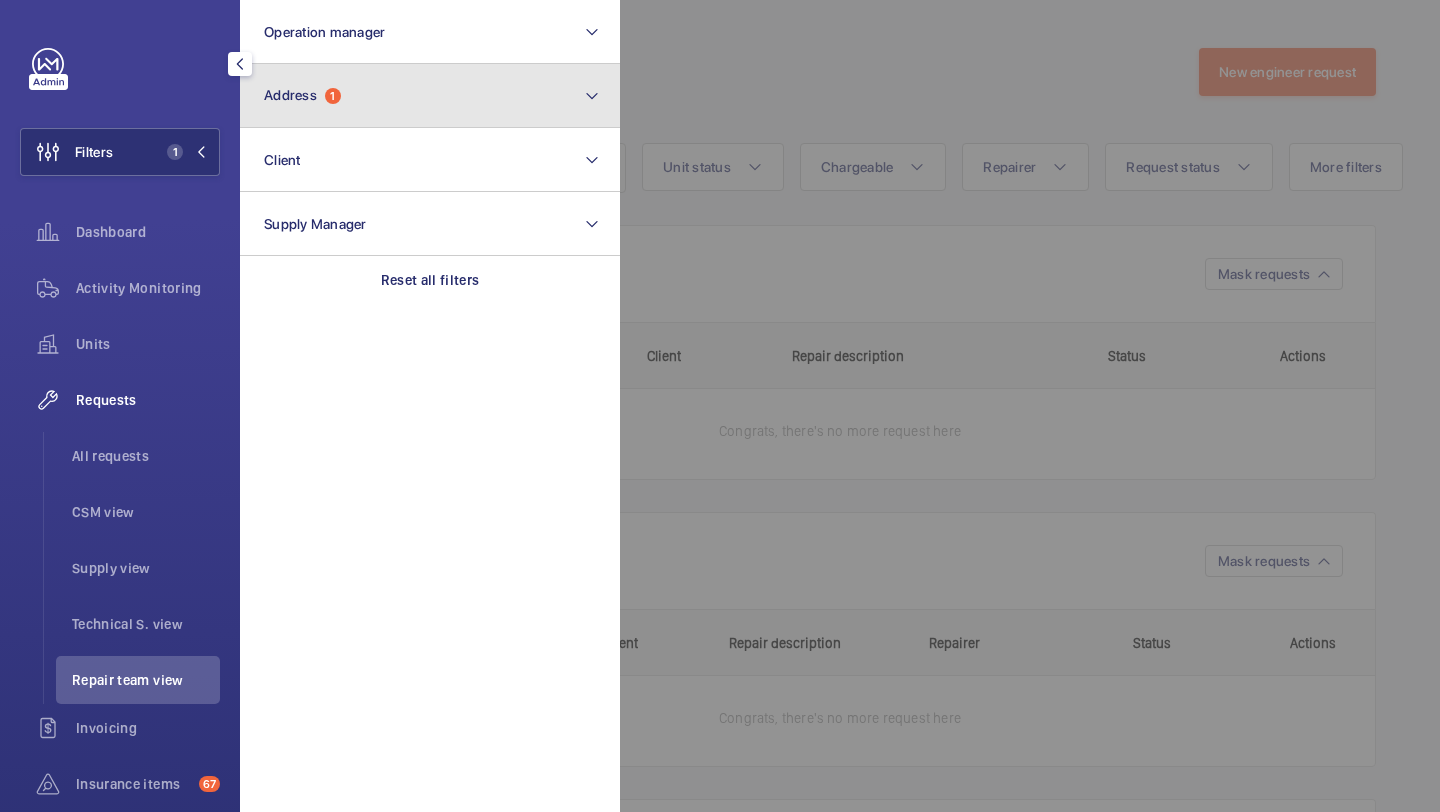 click on "Address  1" 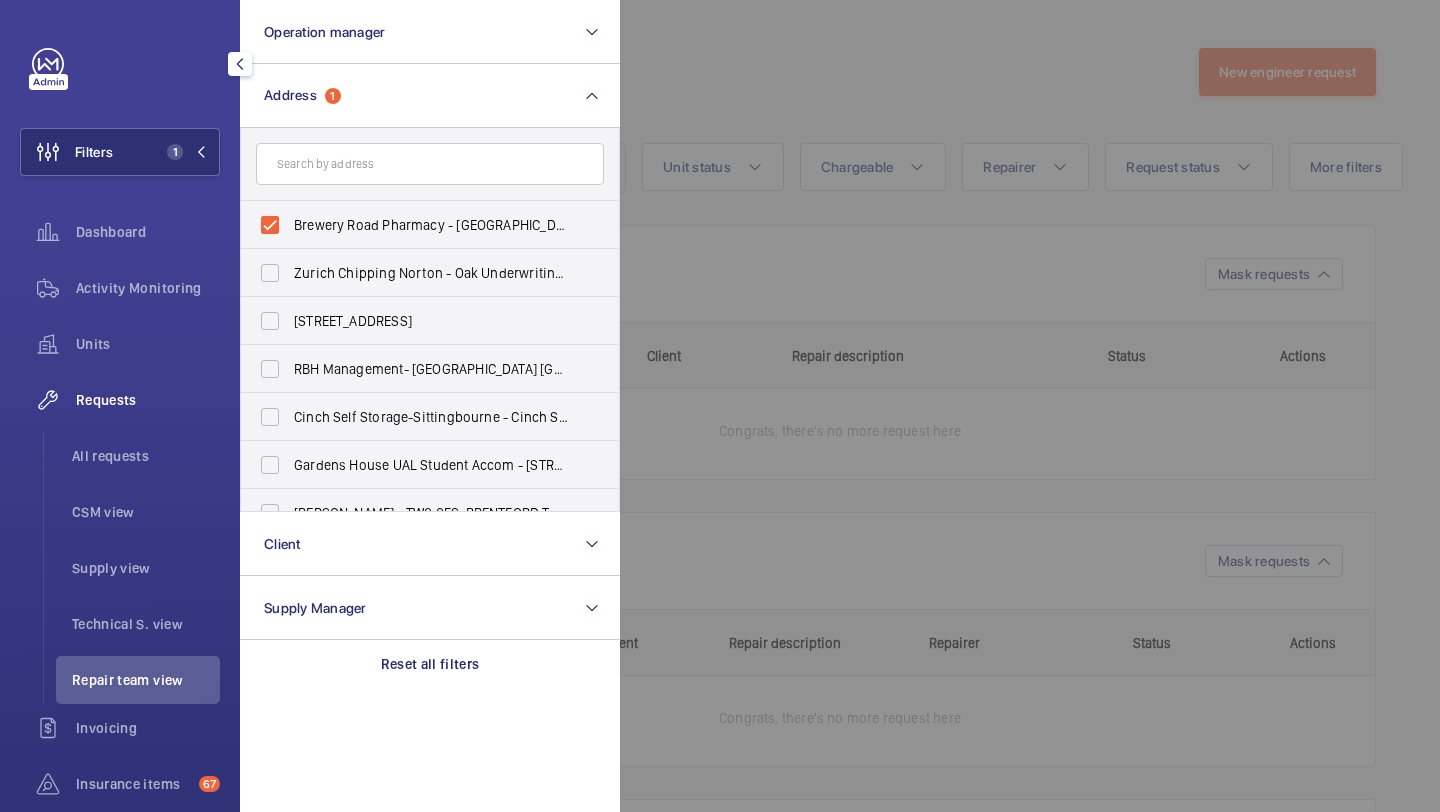 click 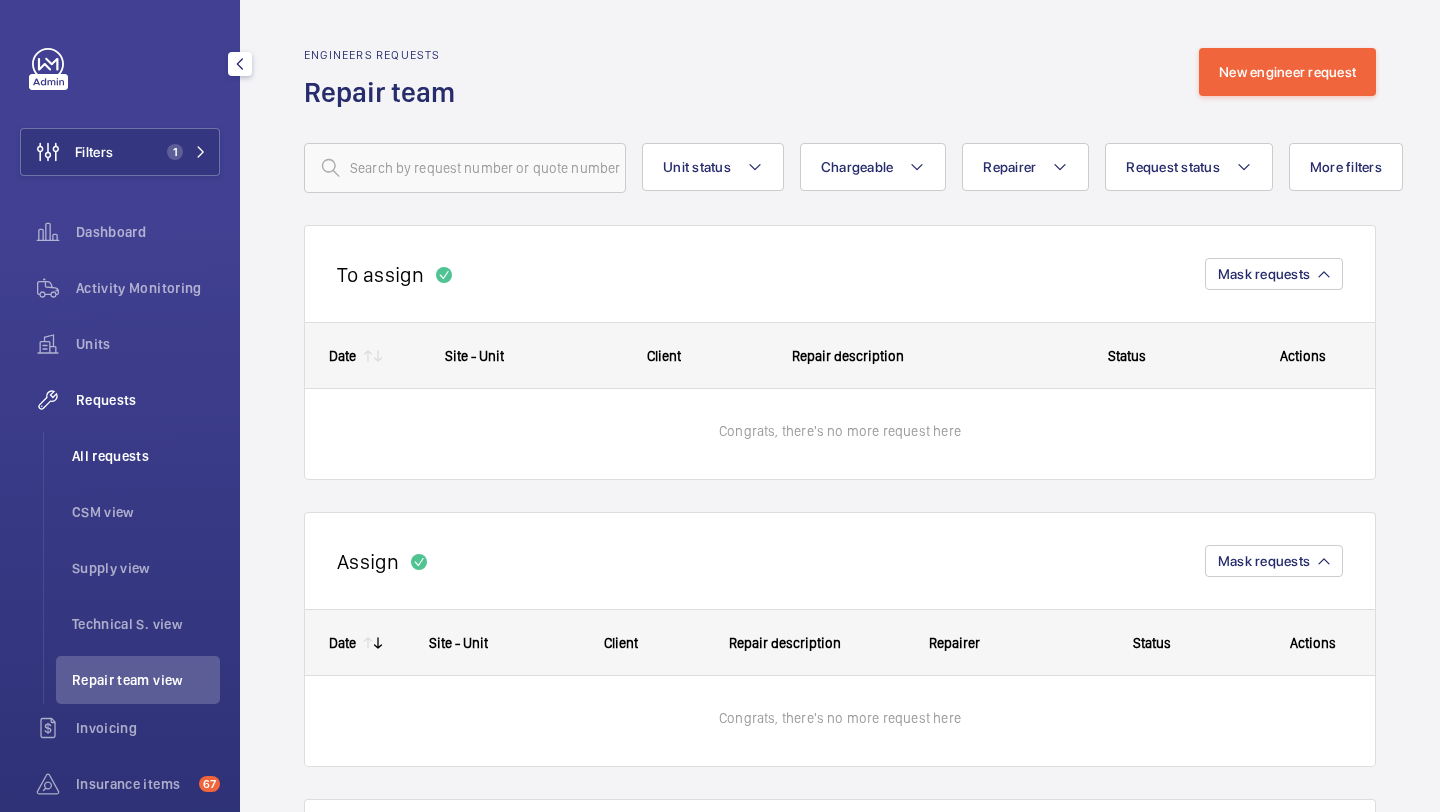 click on "All requests" 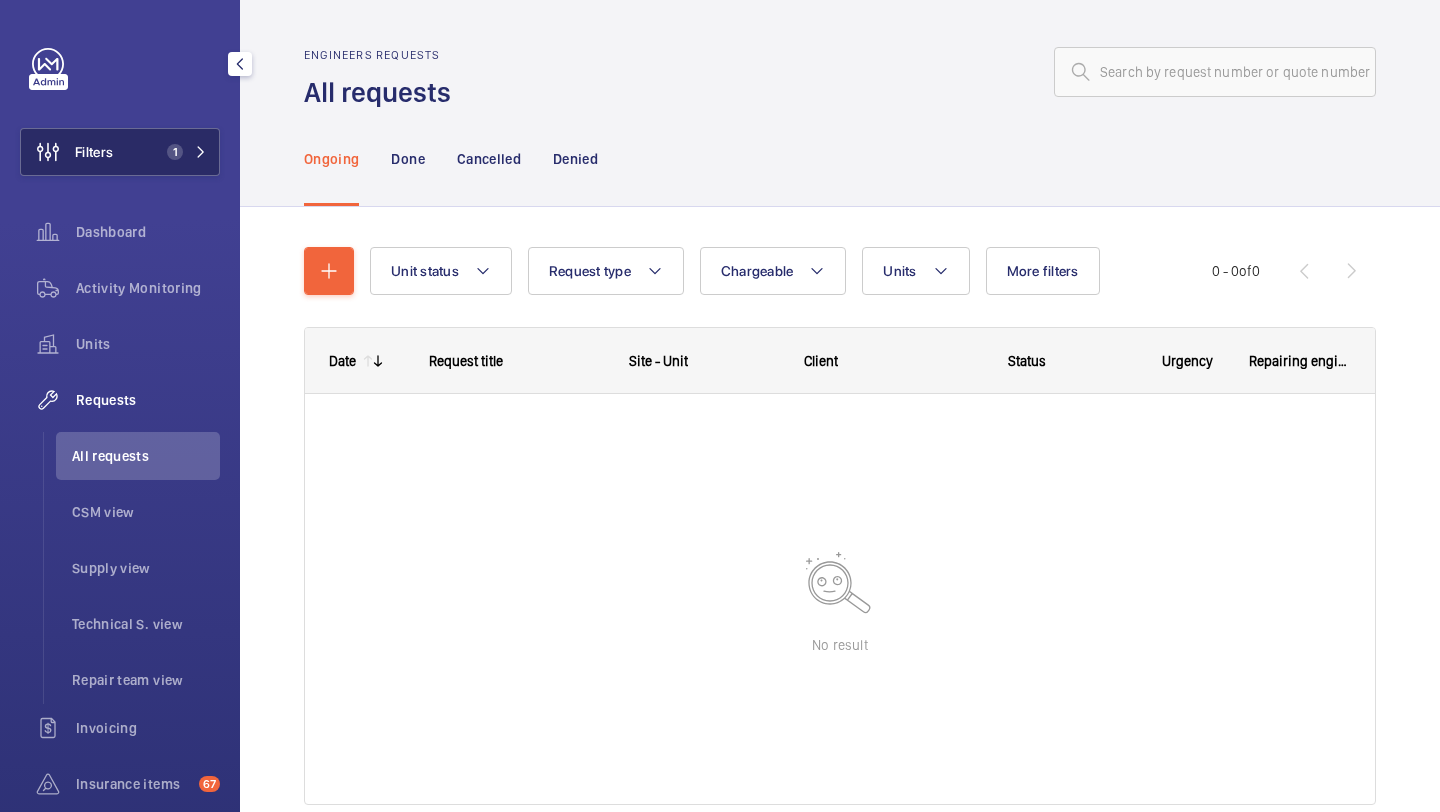 click on "Filters 1" 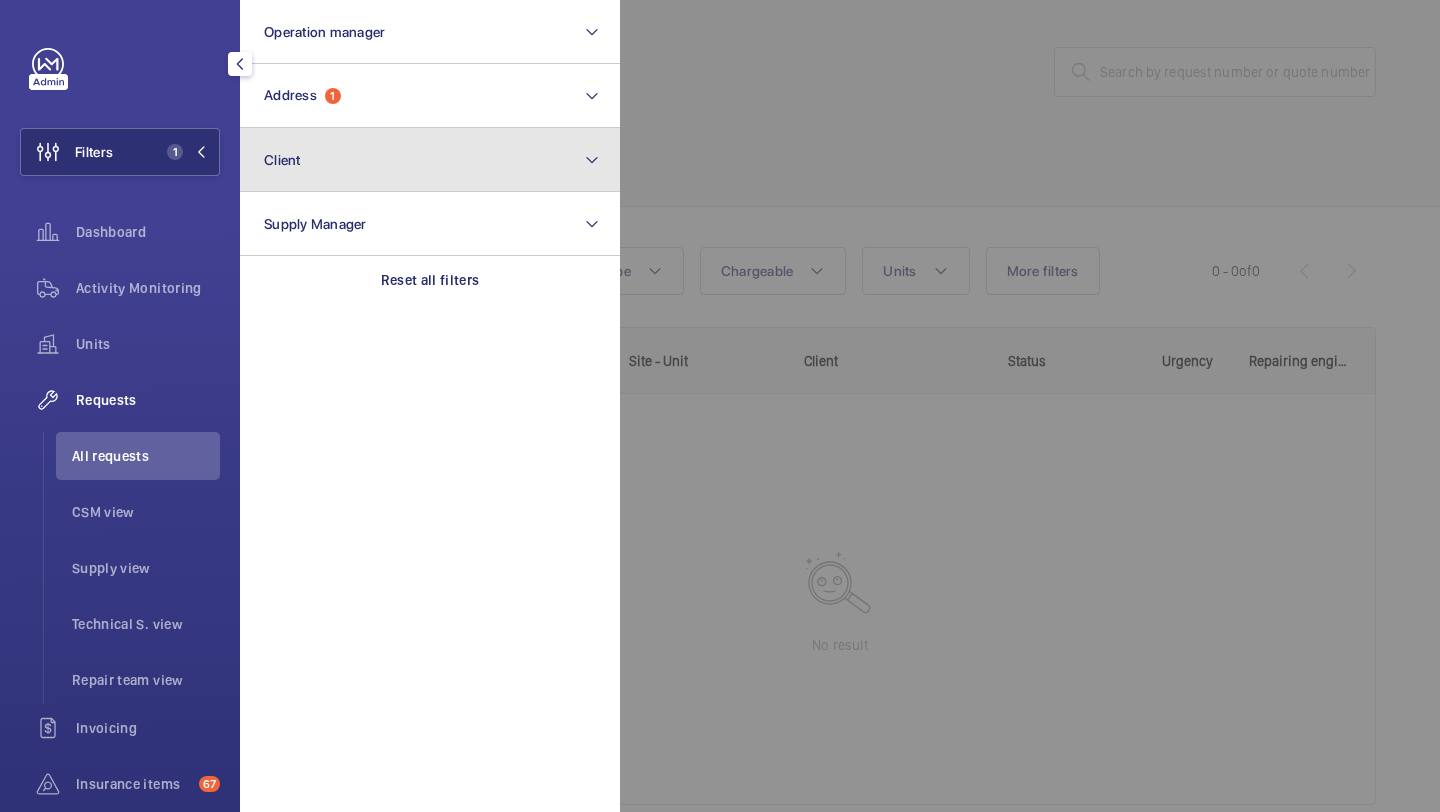 click on "Client" 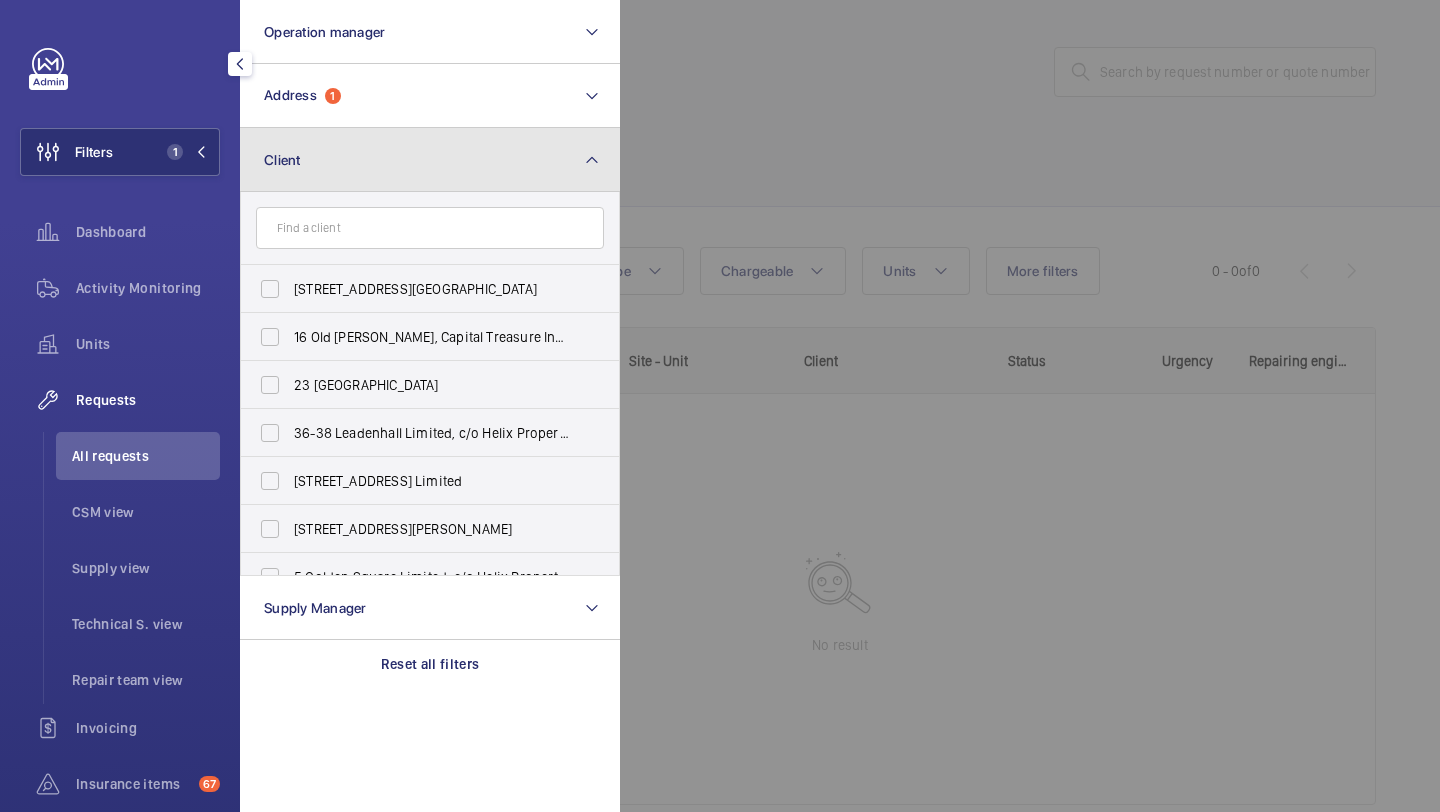 click on "Client" 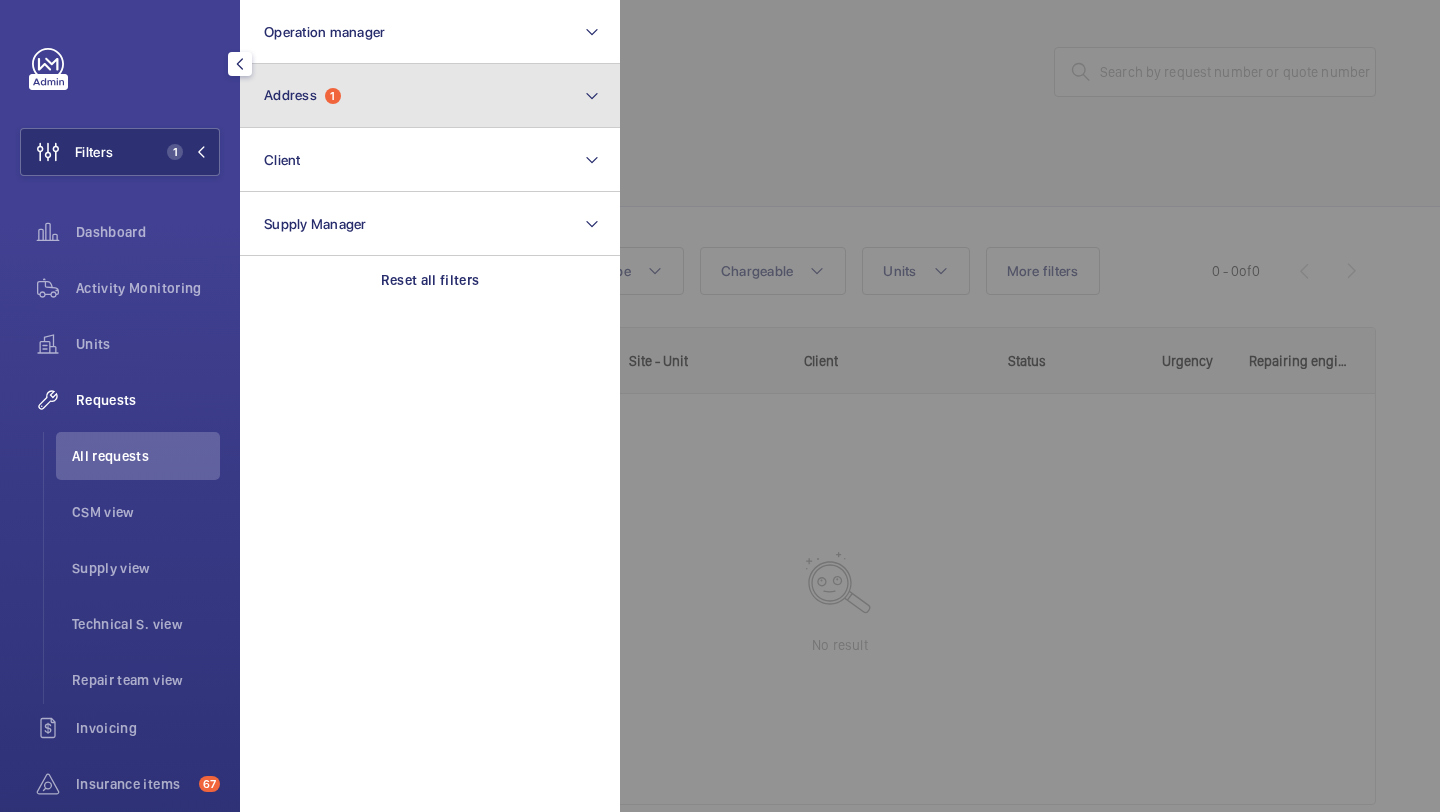 click on "Address" 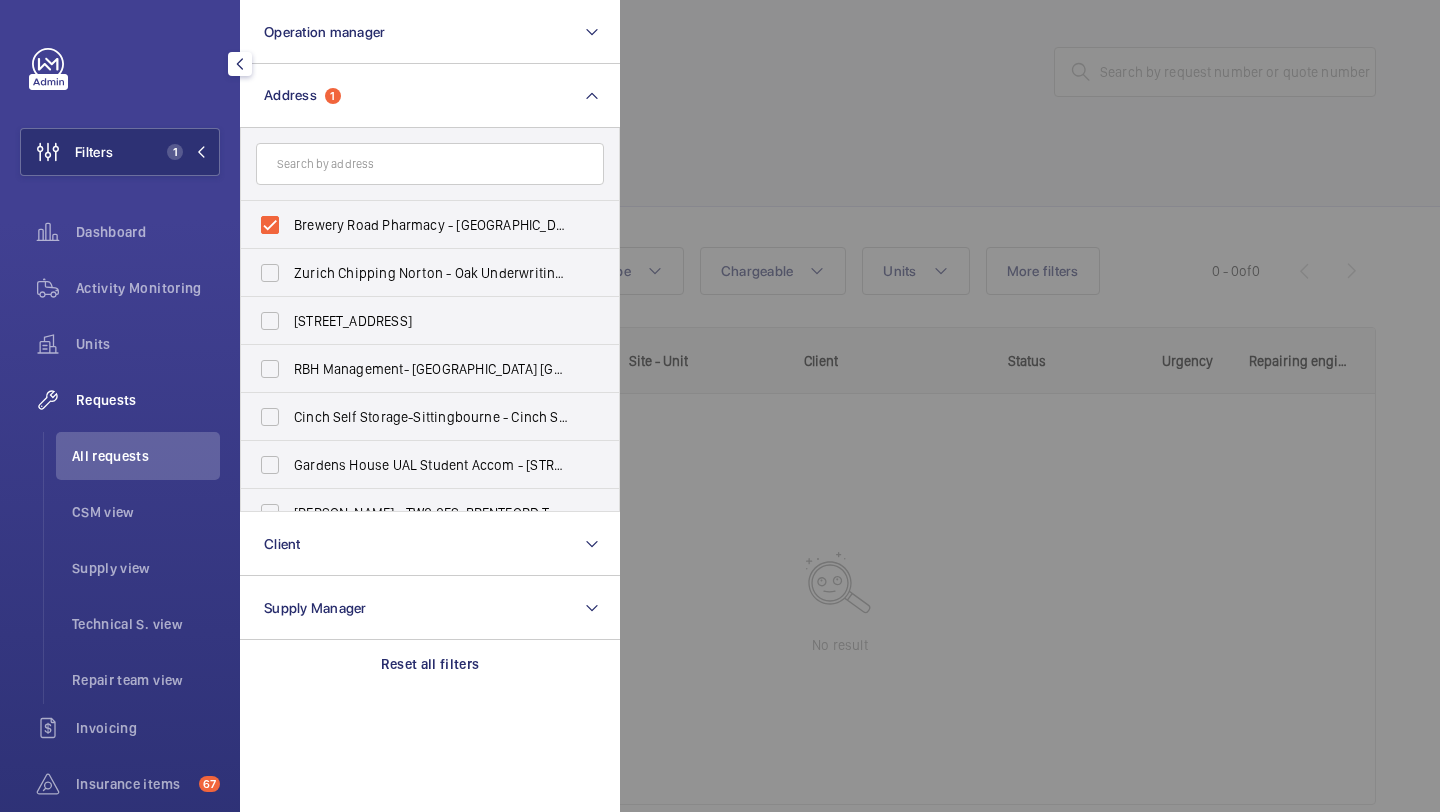click 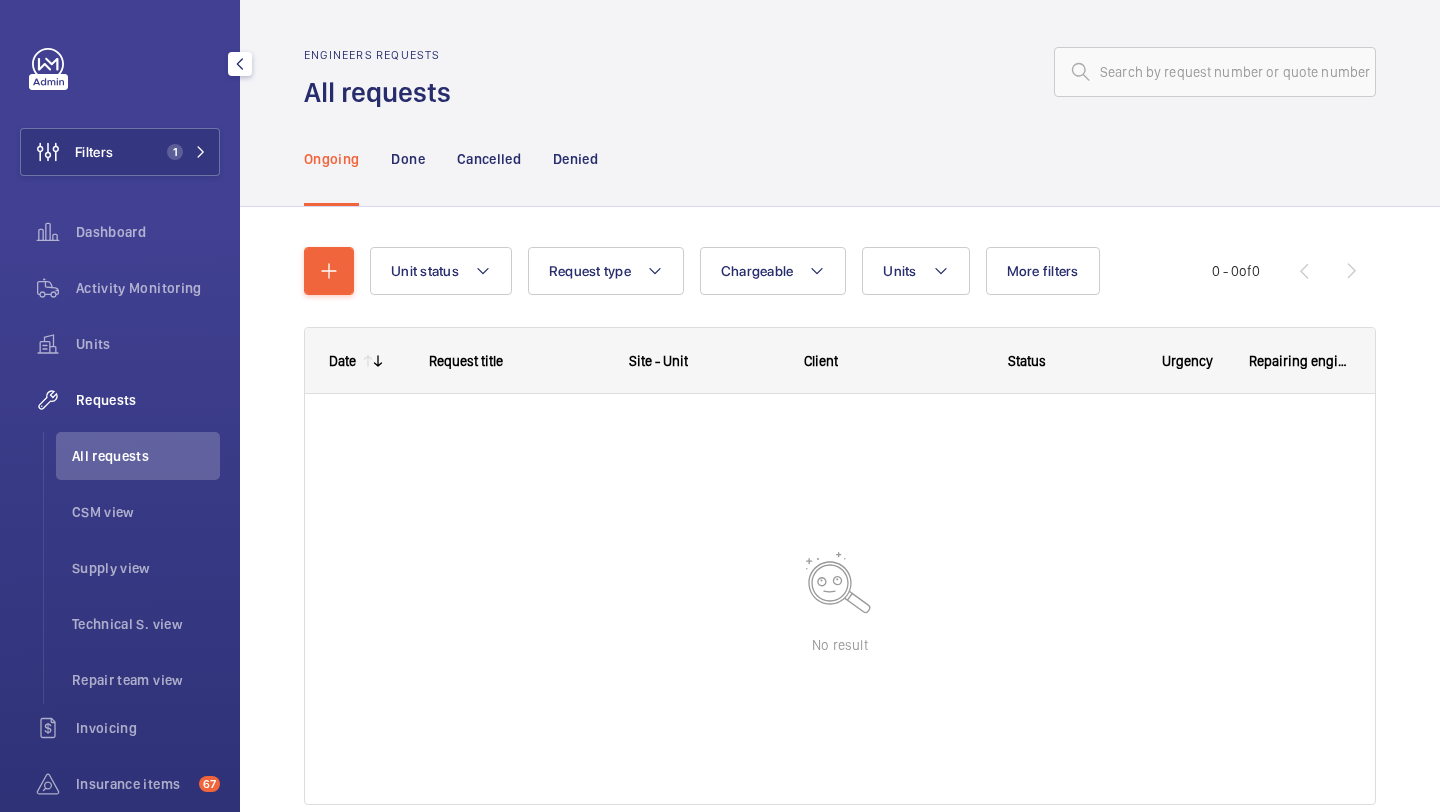 click on "Filters 1  Dashboard   Activity Monitoring   Units   Requests   All requests   CSM view   Supply view   Technical S. view   Repair team view   Invoicing   Insurance items  67  Reports   Contacts   IoT  Beta [PERSON_NAME]" 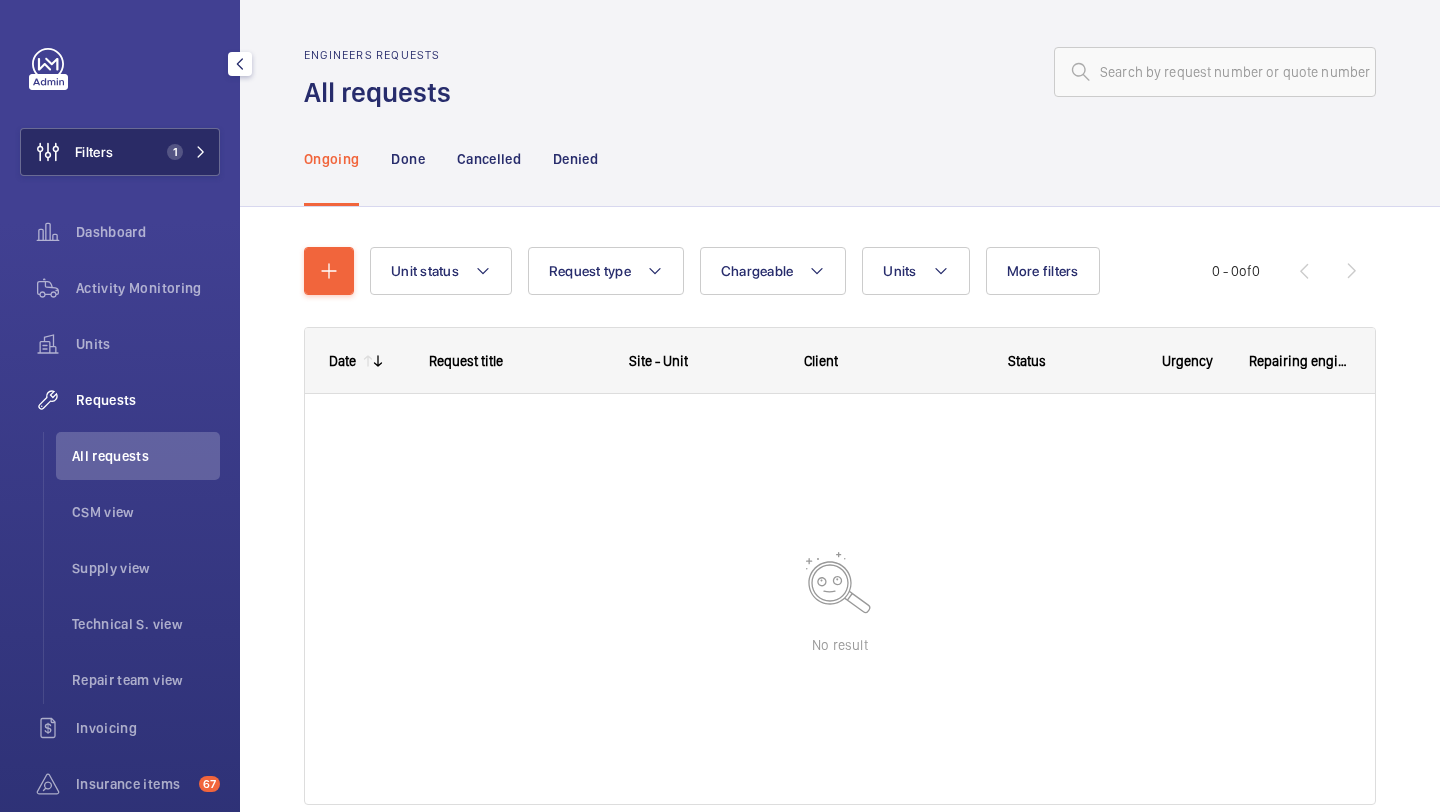click on "Filters 1" 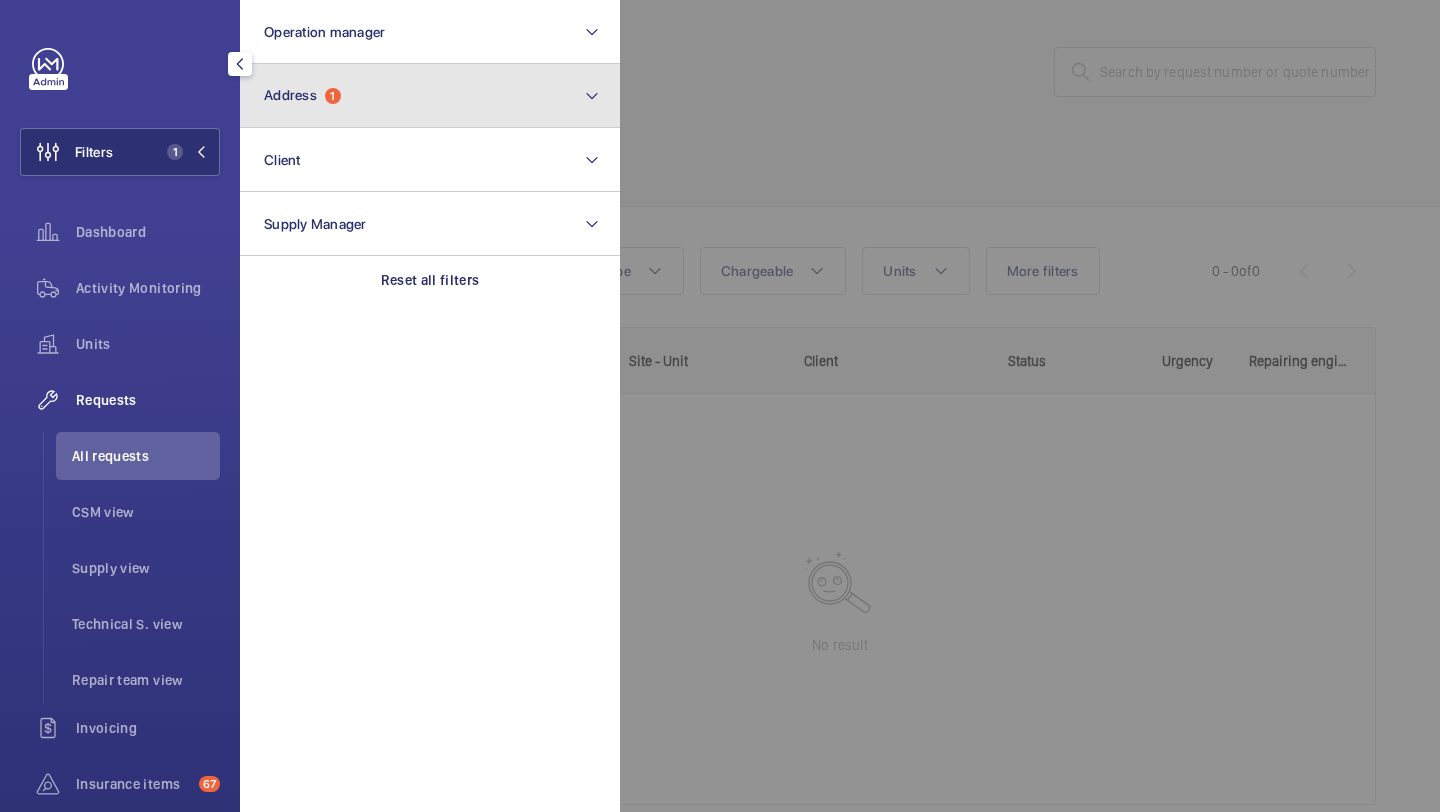 click on "Address  1" 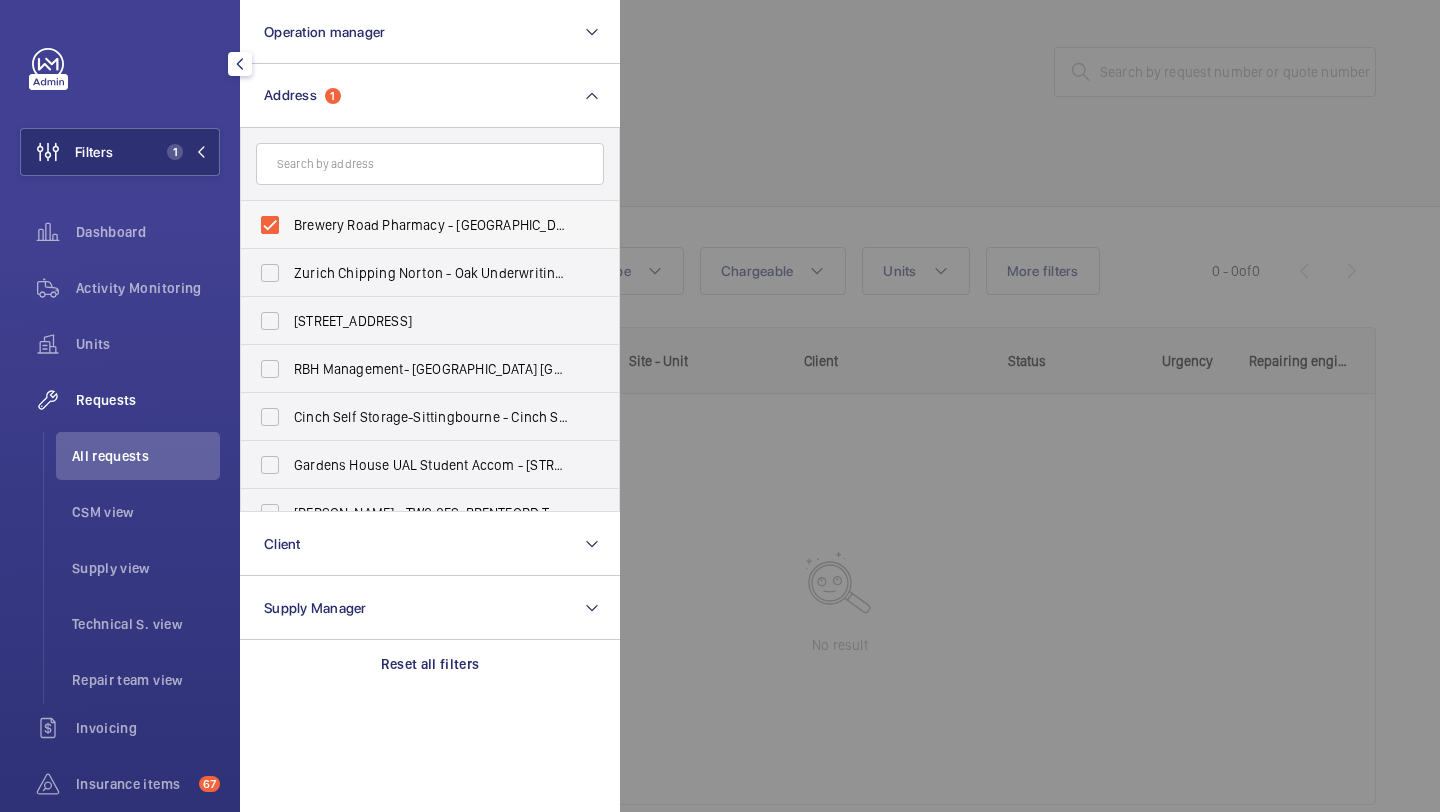 click on "Brewery Road Pharmacy - [GEOGRAPHIC_DATA] ([GEOGRAPHIC_DATA]), [STREET_ADDRESS]" at bounding box center [431, 225] 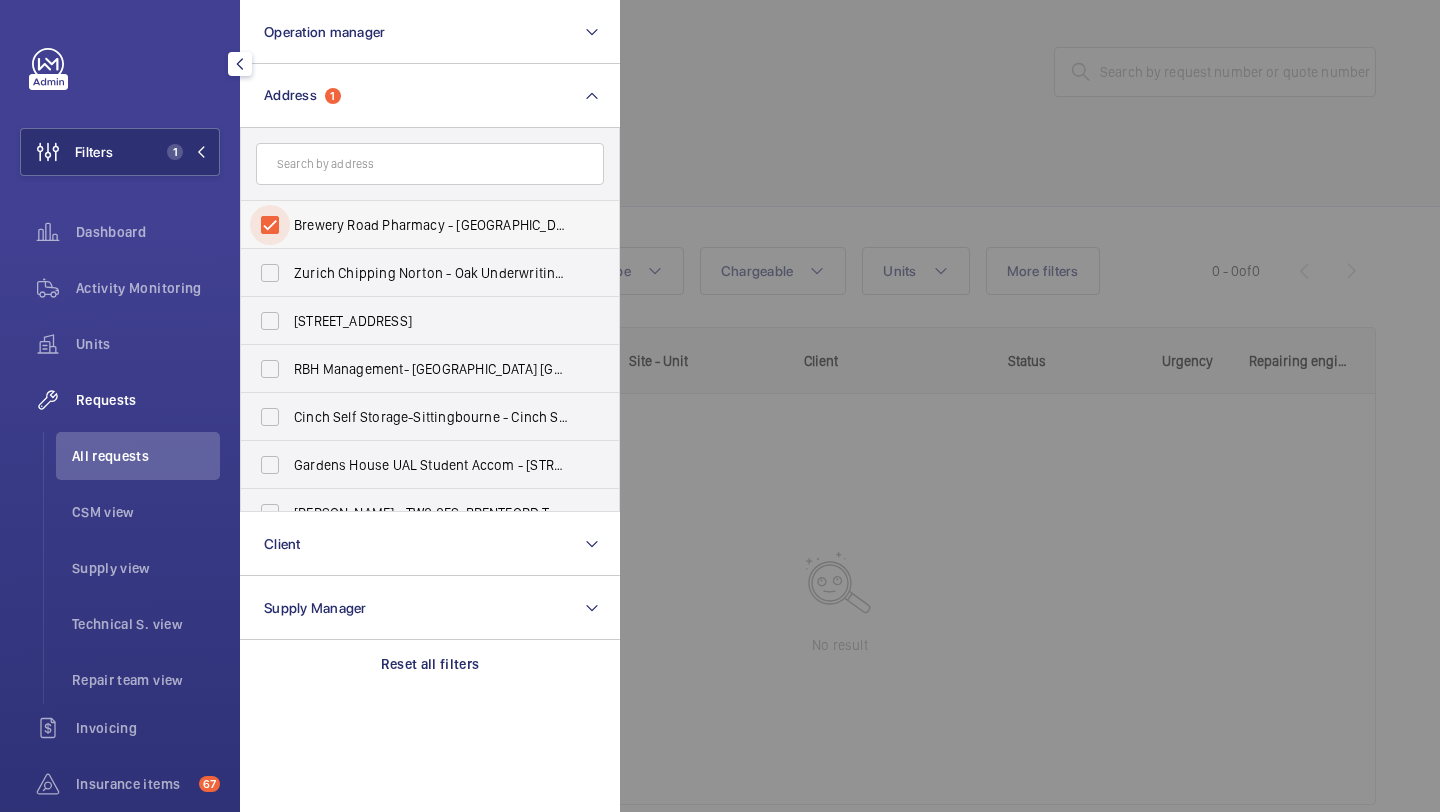 click on "Brewery Road Pharmacy - [GEOGRAPHIC_DATA] ([GEOGRAPHIC_DATA]), [STREET_ADDRESS]" at bounding box center [270, 225] 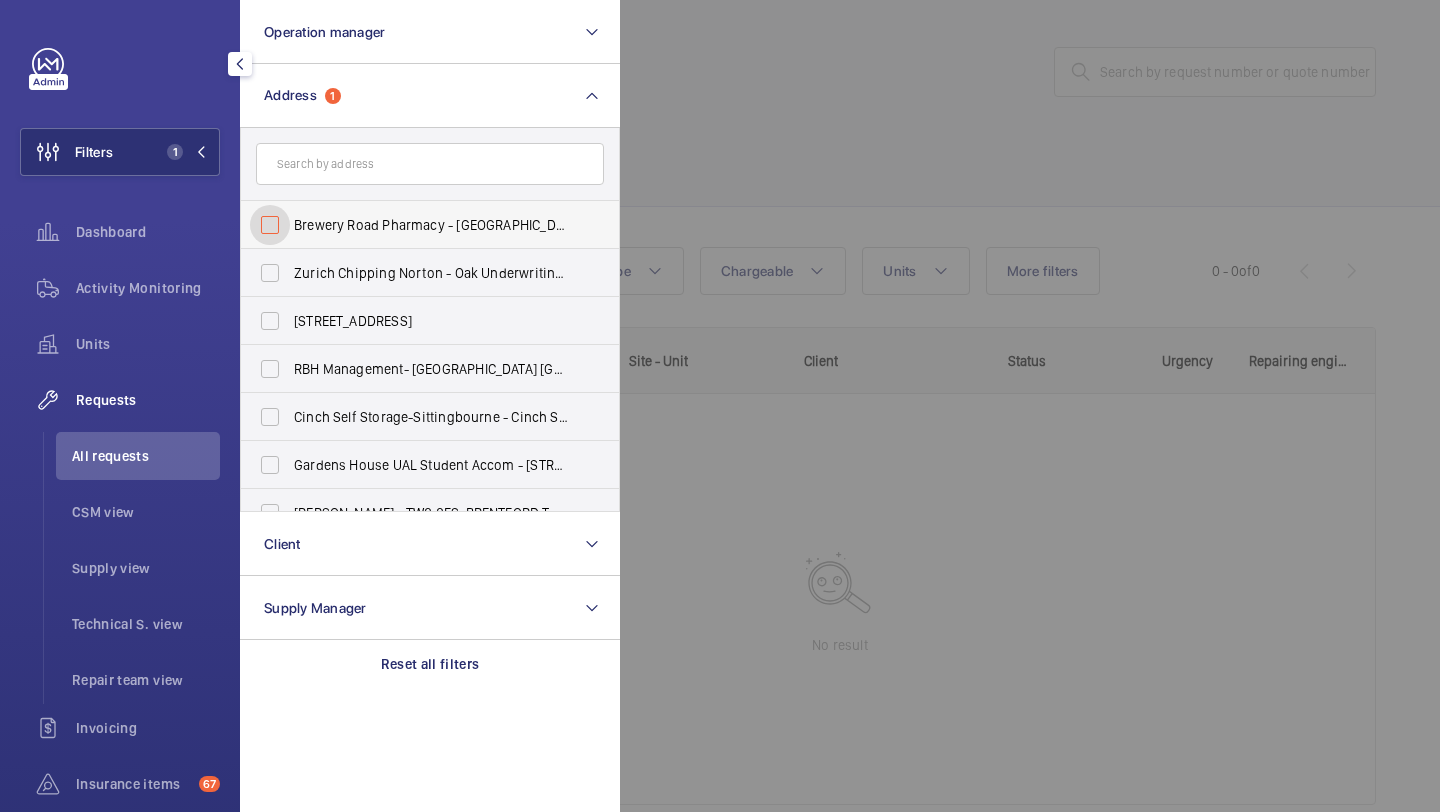 checkbox on "false" 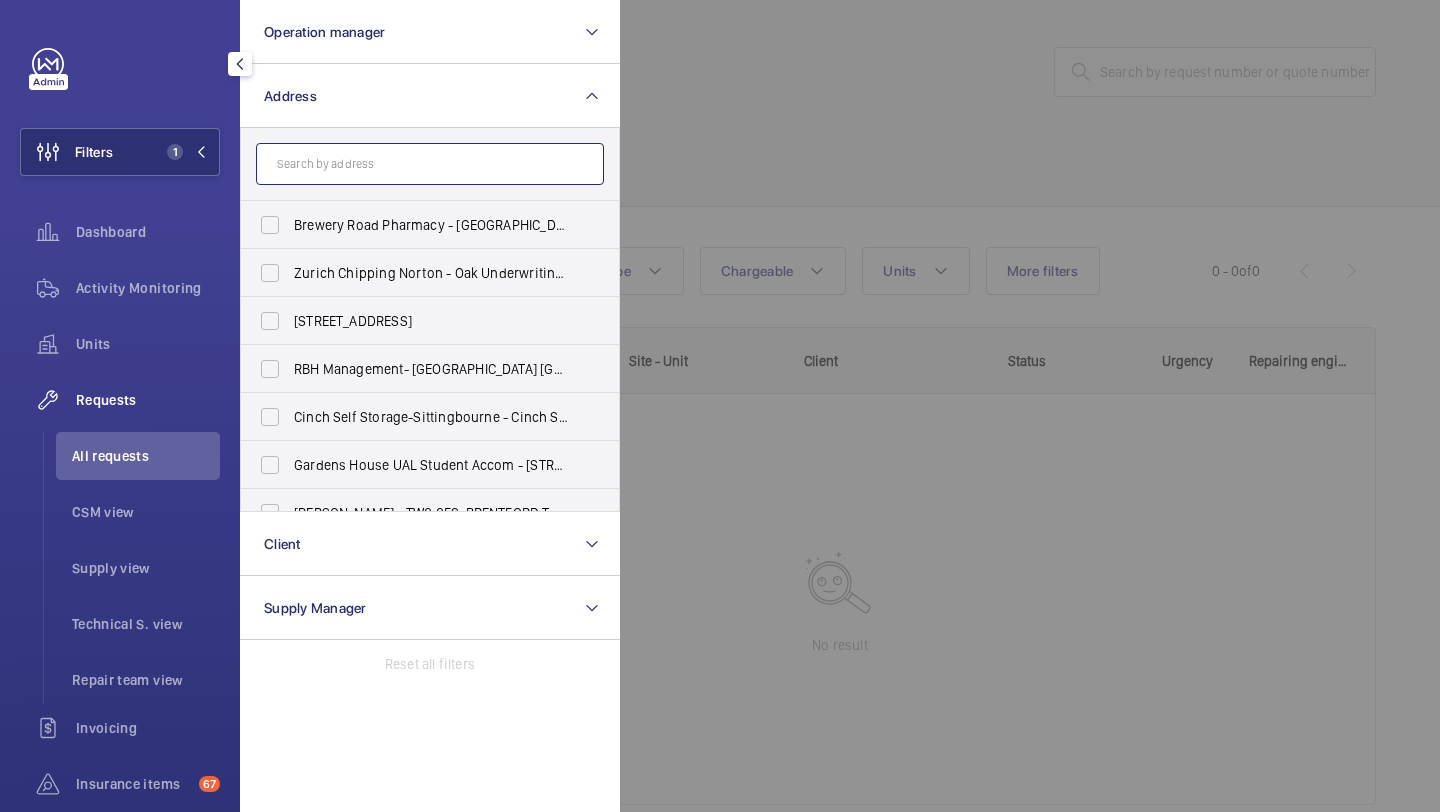 click 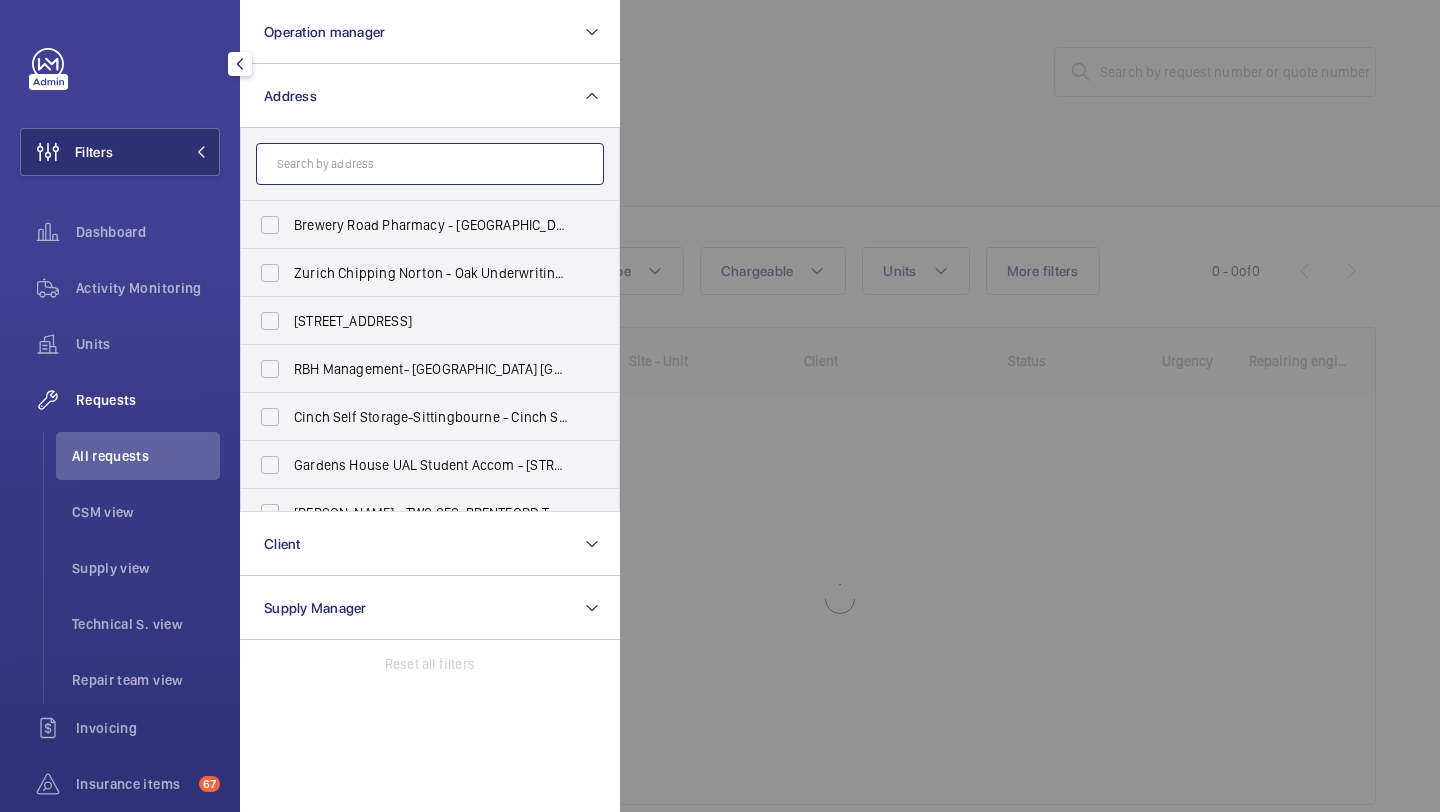 click 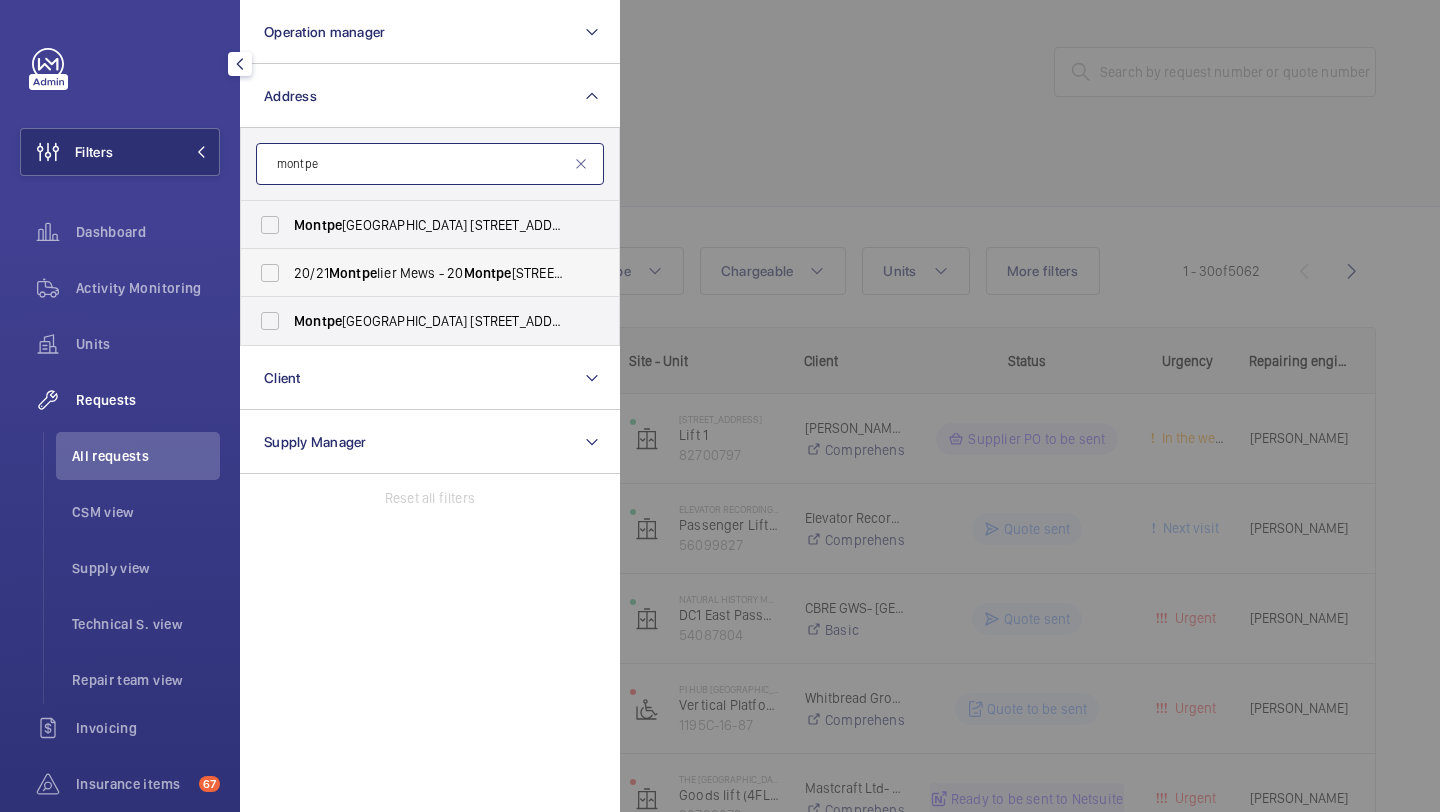 type on "montpe" 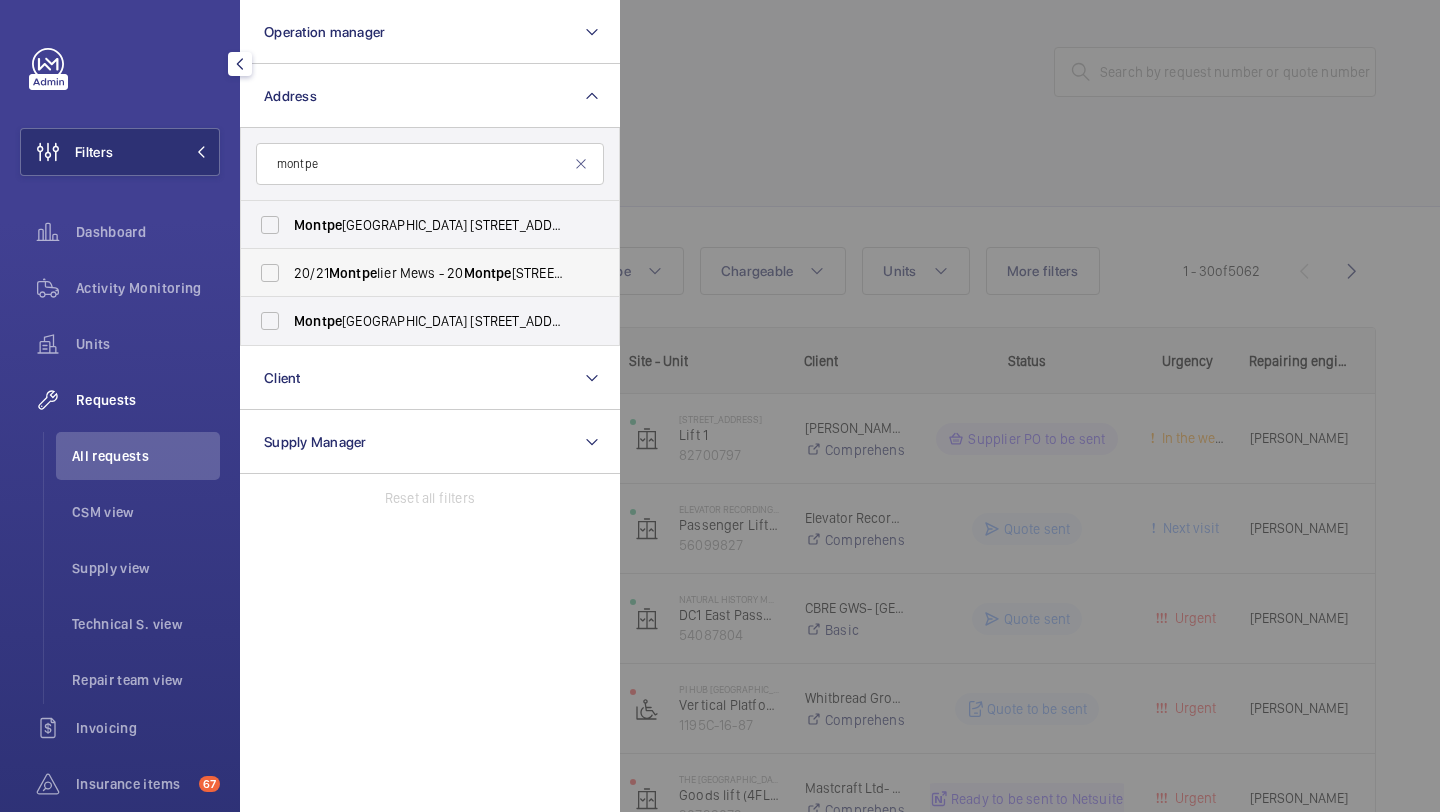 click on "Montpe" at bounding box center [353, 273] 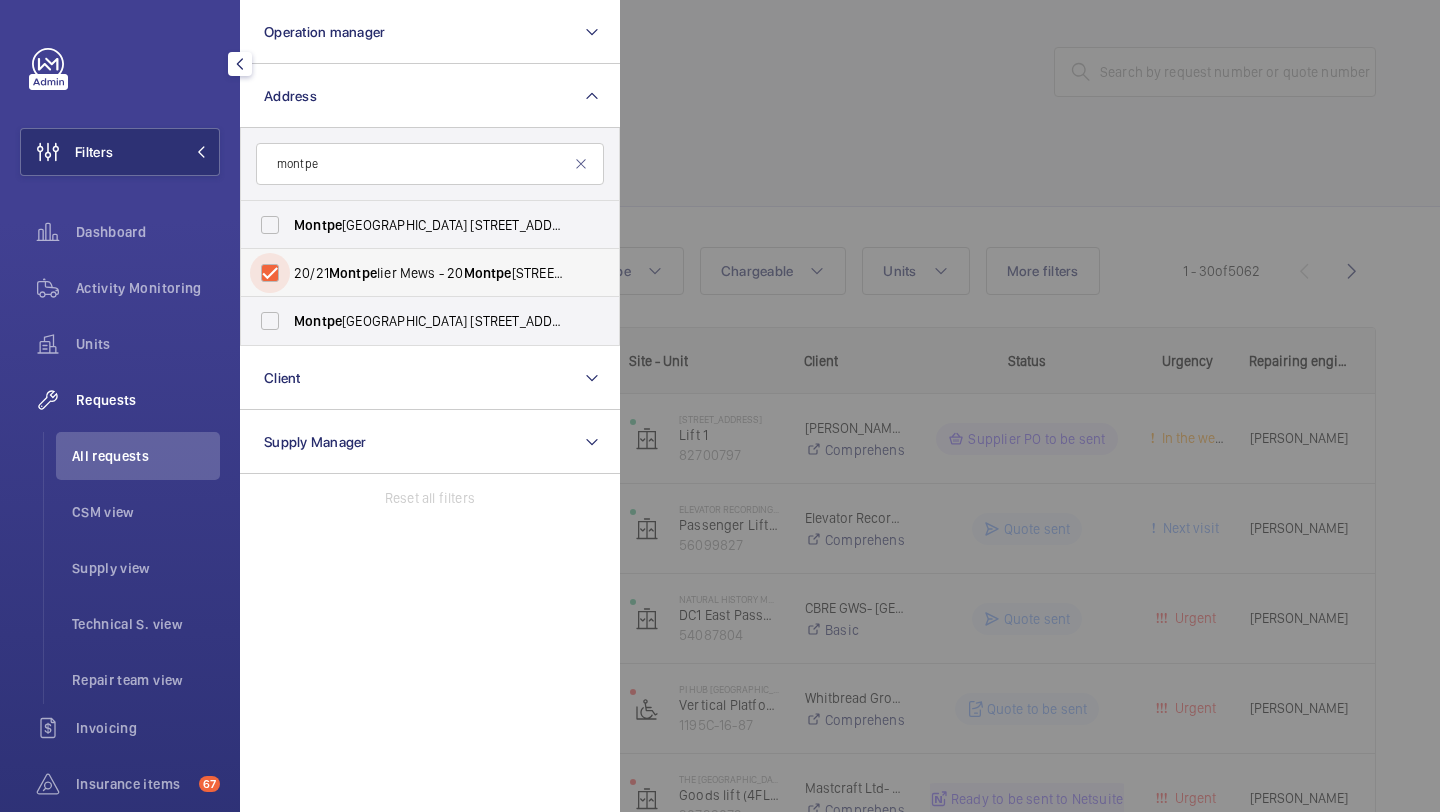 checkbox on "true" 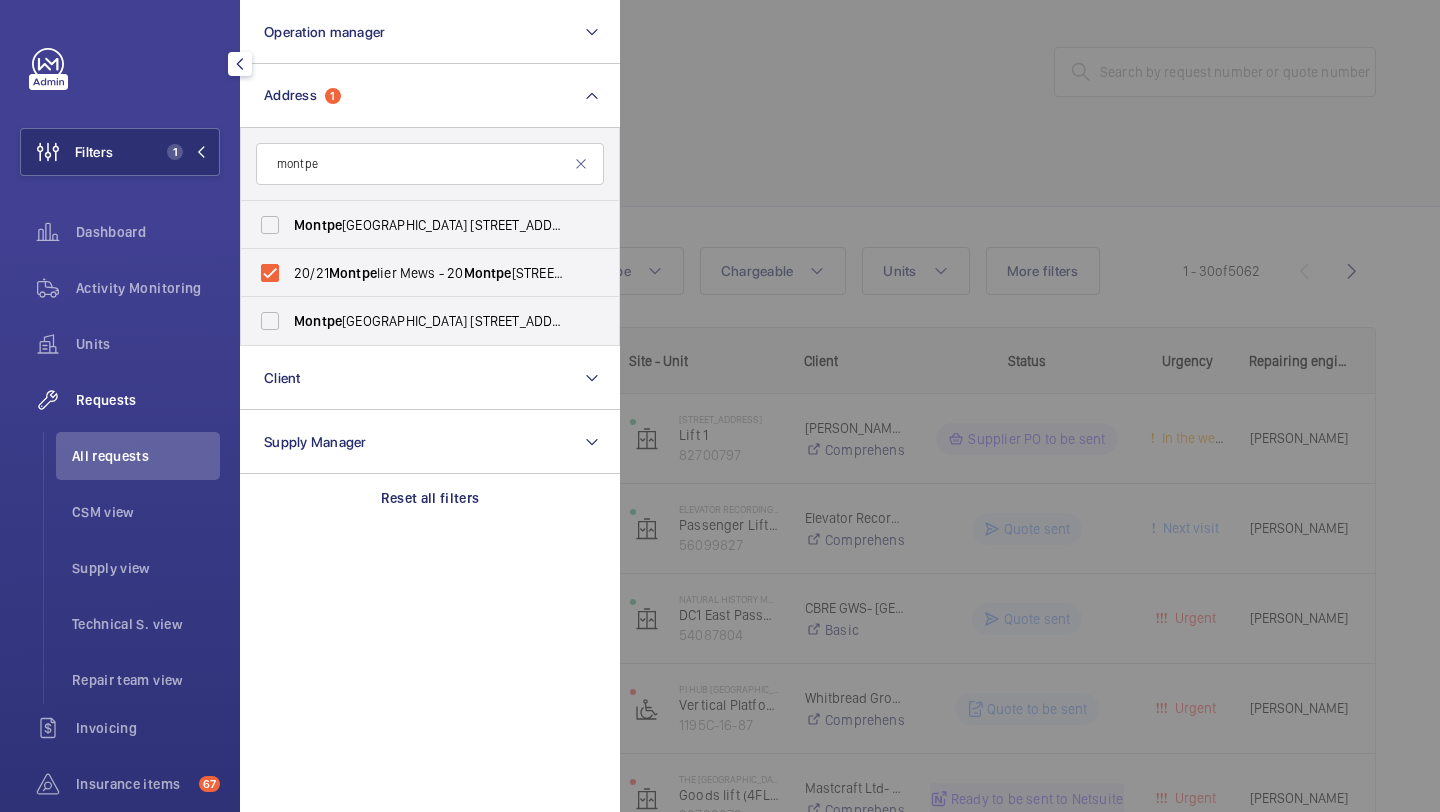 click 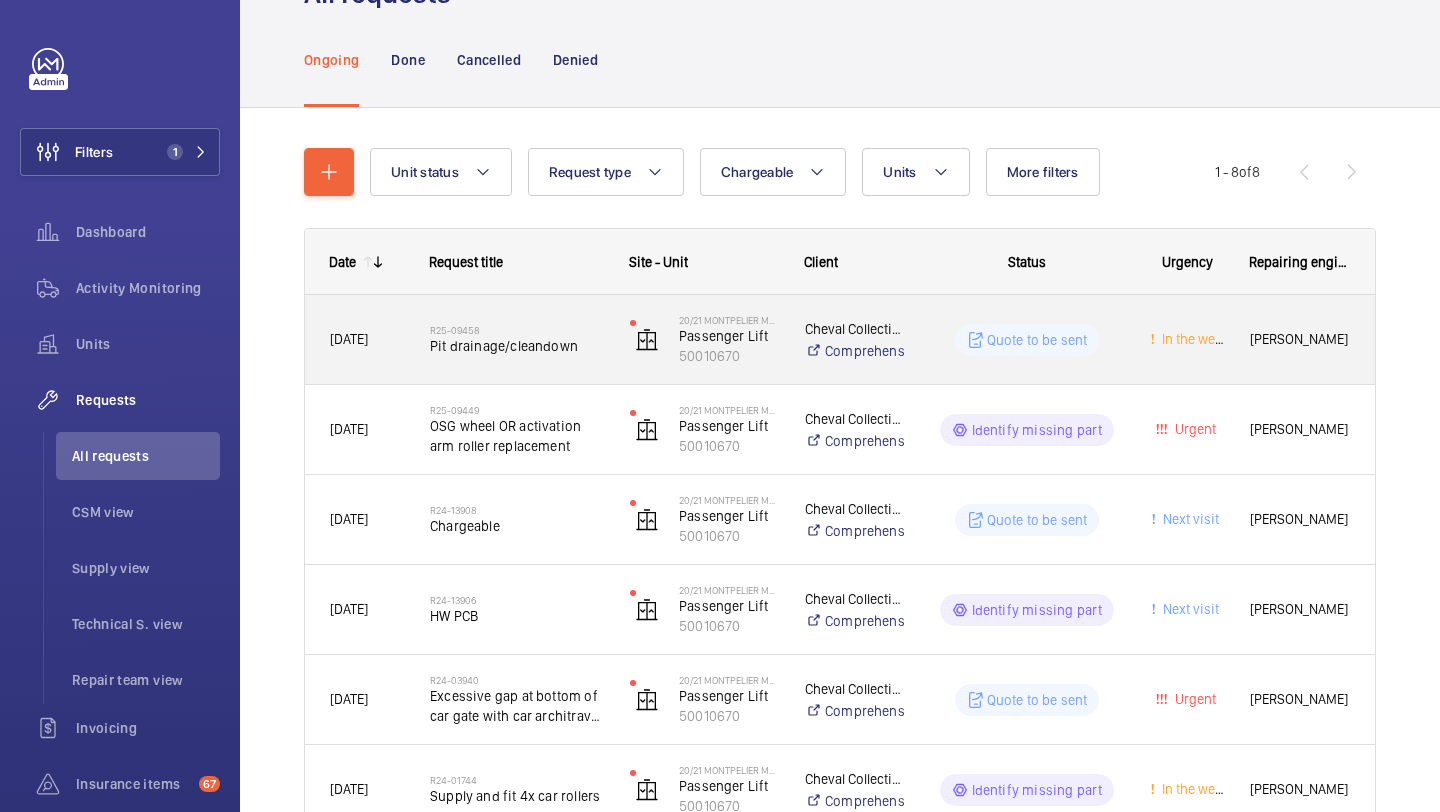 scroll, scrollTop: 113, scrollLeft: 0, axis: vertical 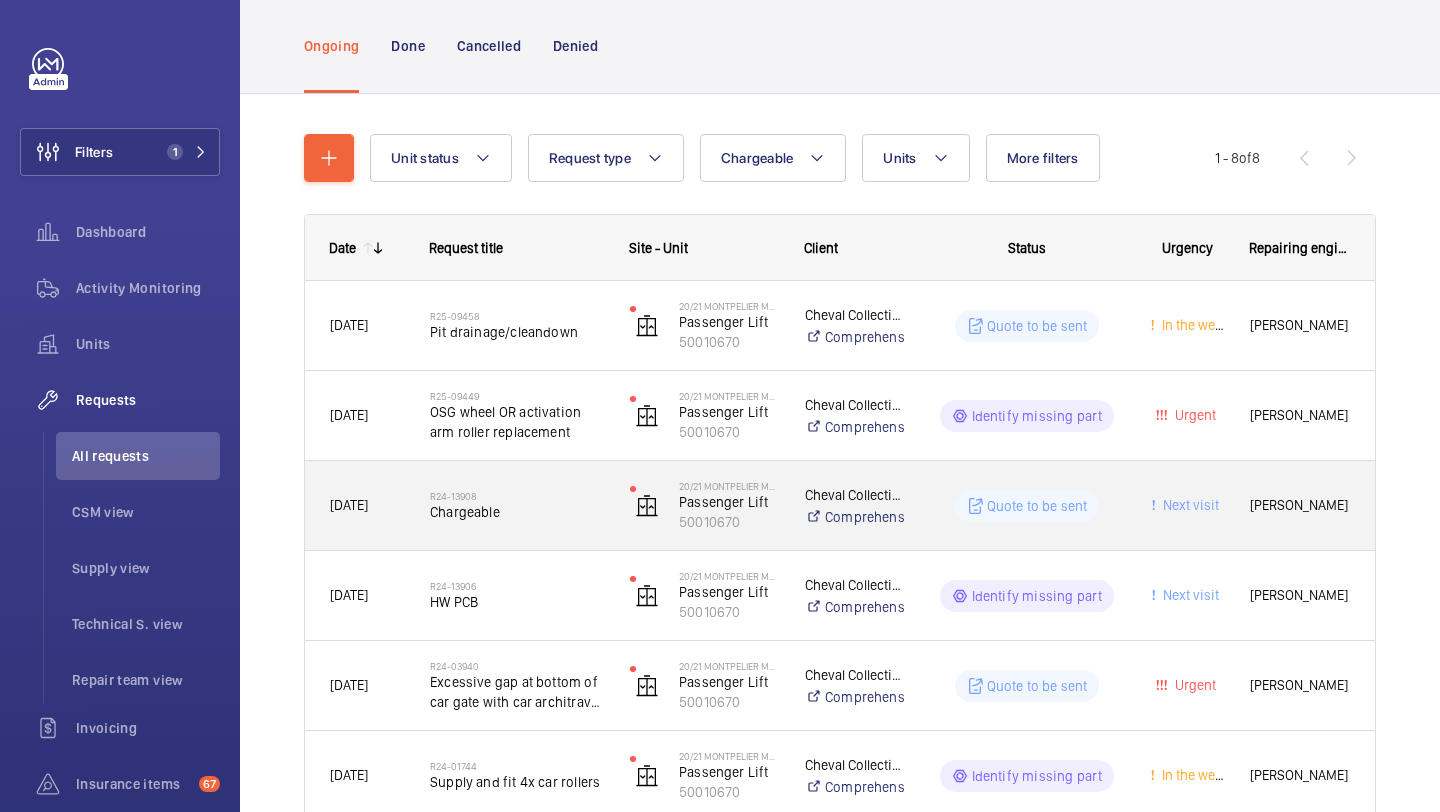click on "OSG wheel OR activation arm roller replacement" 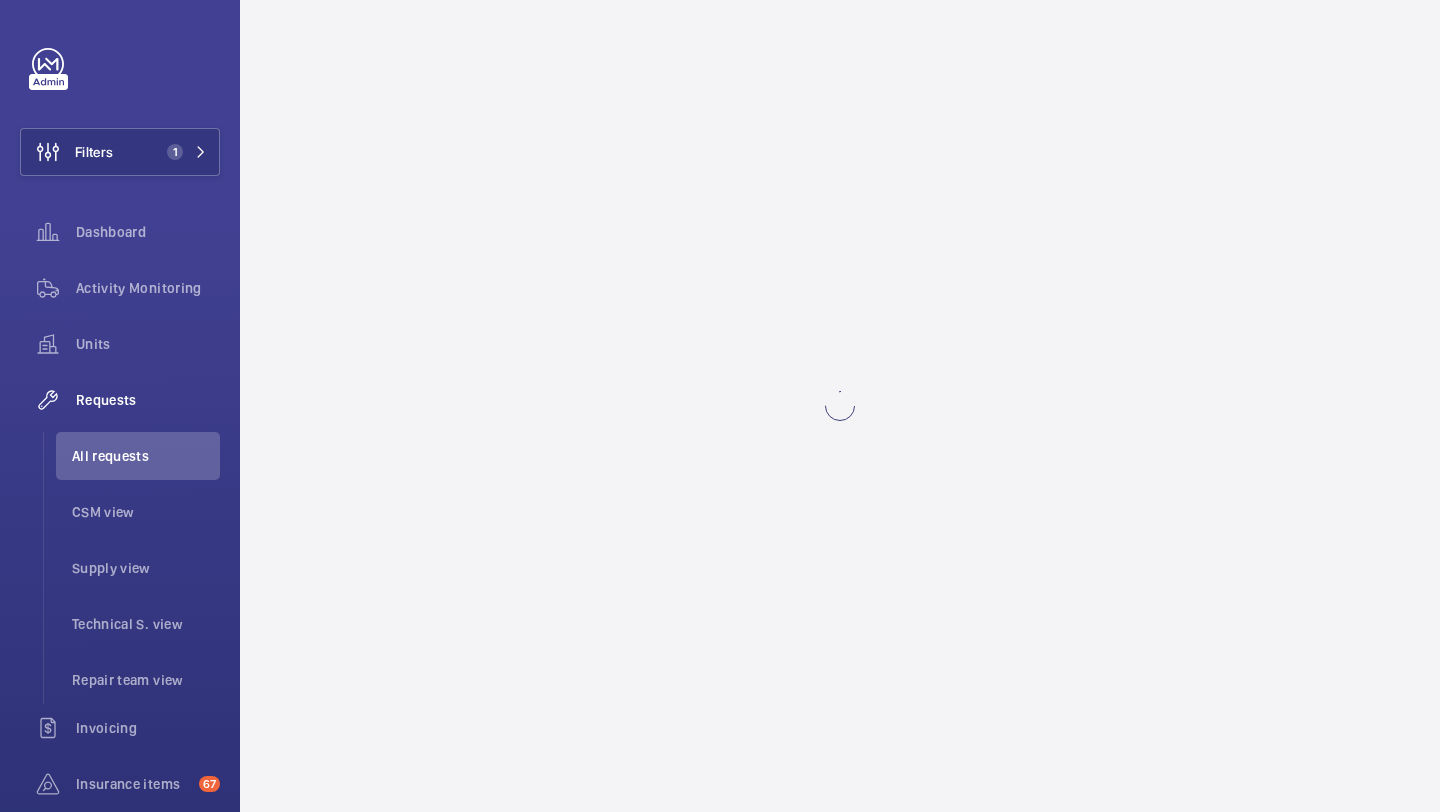 scroll, scrollTop: 0, scrollLeft: 0, axis: both 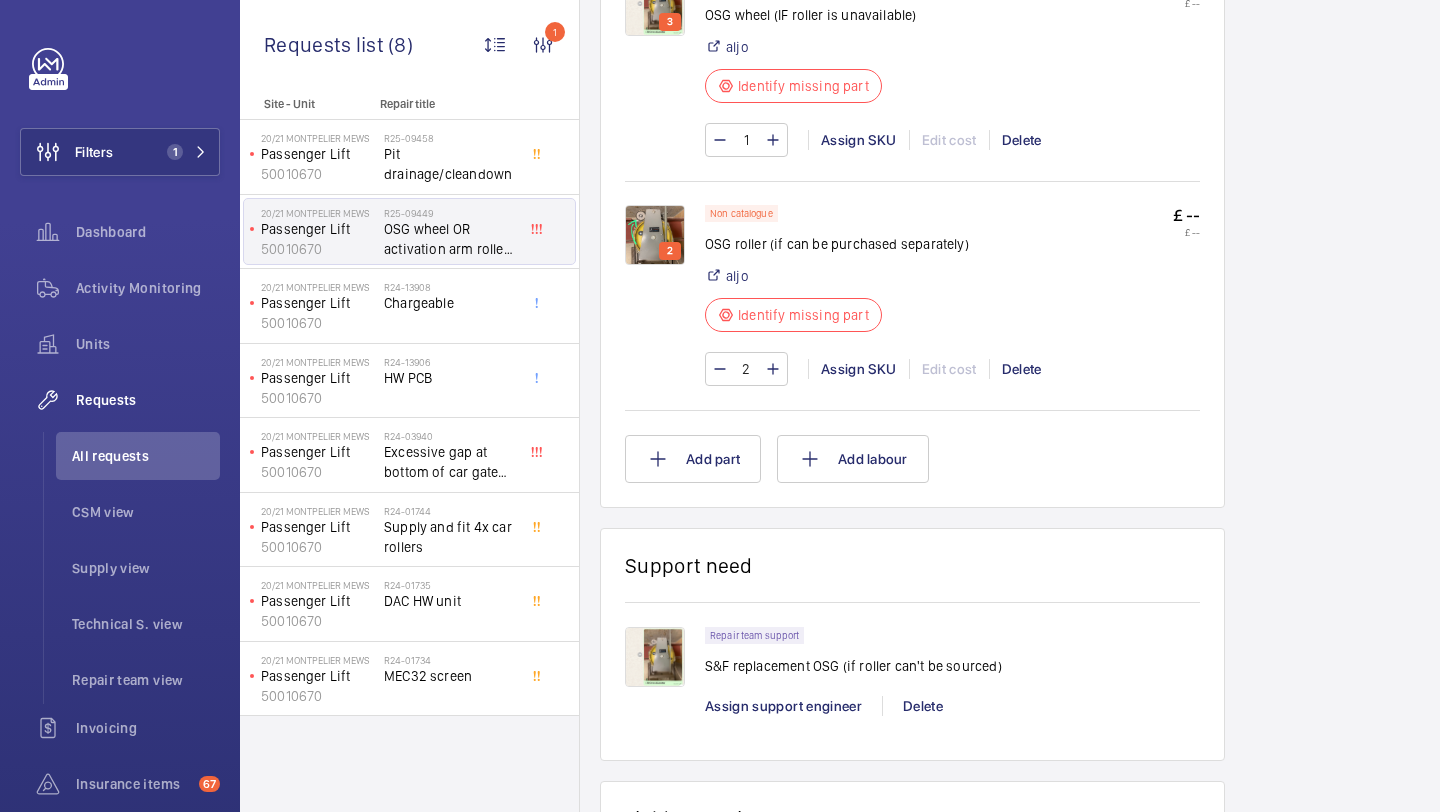click 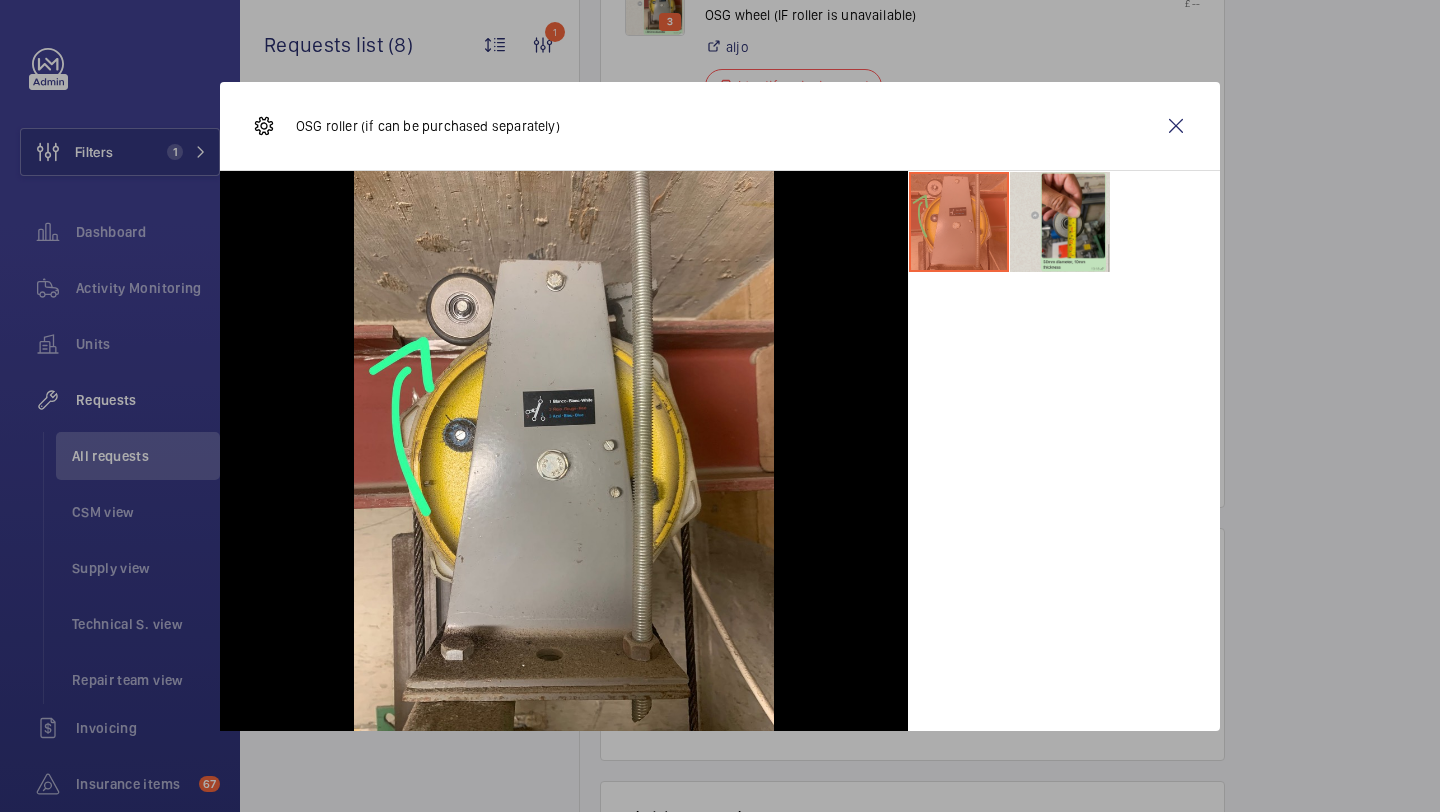 click at bounding box center (1060, 222) 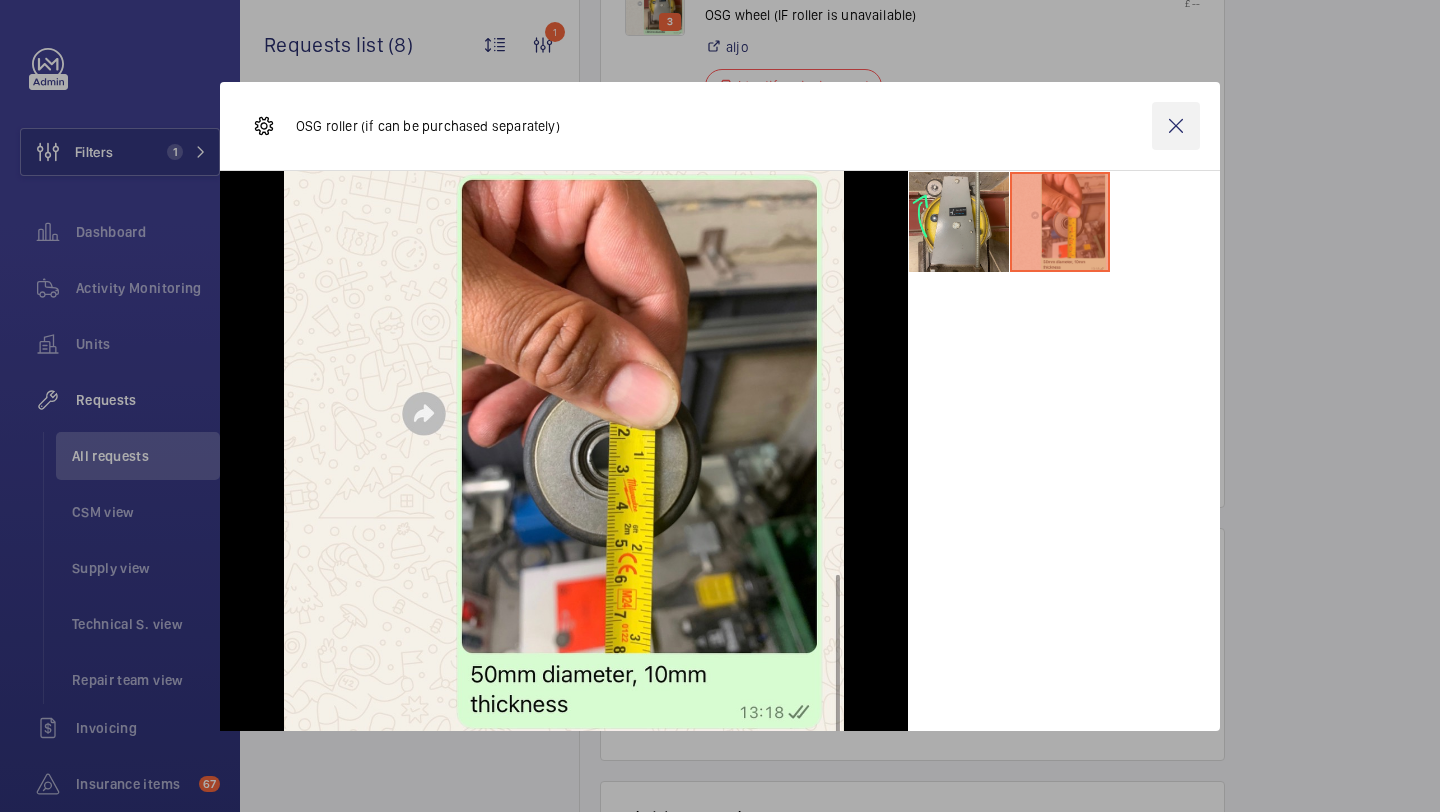 click at bounding box center (1176, 126) 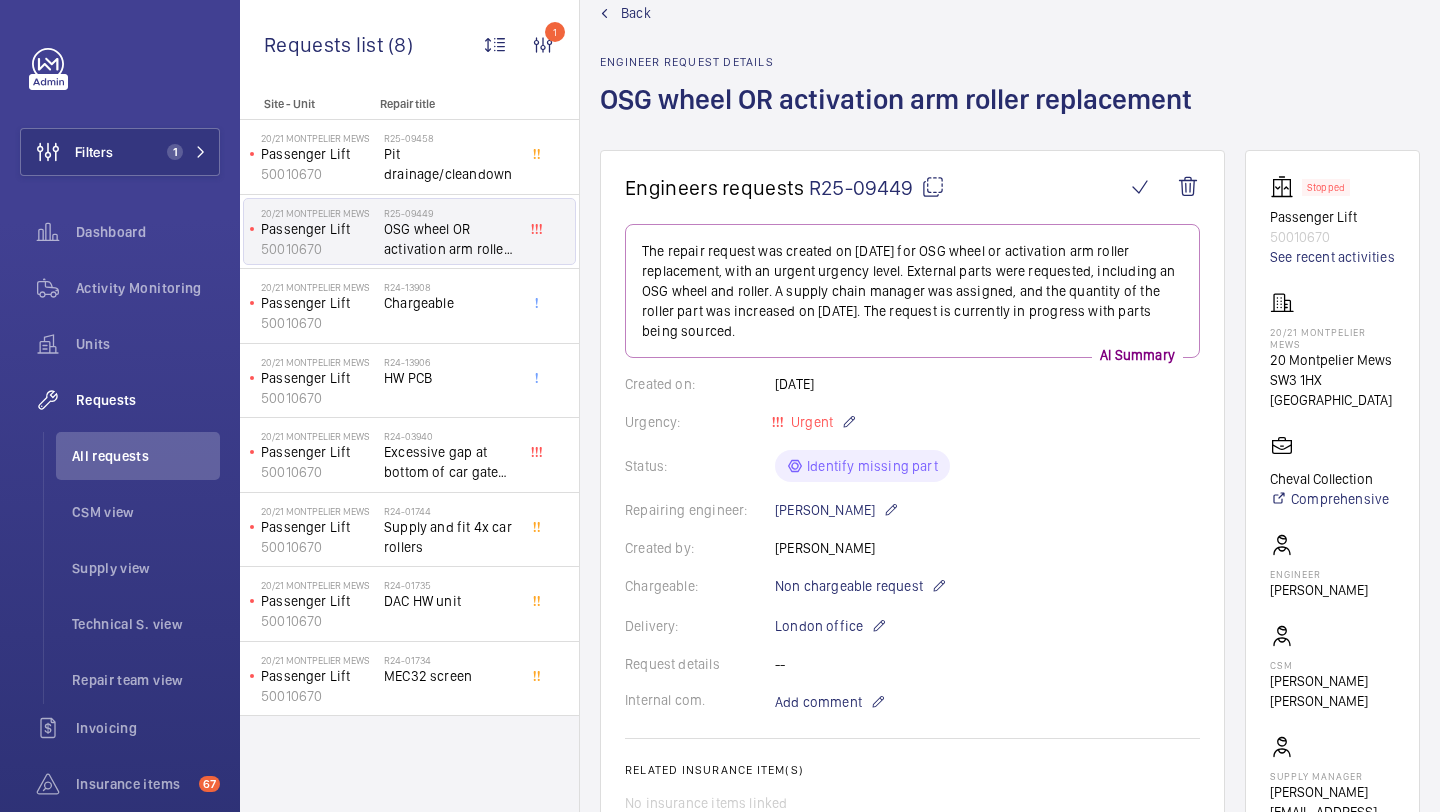 scroll, scrollTop: 0, scrollLeft: 0, axis: both 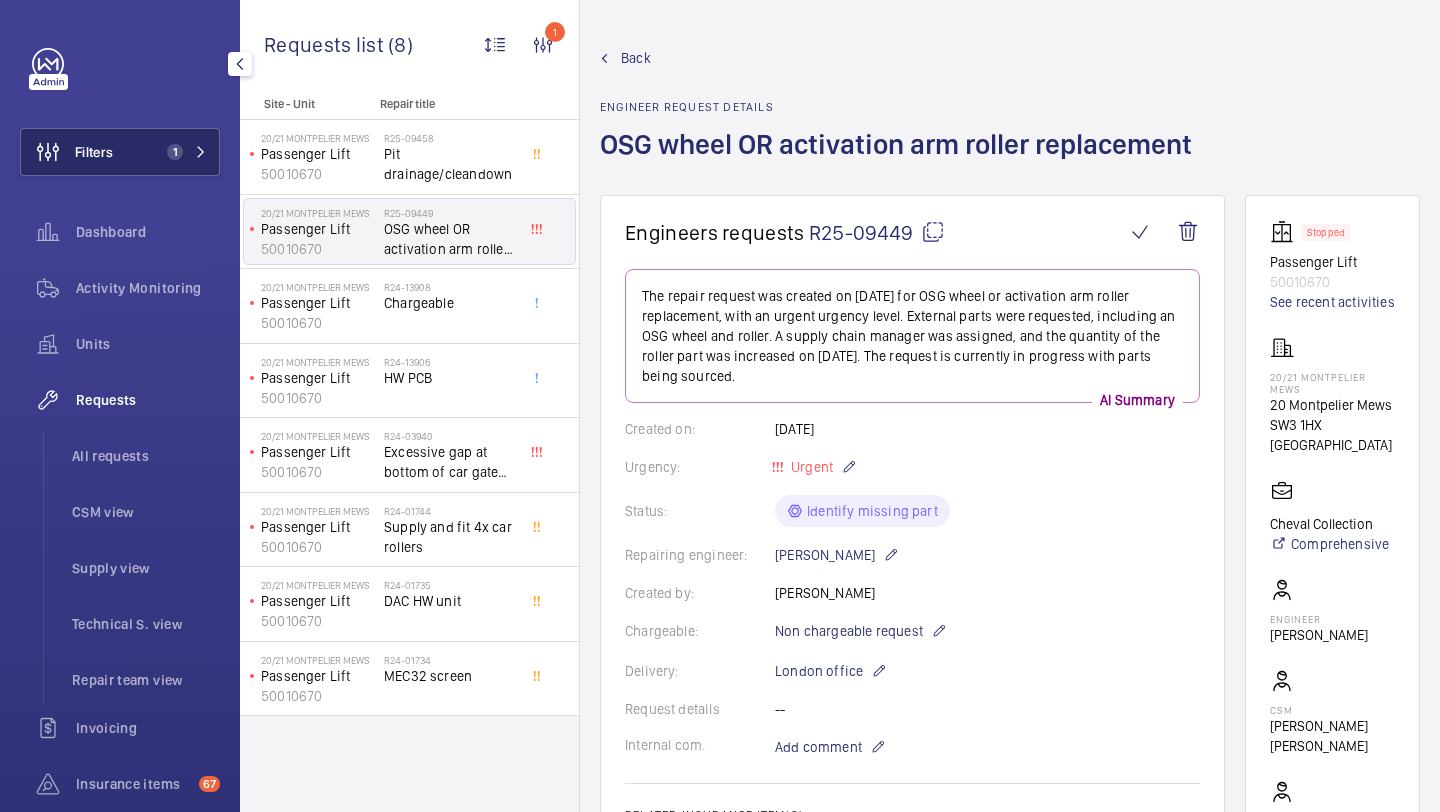 click on "Filters" 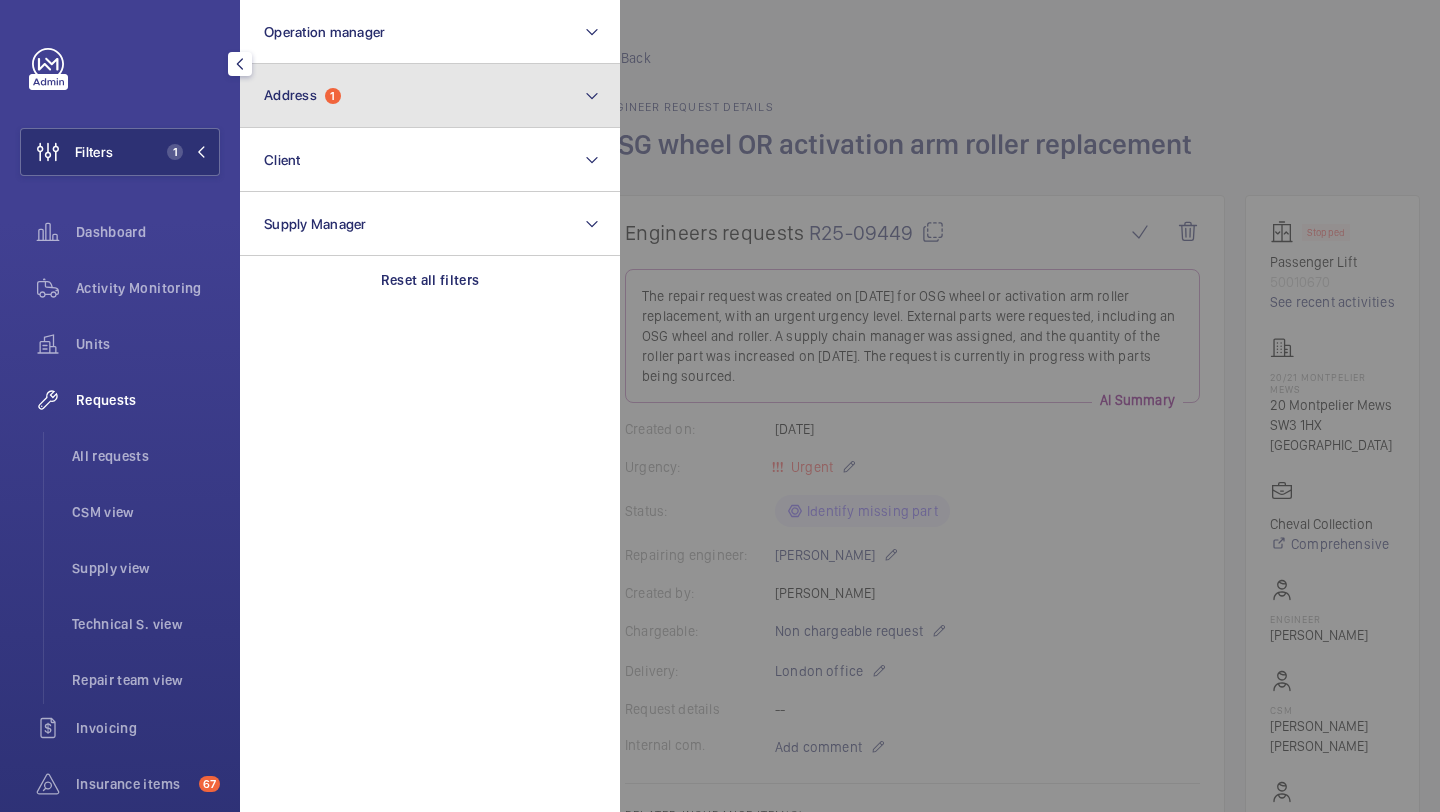 click on "Address  1" 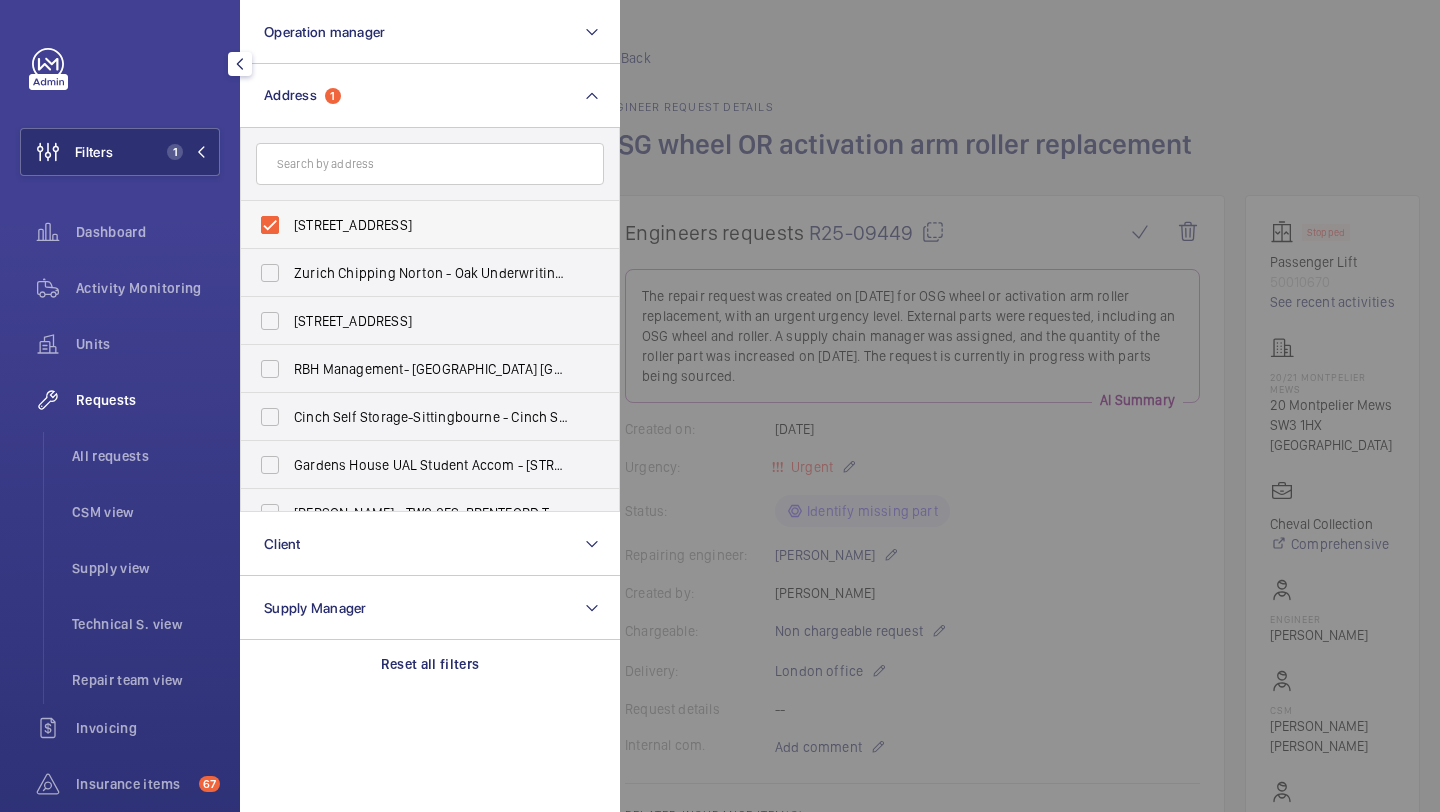 click on "[STREET_ADDRESS]" at bounding box center (415, 225) 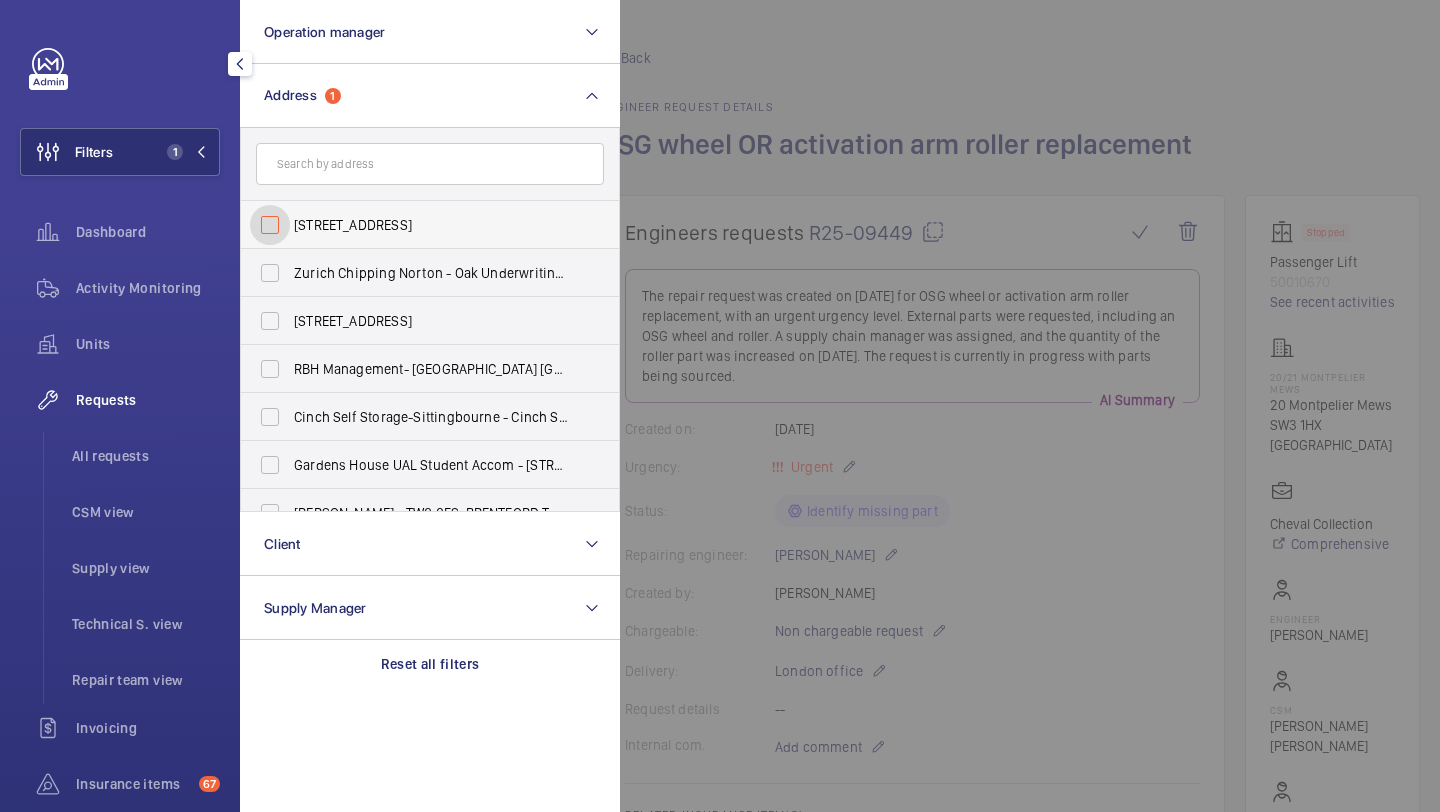 checkbox on "false" 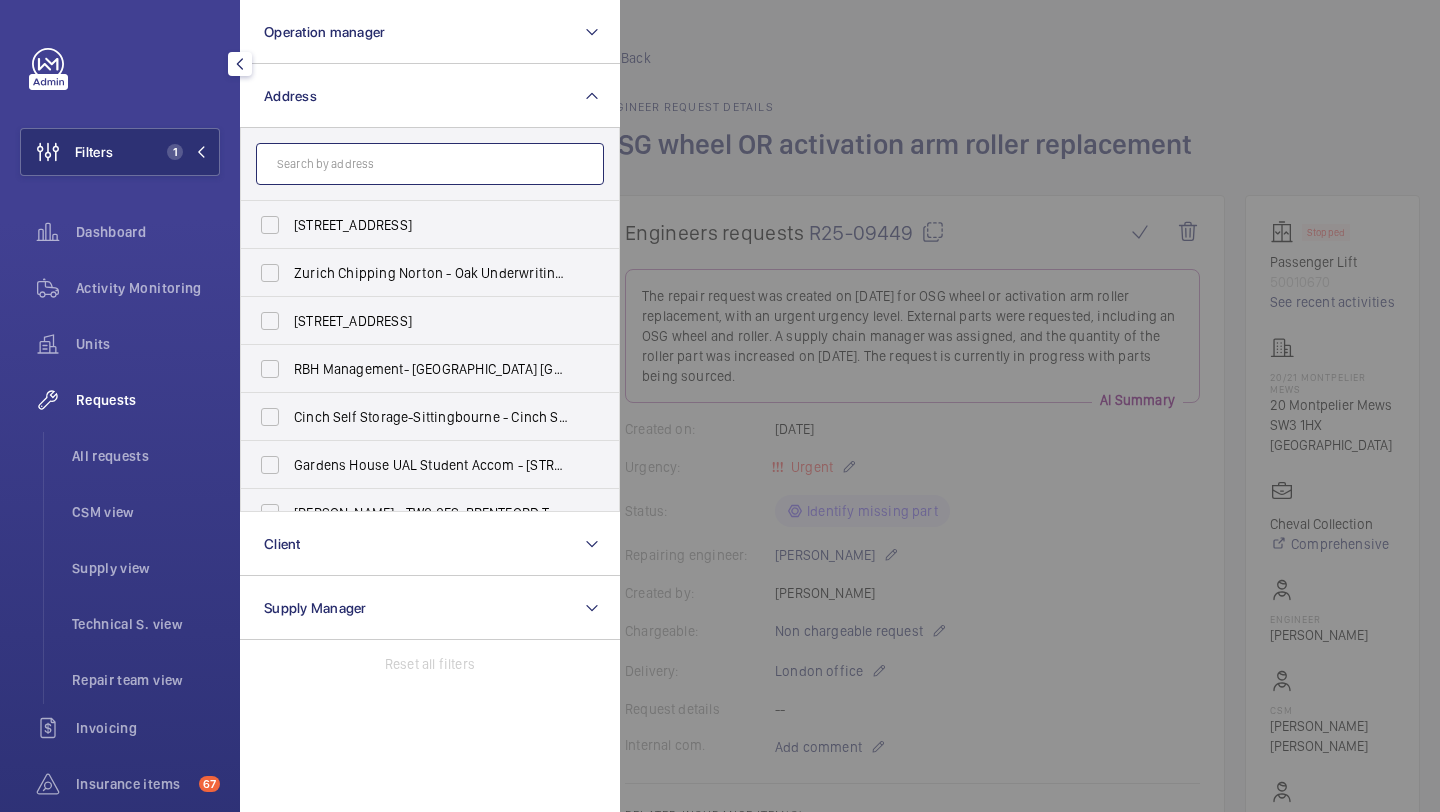 click 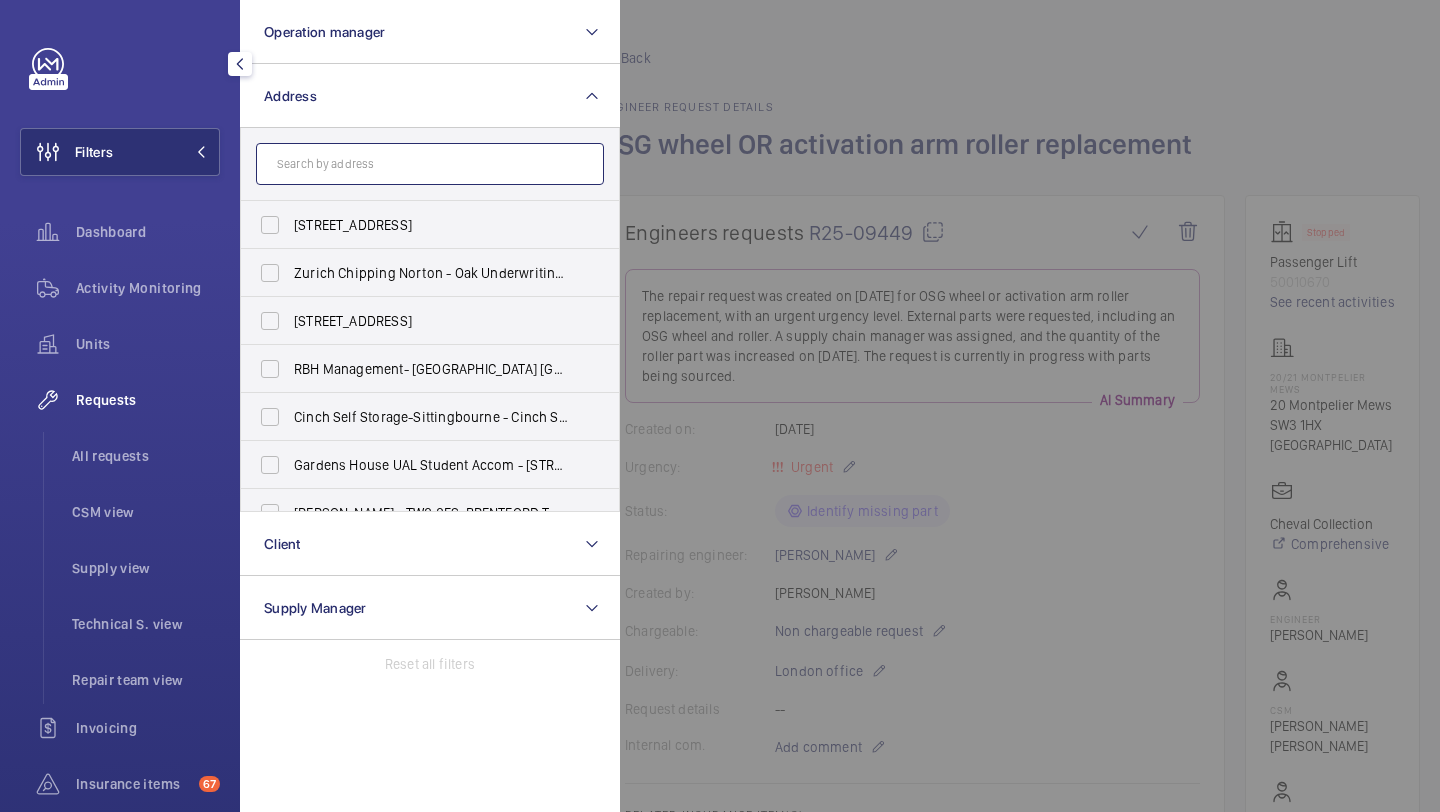 click 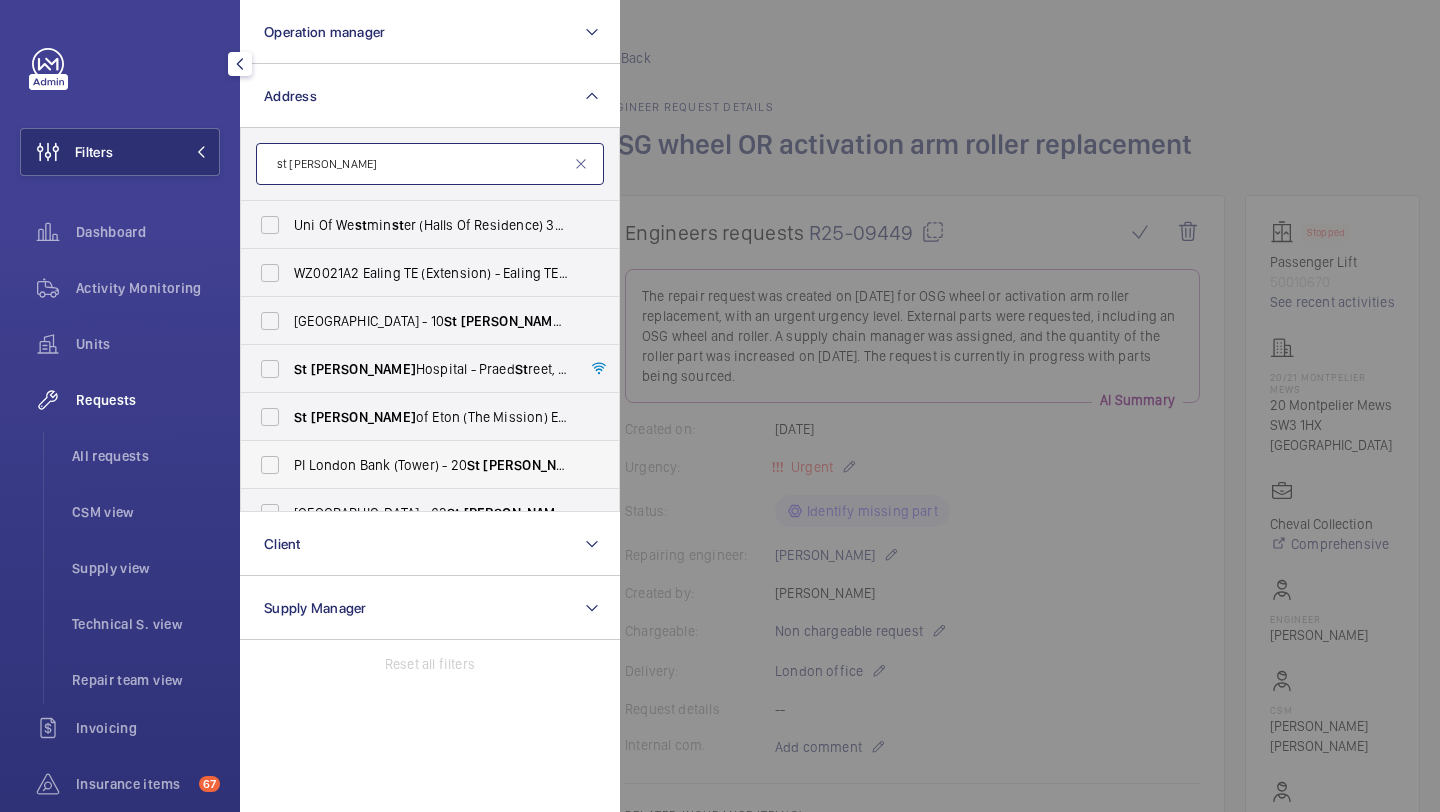 scroll, scrollTop: 0, scrollLeft: 0, axis: both 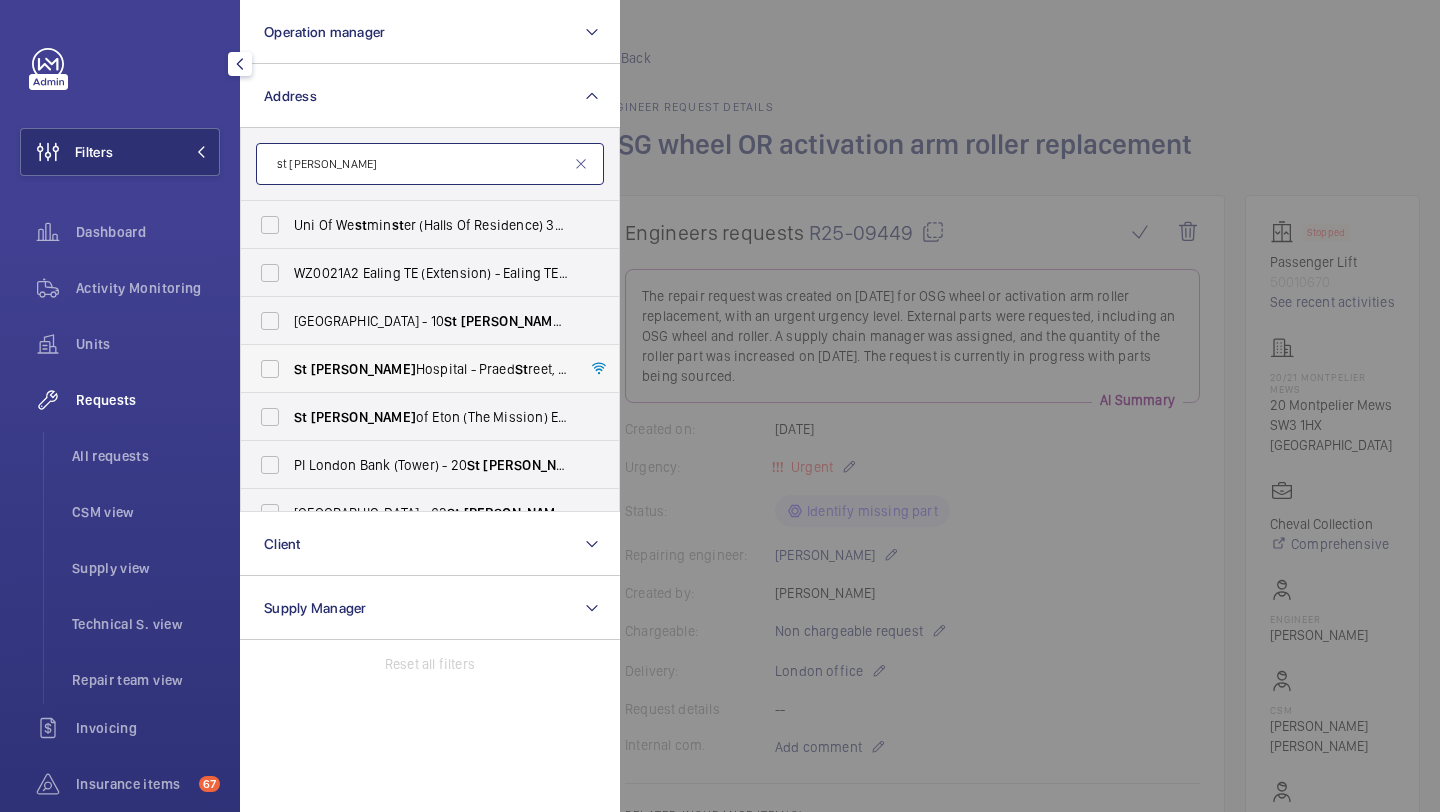 type on "st [PERSON_NAME]" 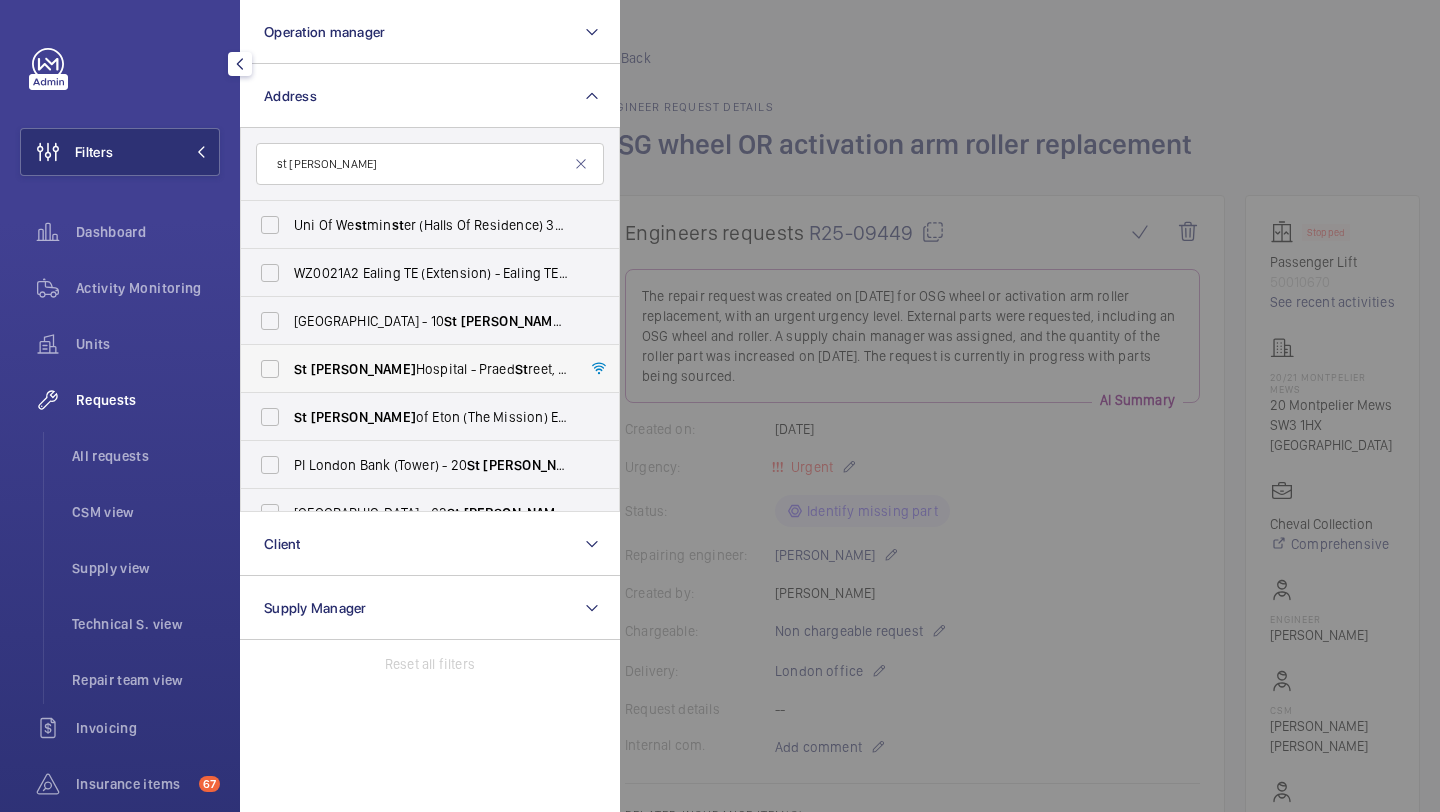 click on "[GEOGRAPHIC_DATA][PERSON_NAME][STREET_ADDRESS]" at bounding box center [431, 369] 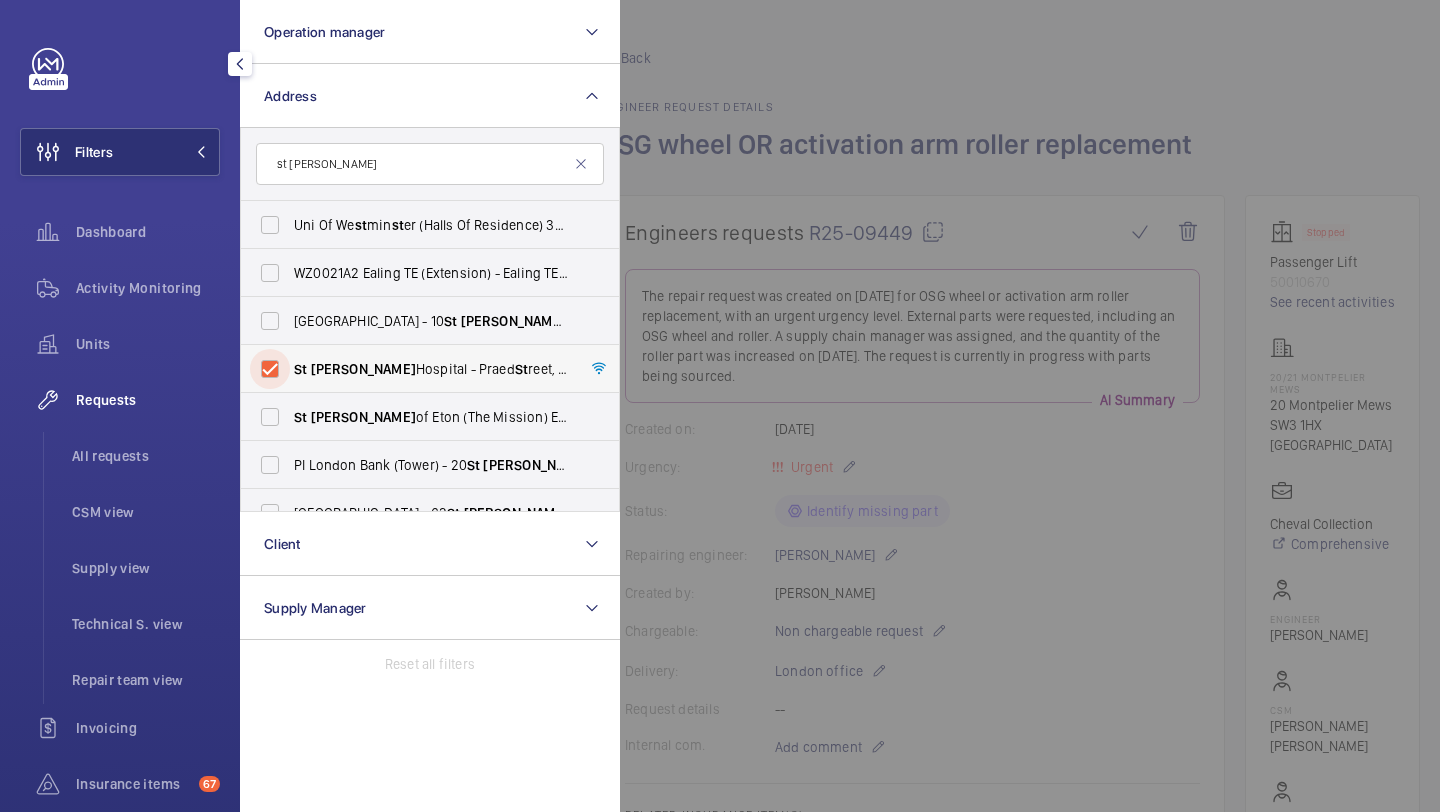 checkbox on "true" 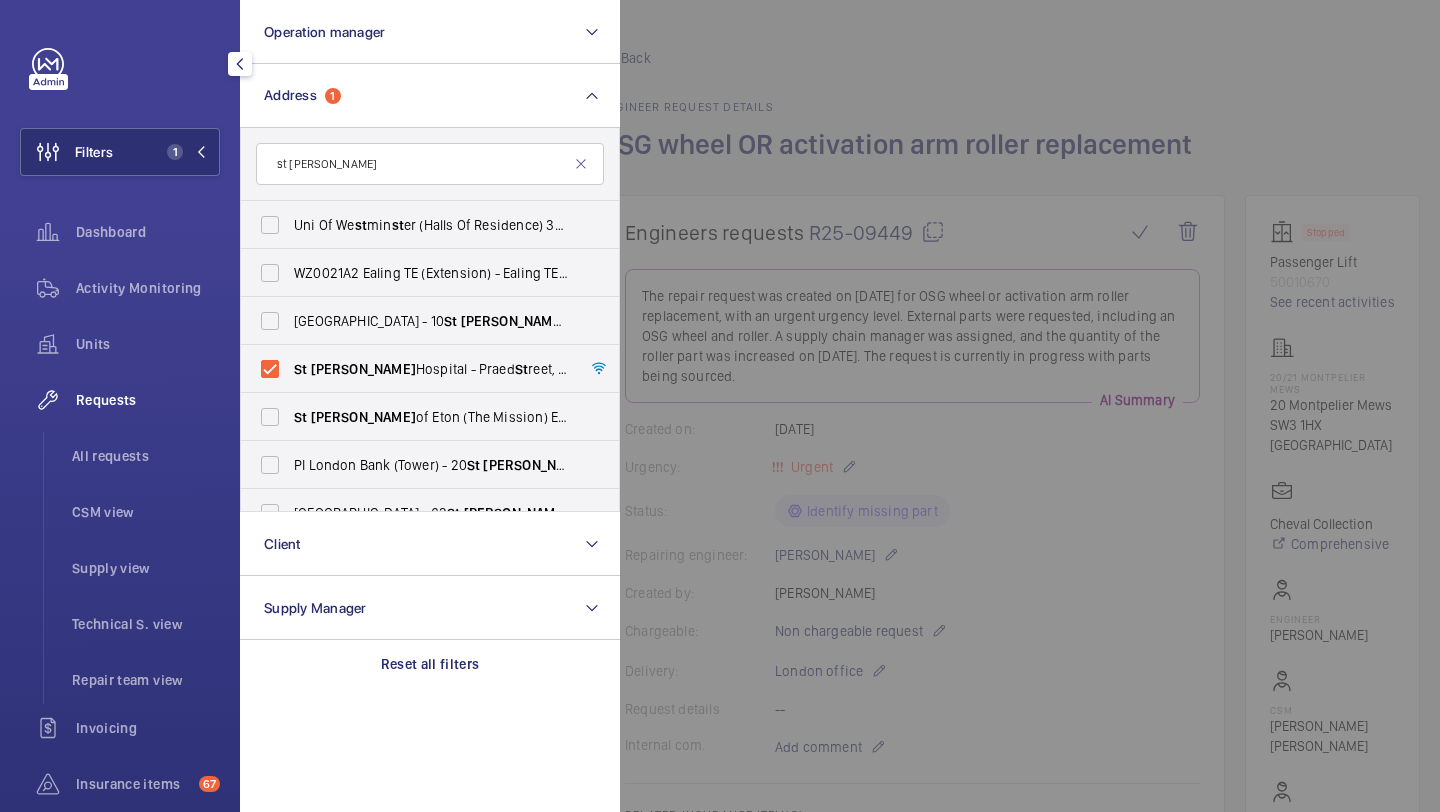 click 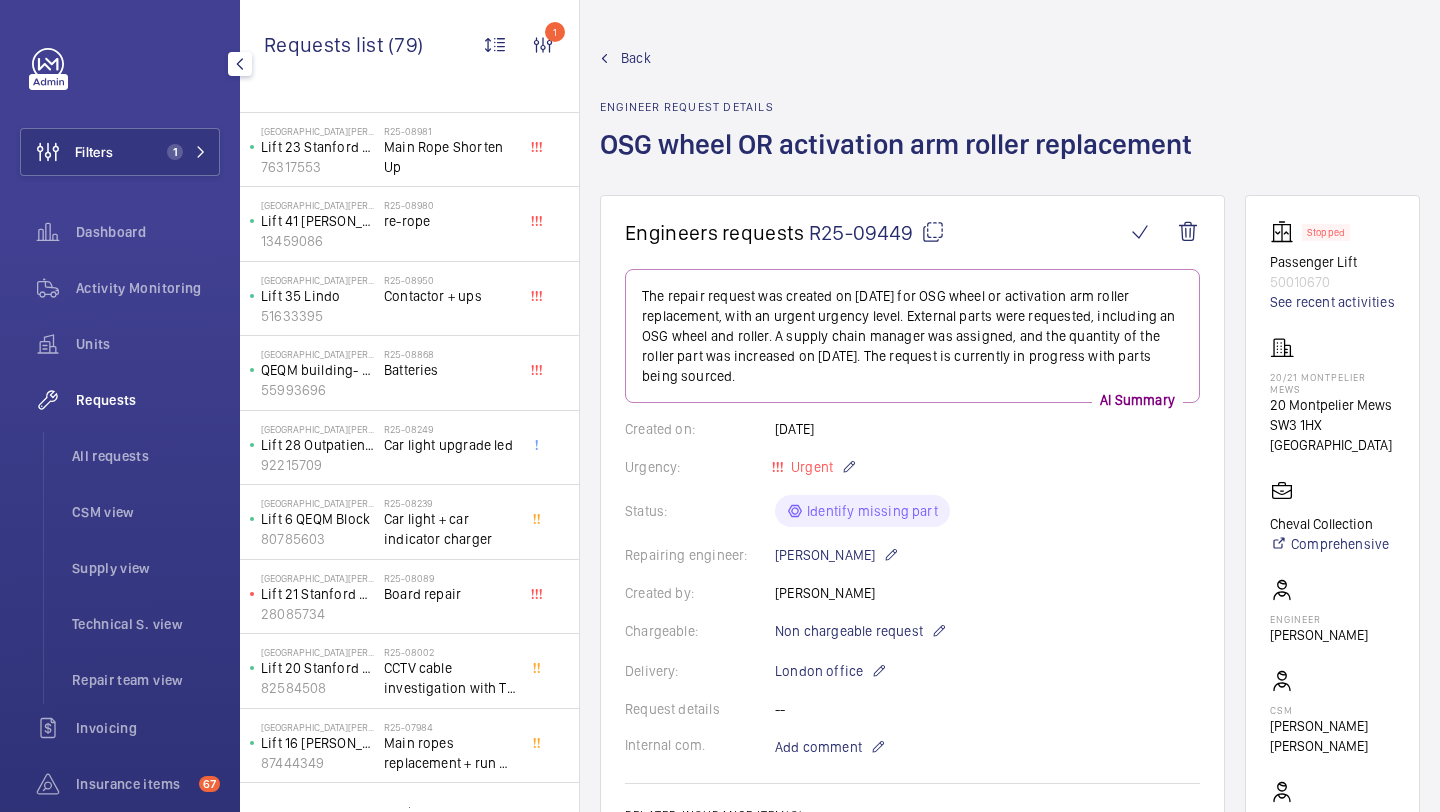 scroll, scrollTop: 871, scrollLeft: 0, axis: vertical 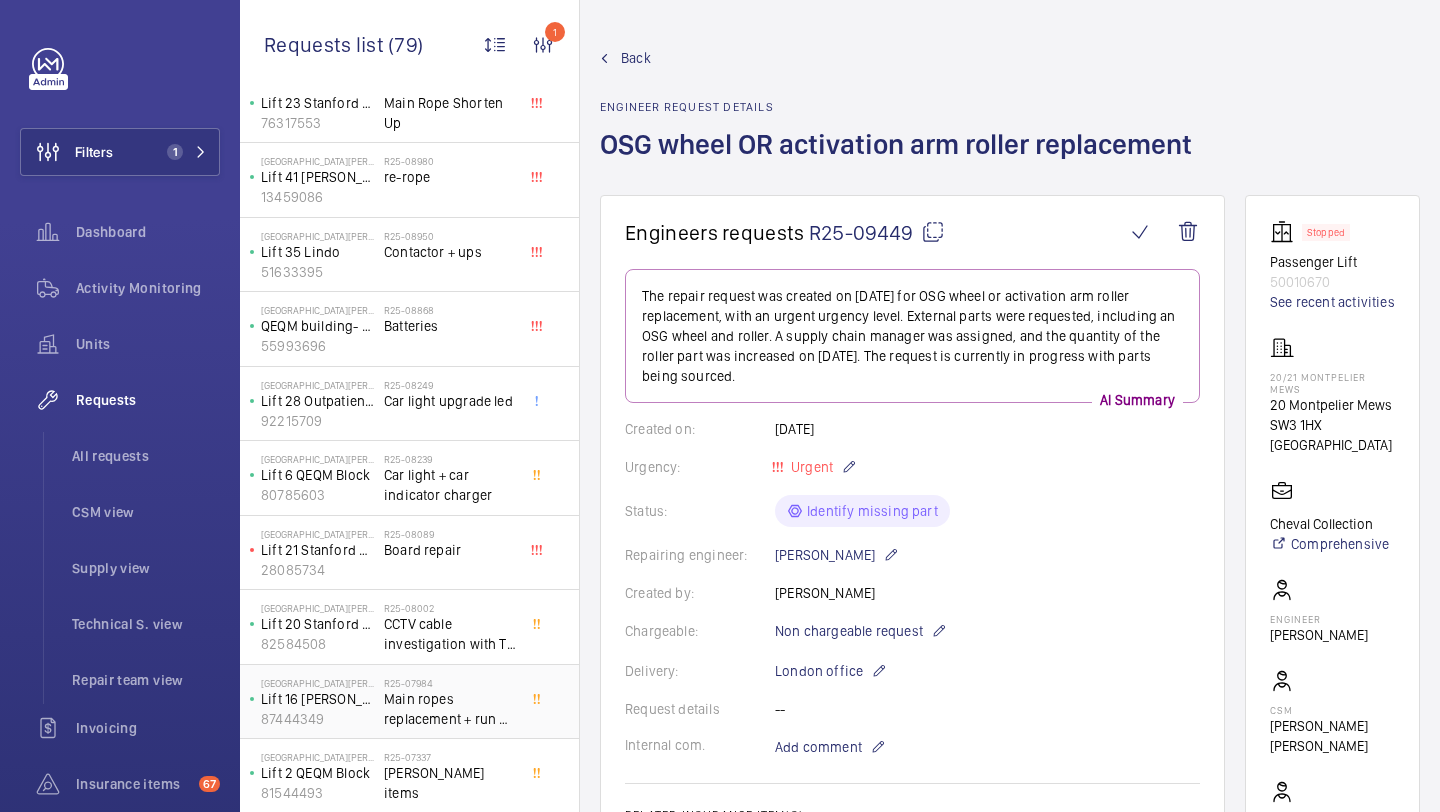 click on "Main ropes replacement + run by clearance" 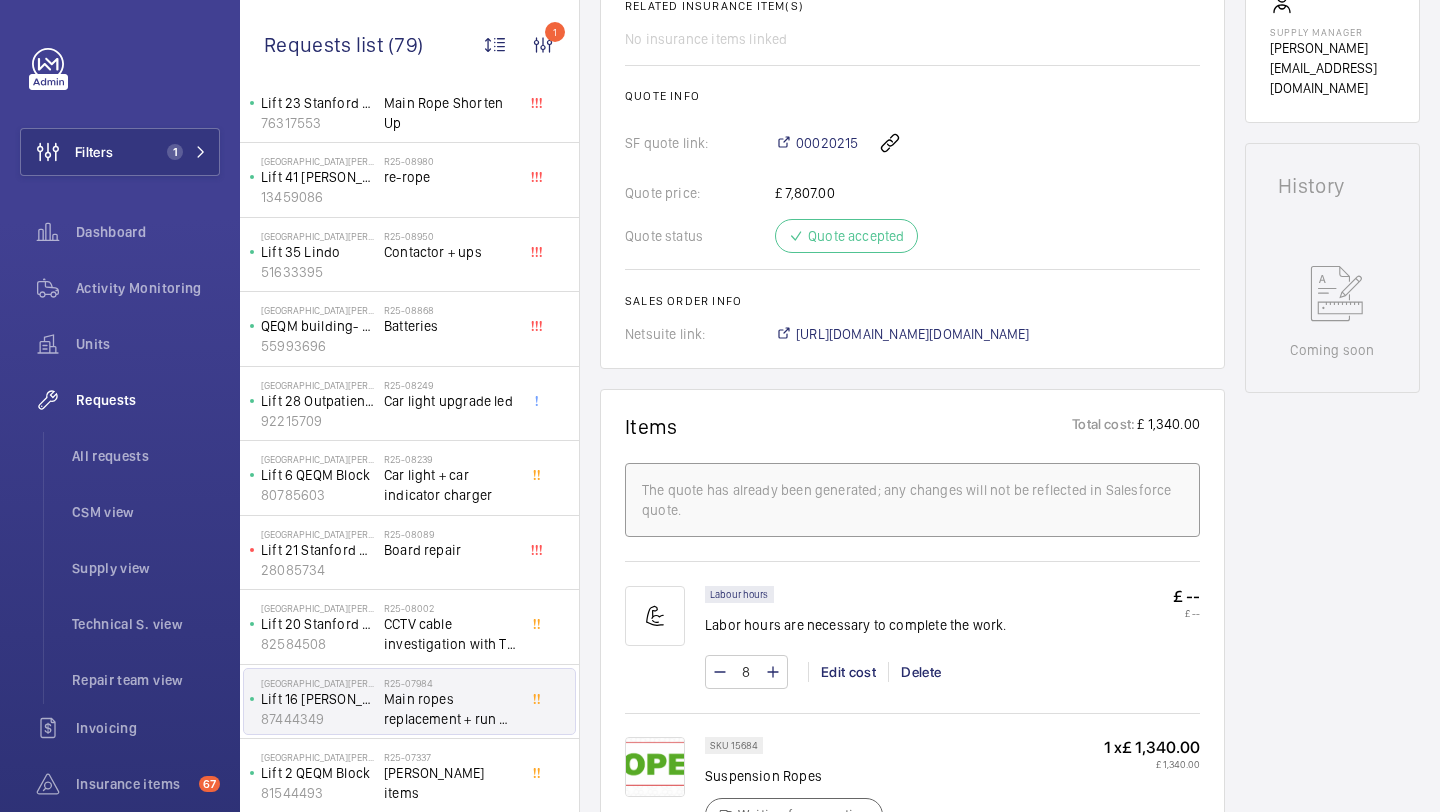 scroll, scrollTop: 656, scrollLeft: 0, axis: vertical 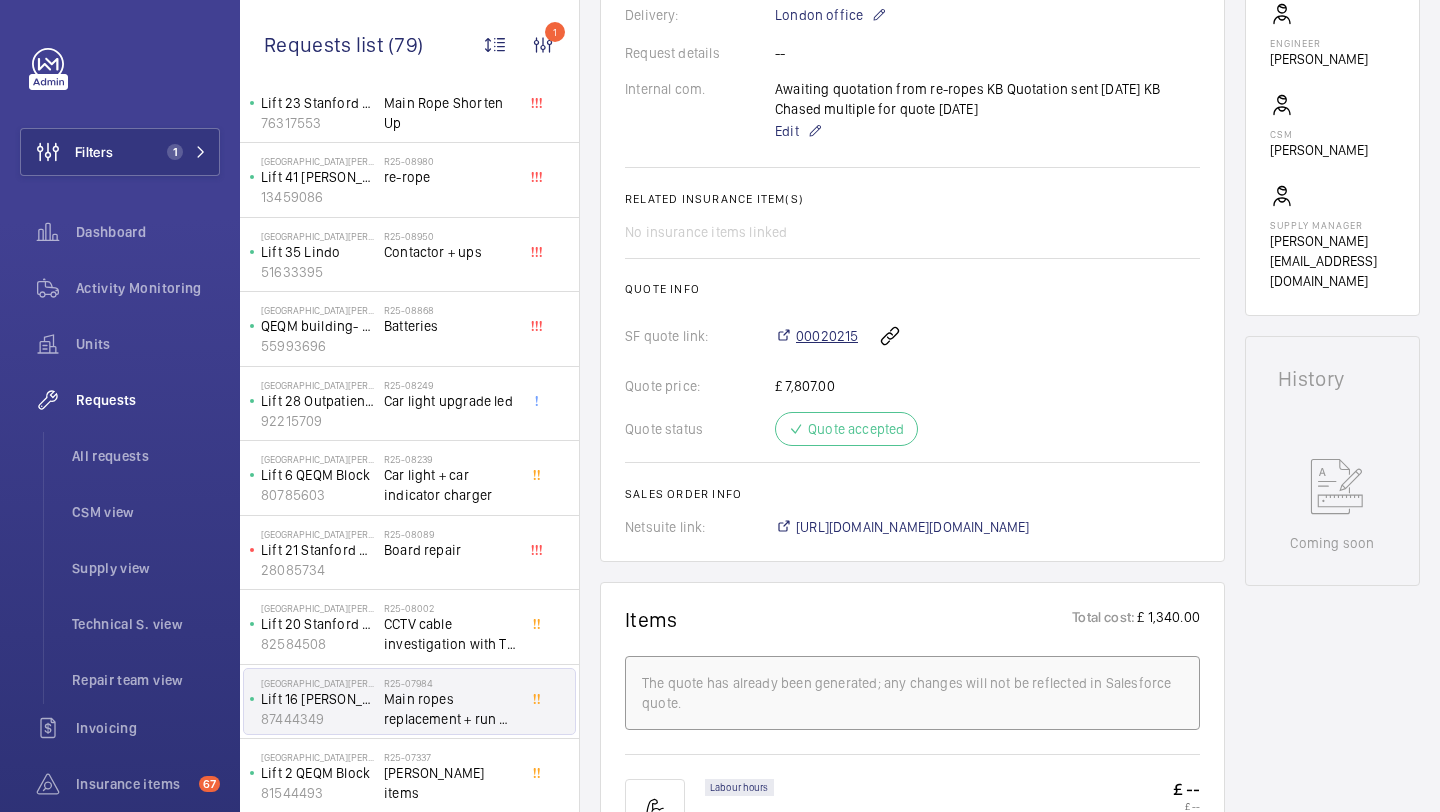 click on "00020215" 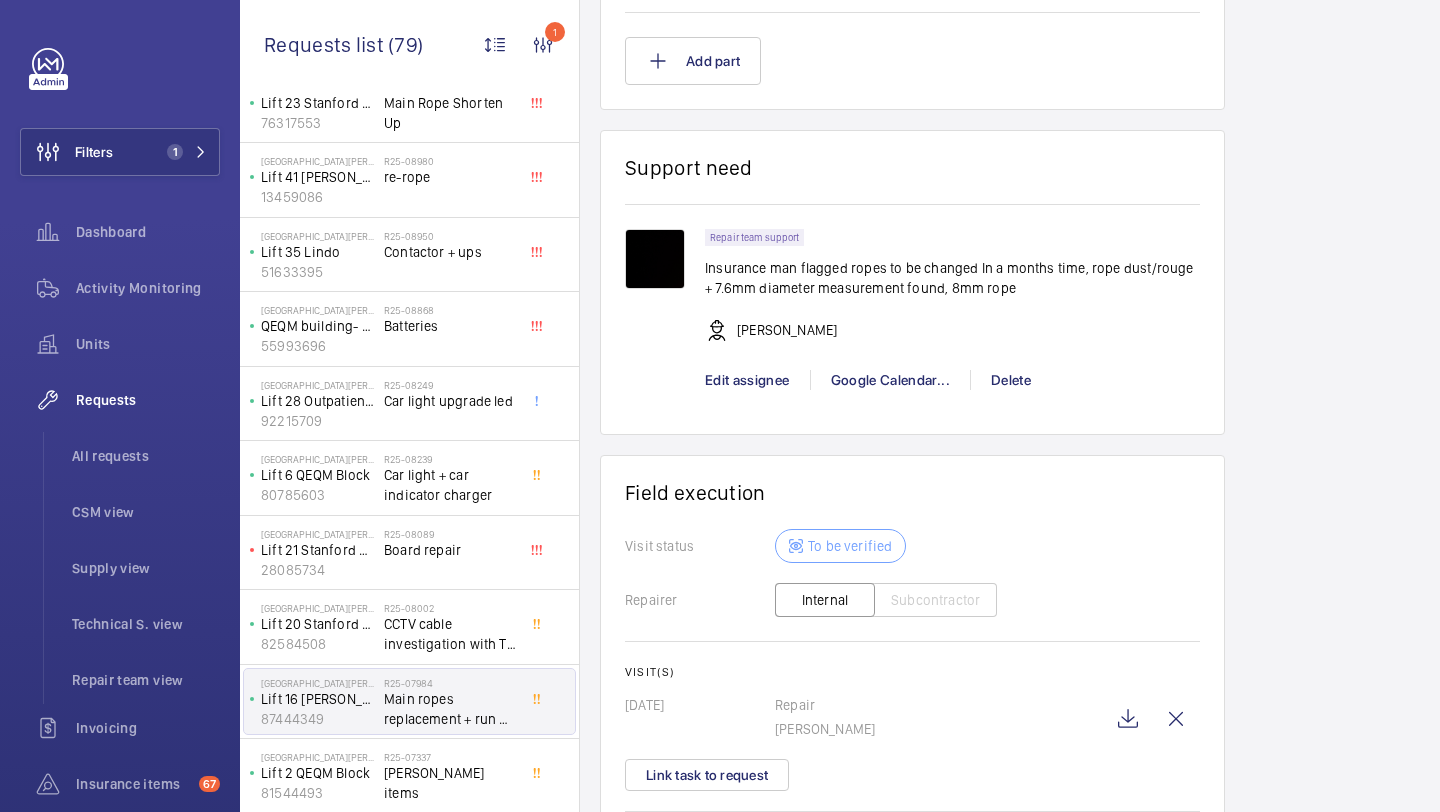 scroll, scrollTop: 1910, scrollLeft: 0, axis: vertical 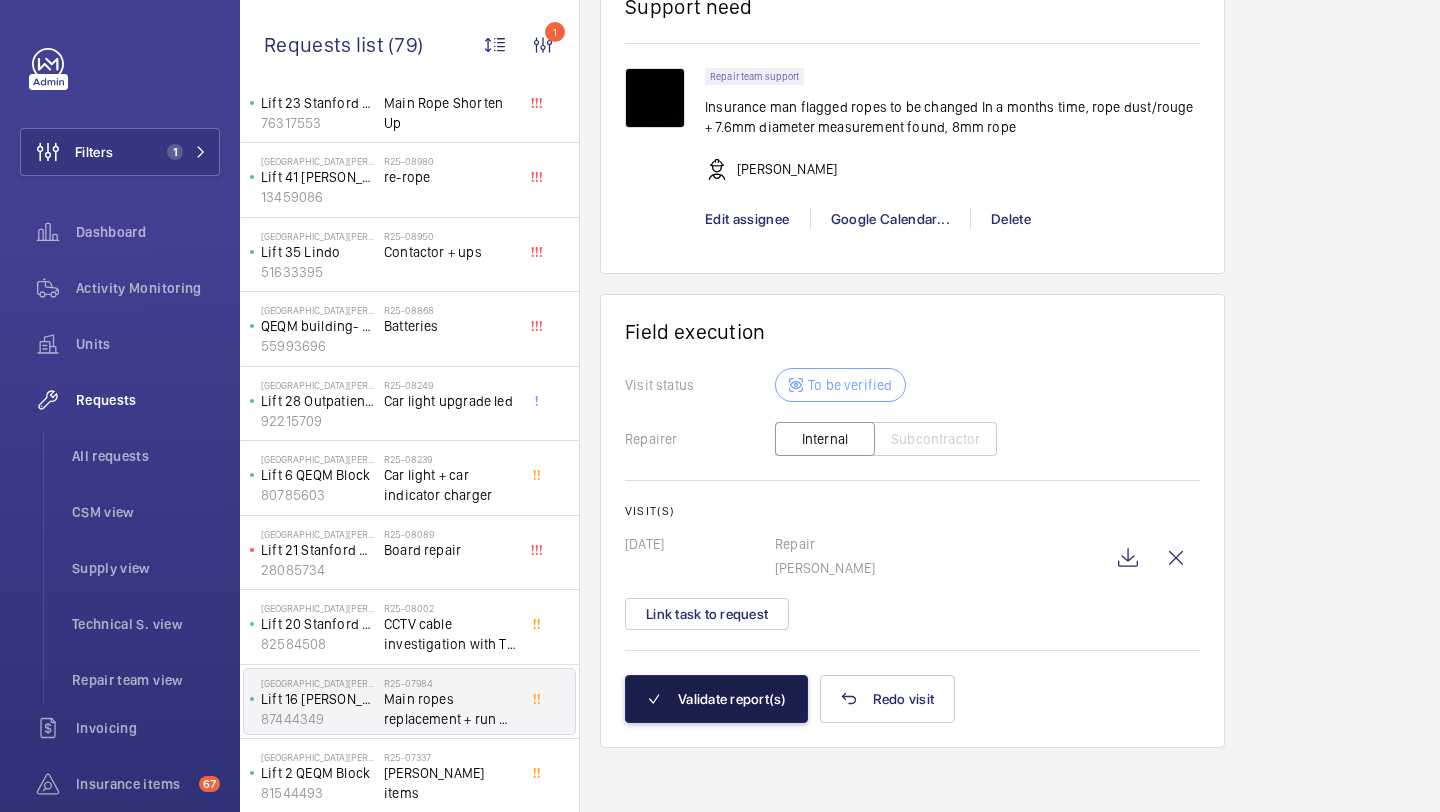 click on "Validate report(s)" 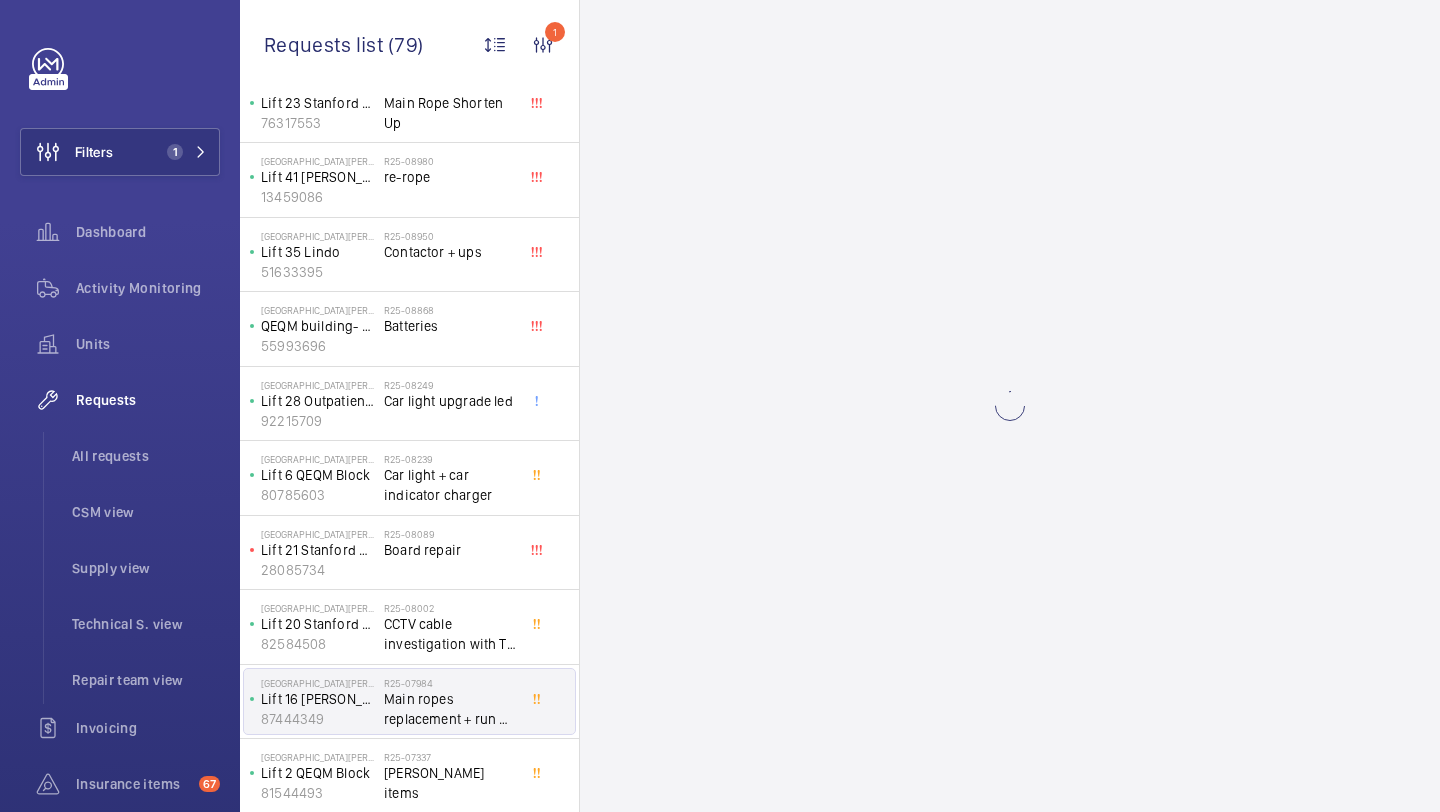 scroll, scrollTop: 0, scrollLeft: 0, axis: both 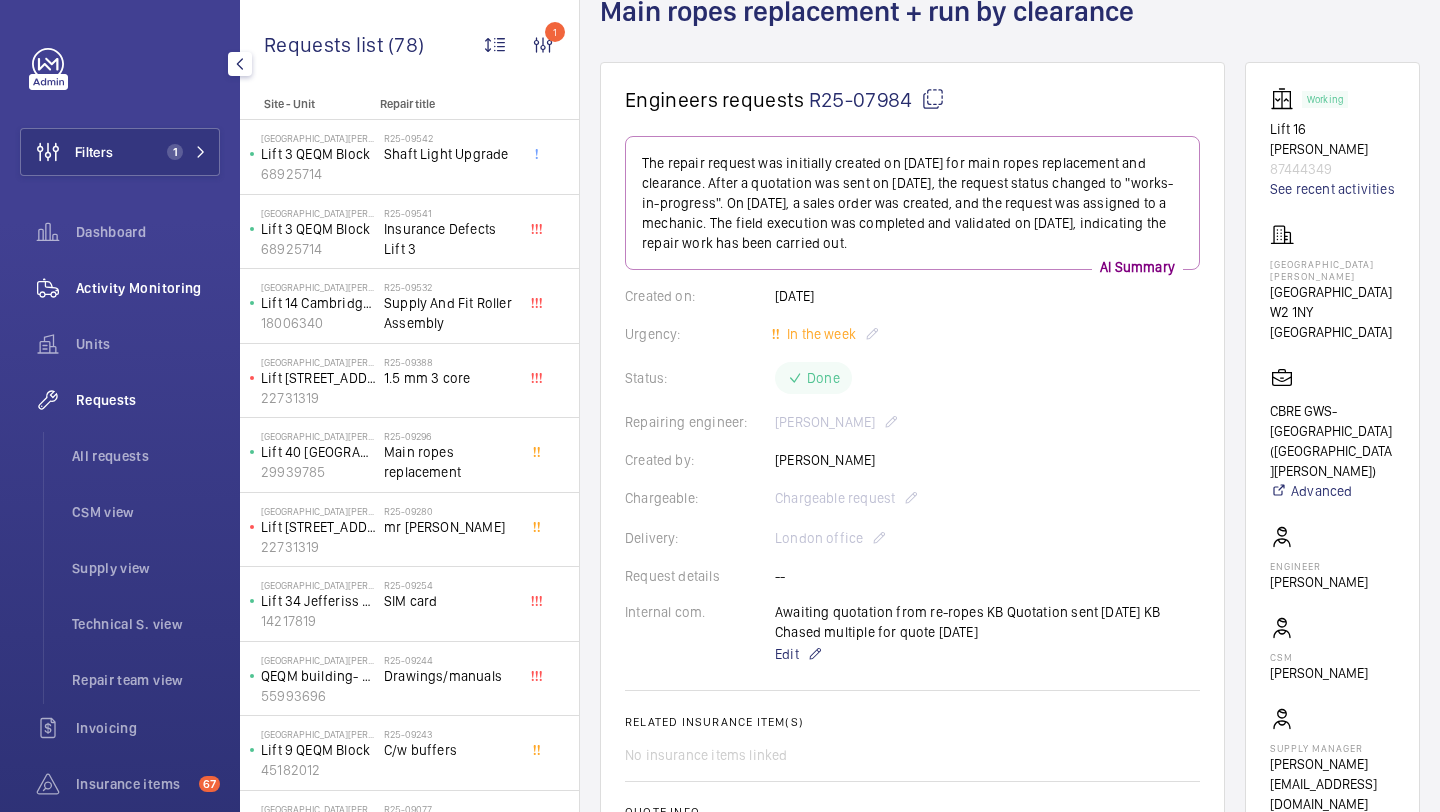 click on "Activity Monitoring" 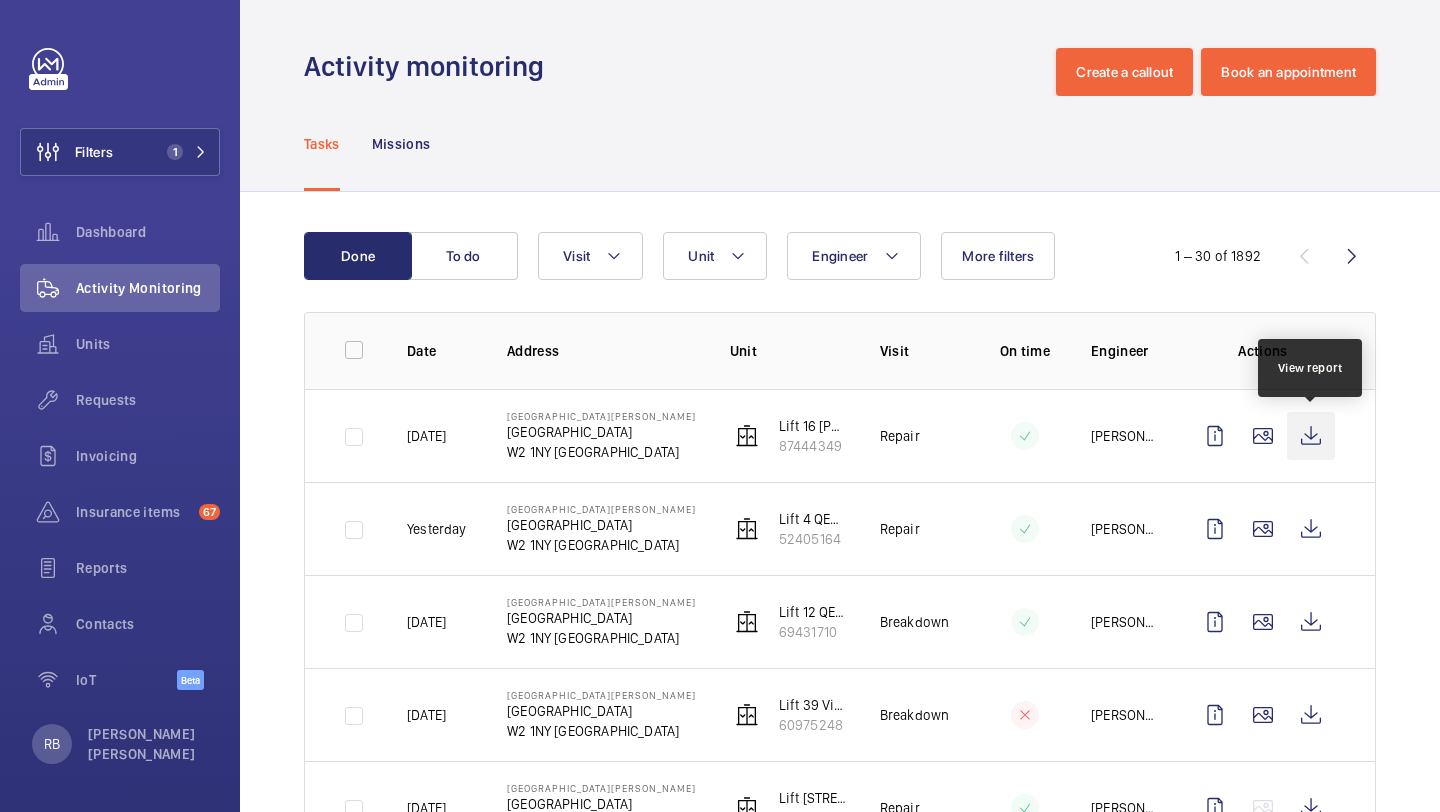 click 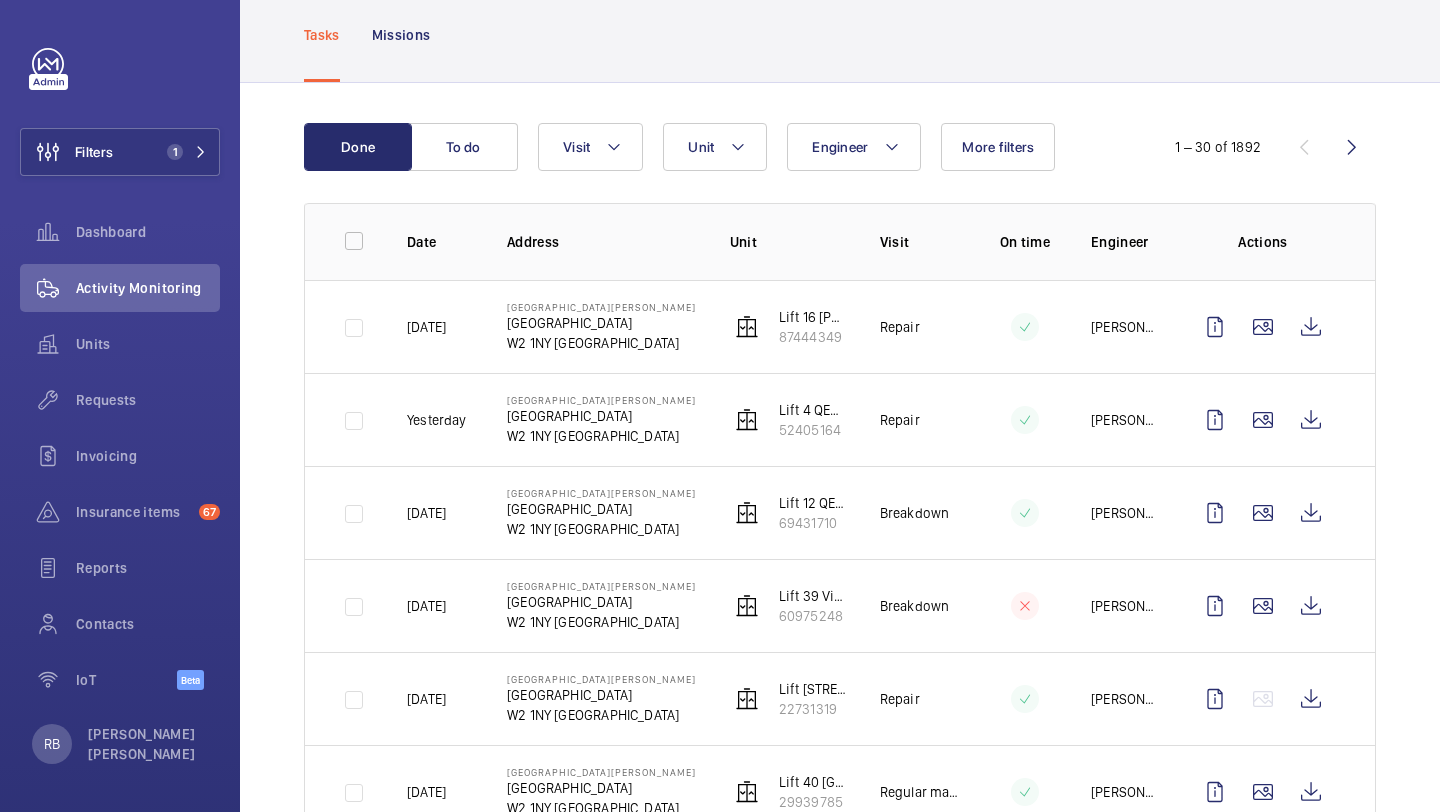 scroll, scrollTop: 0, scrollLeft: 0, axis: both 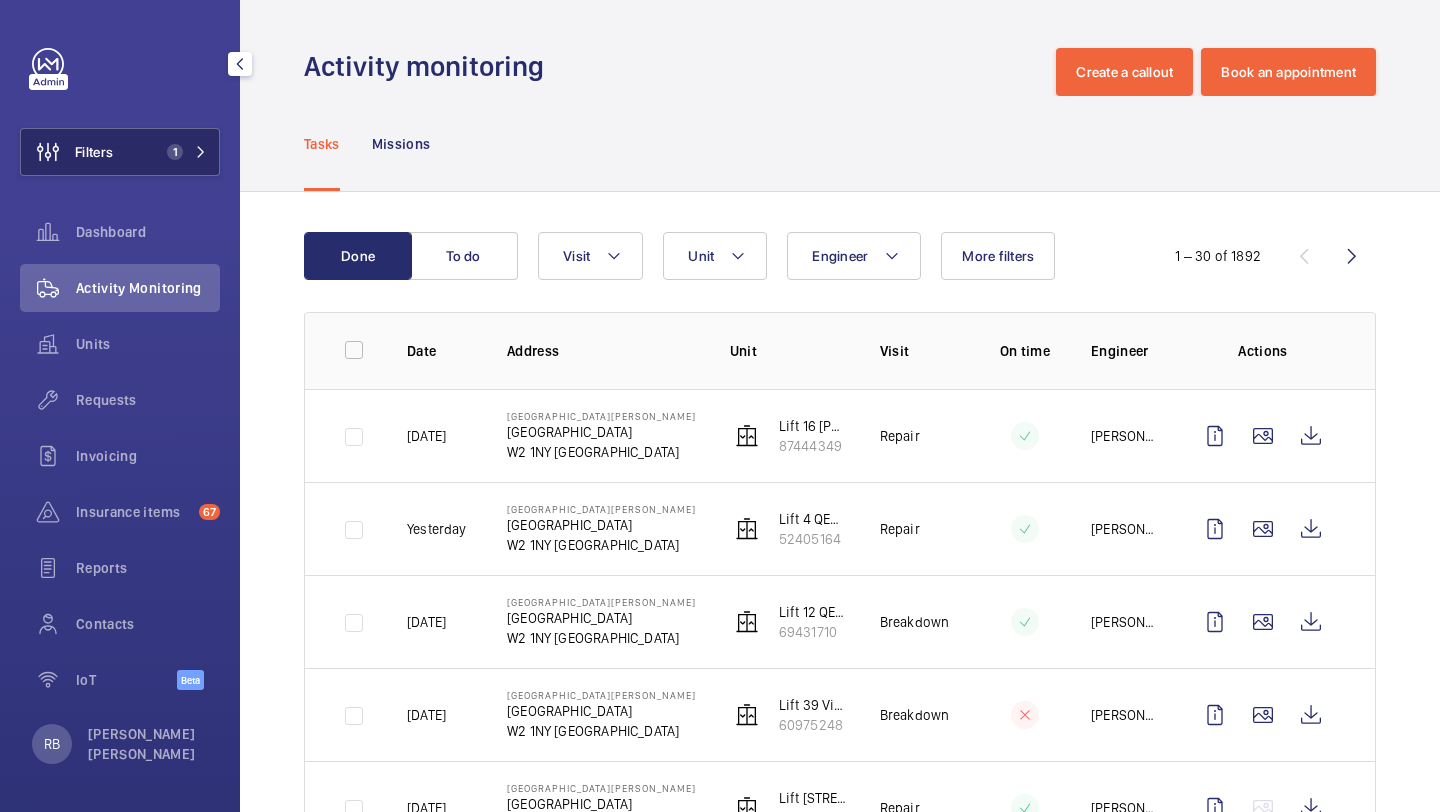 click on "Filters" 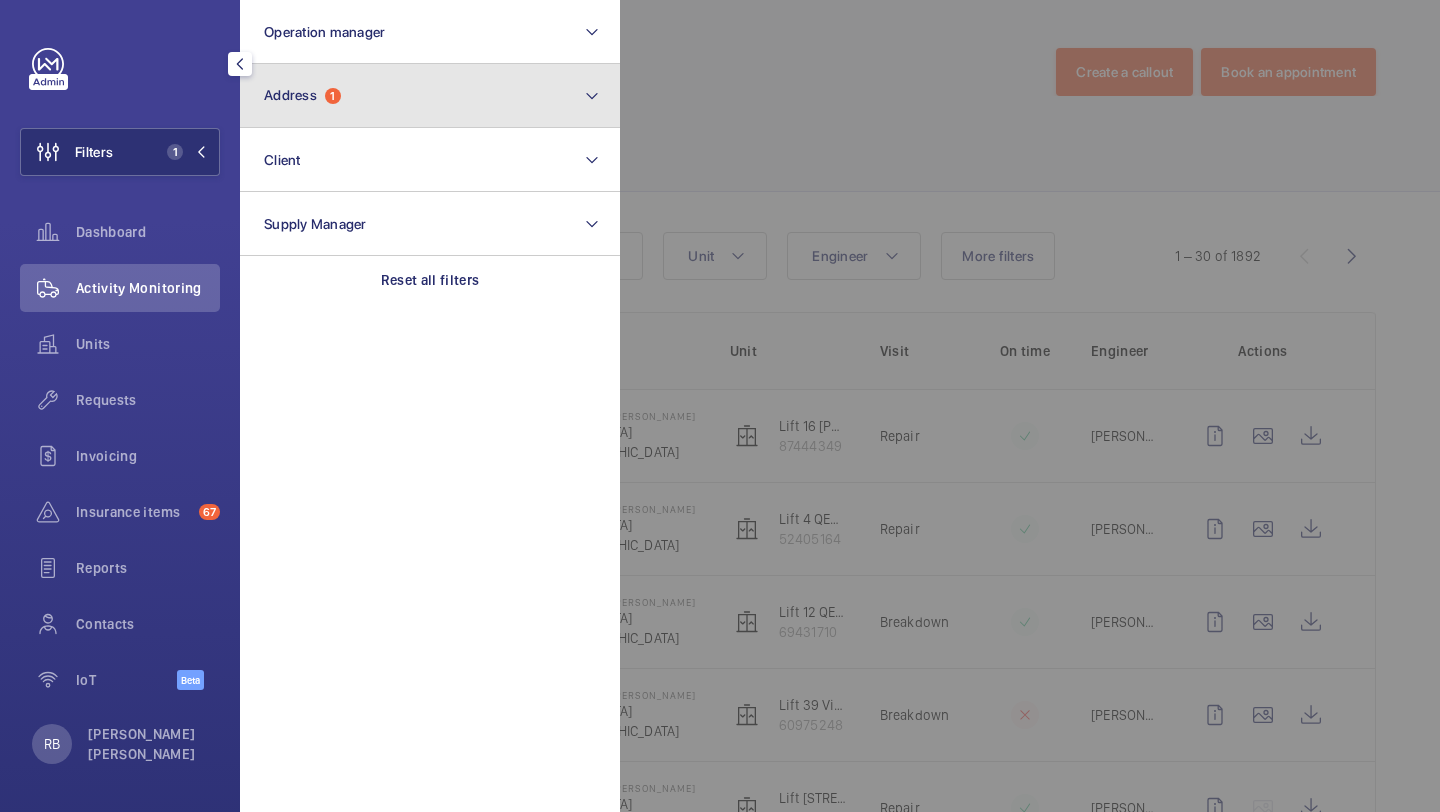click on "1" 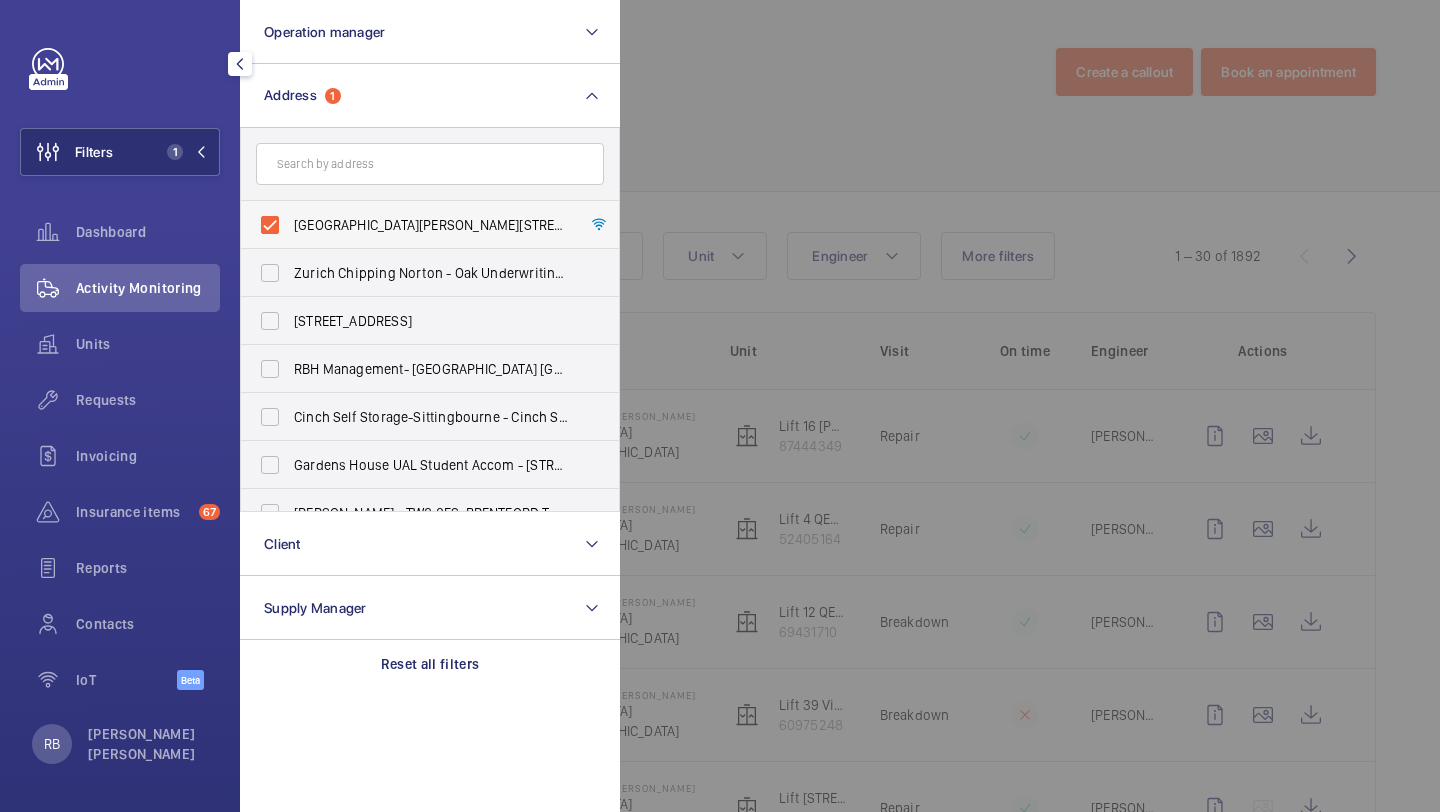 click on "[GEOGRAPHIC_DATA][PERSON_NAME][STREET_ADDRESS]" at bounding box center [415, 225] 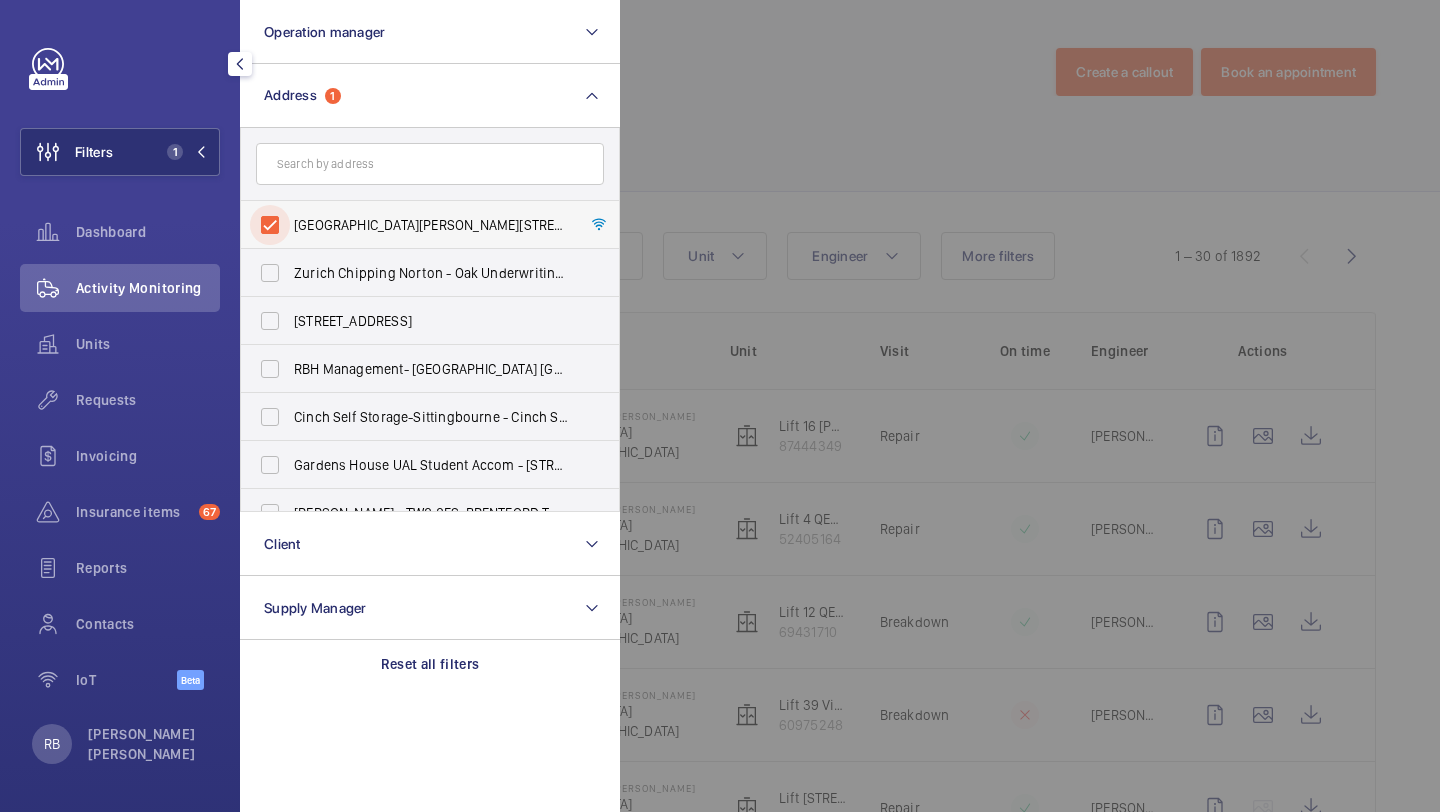 click on "[GEOGRAPHIC_DATA][PERSON_NAME][STREET_ADDRESS]" at bounding box center [270, 225] 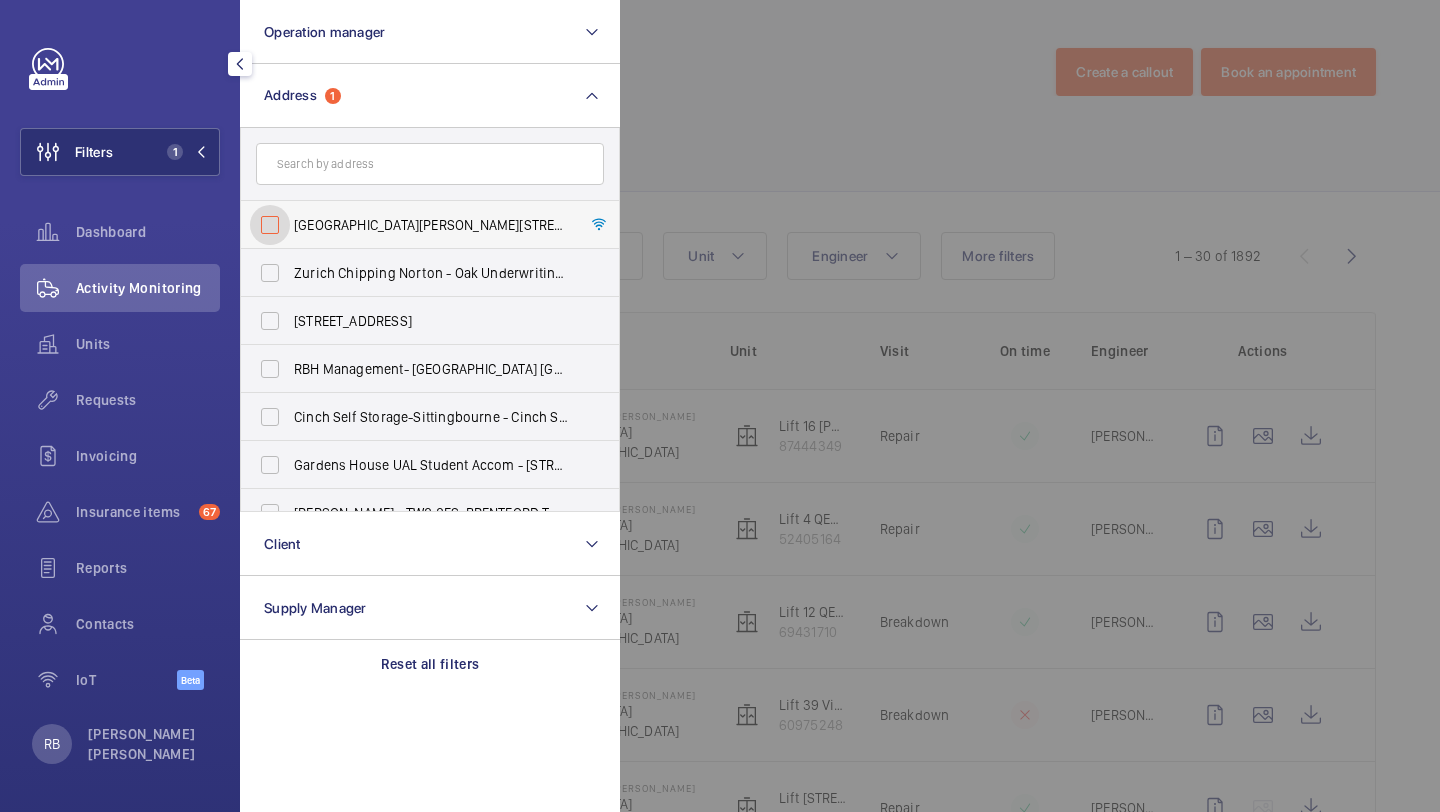 checkbox on "false" 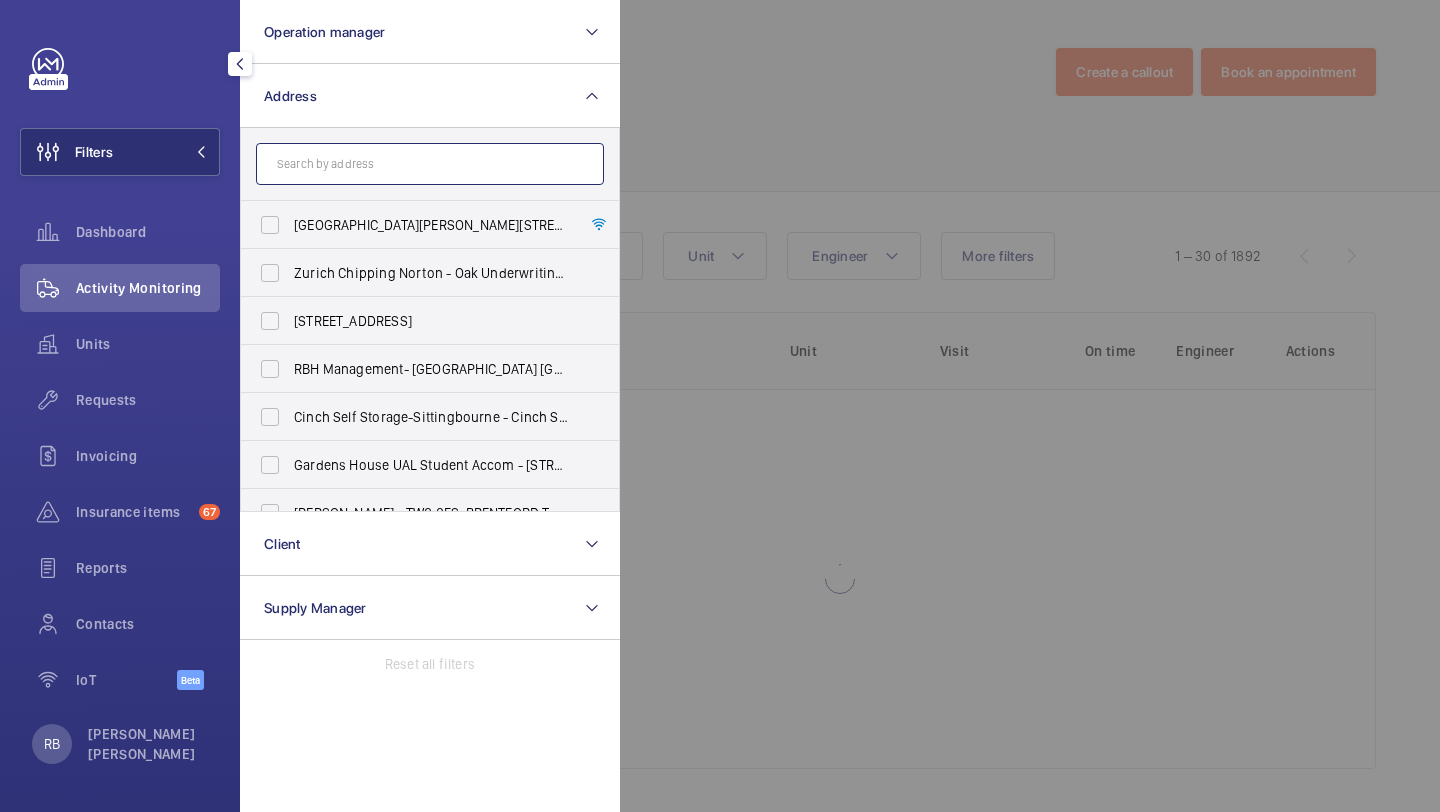 click 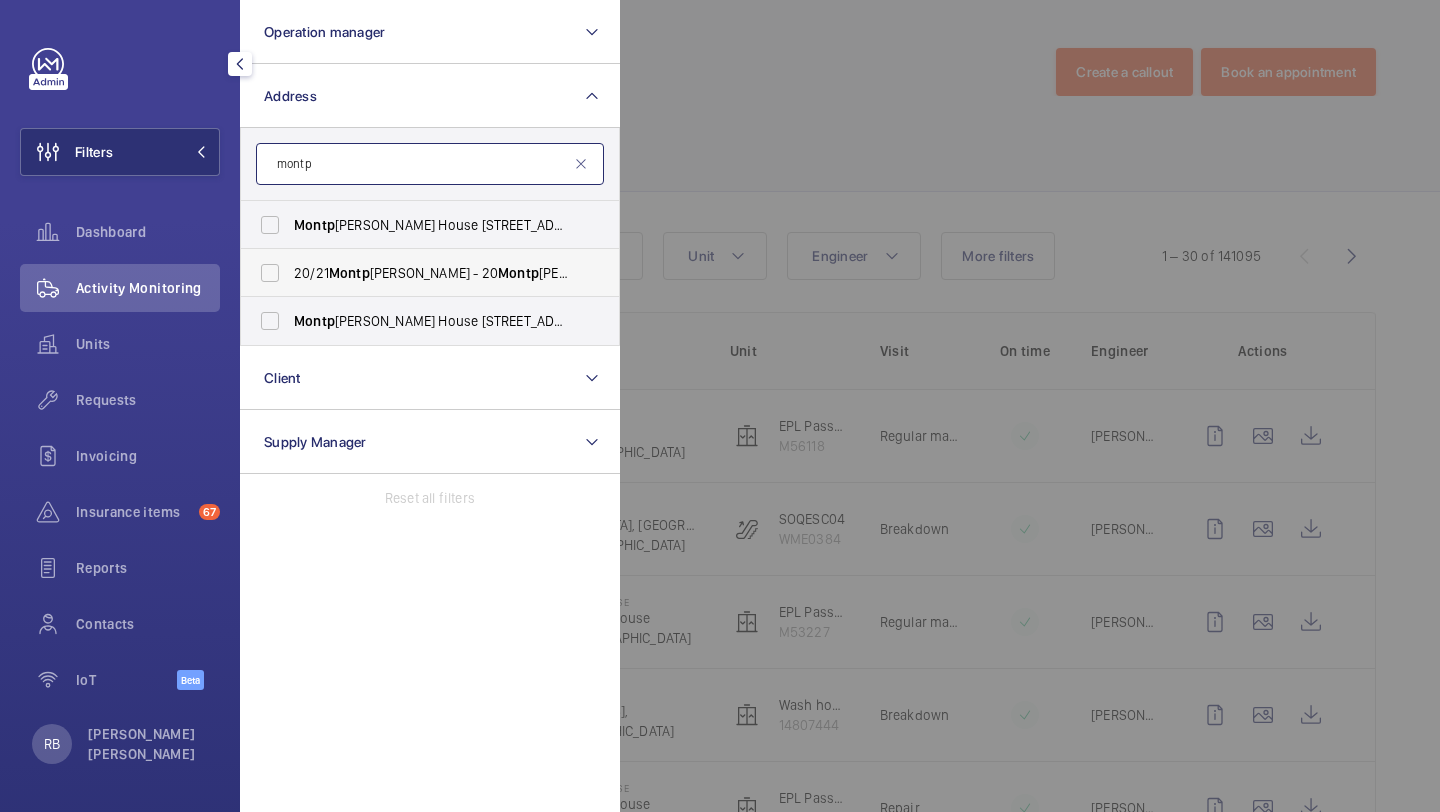 type on "montp" 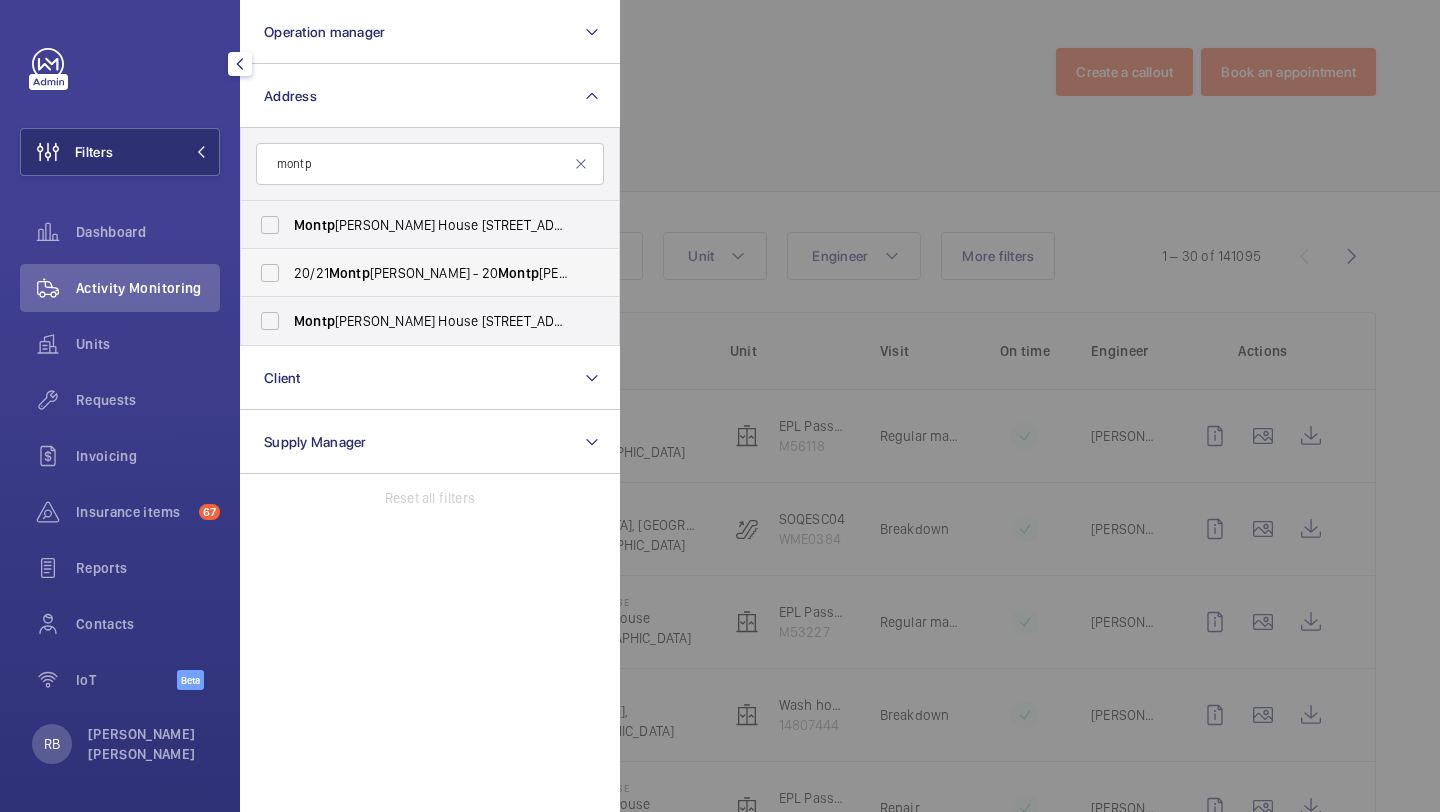 click on "20/21  Montp [PERSON_NAME] - [STREET_ADDRESS][PERSON_NAME]" at bounding box center (431, 273) 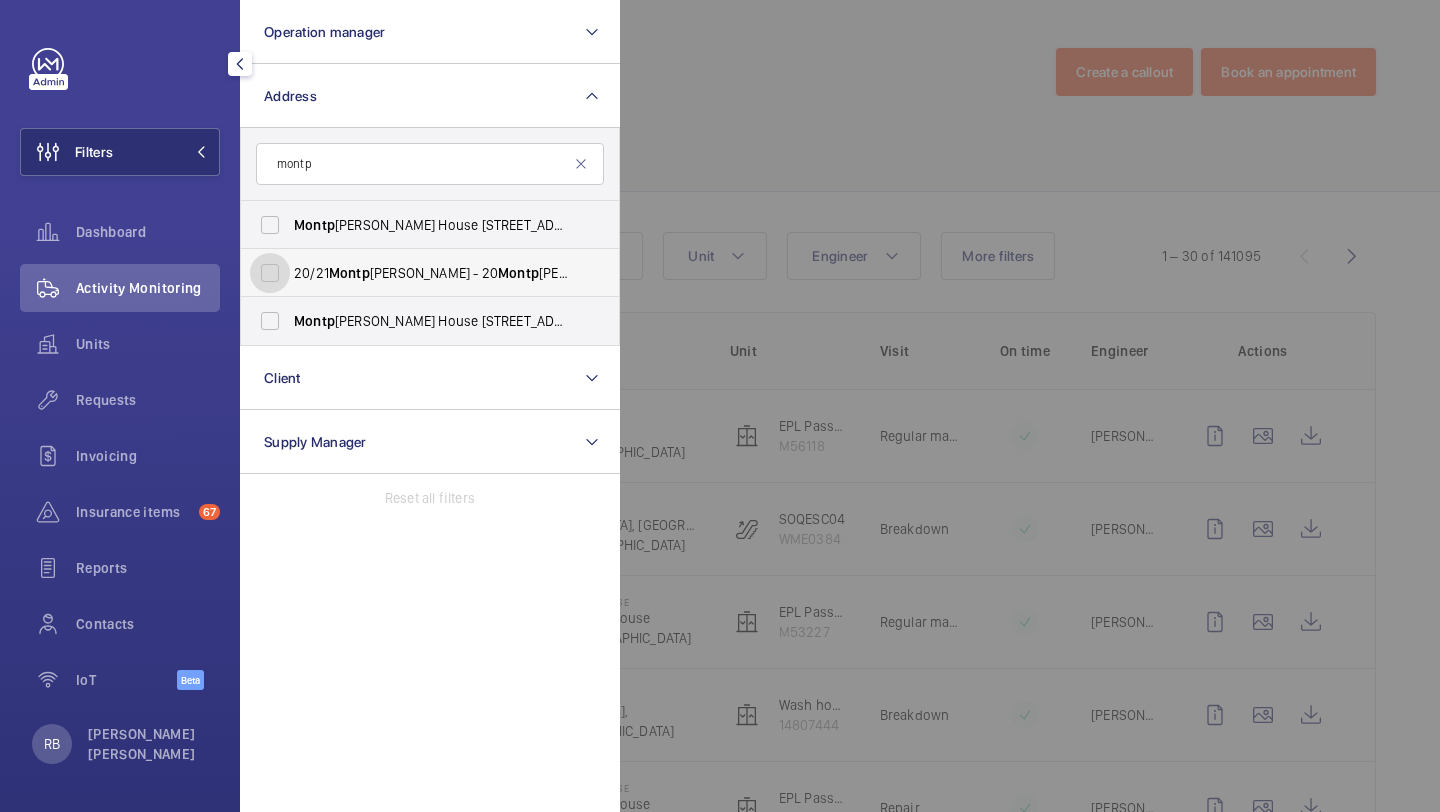 click on "20/21  Montp [PERSON_NAME] - [STREET_ADDRESS][PERSON_NAME]" at bounding box center (270, 273) 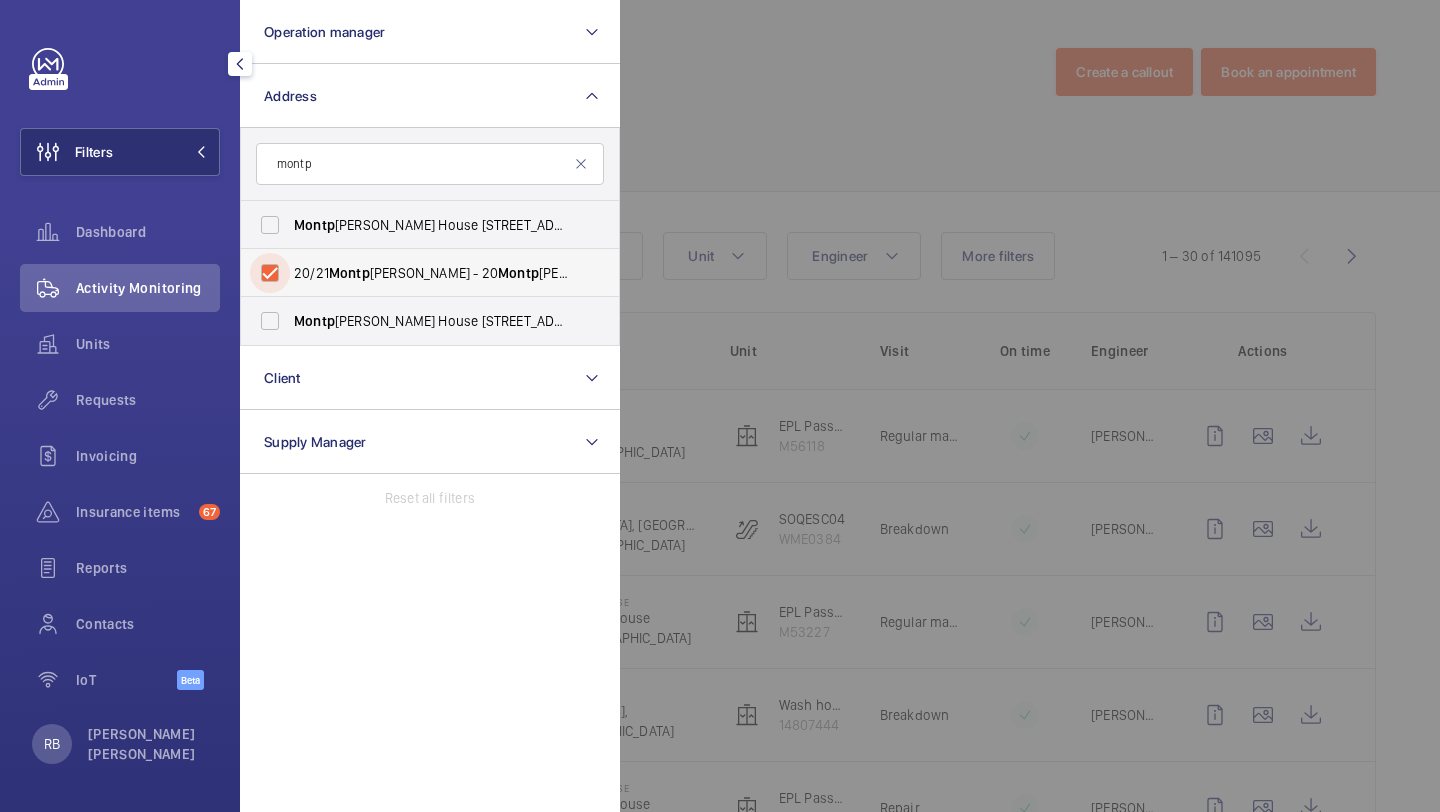 checkbox on "true" 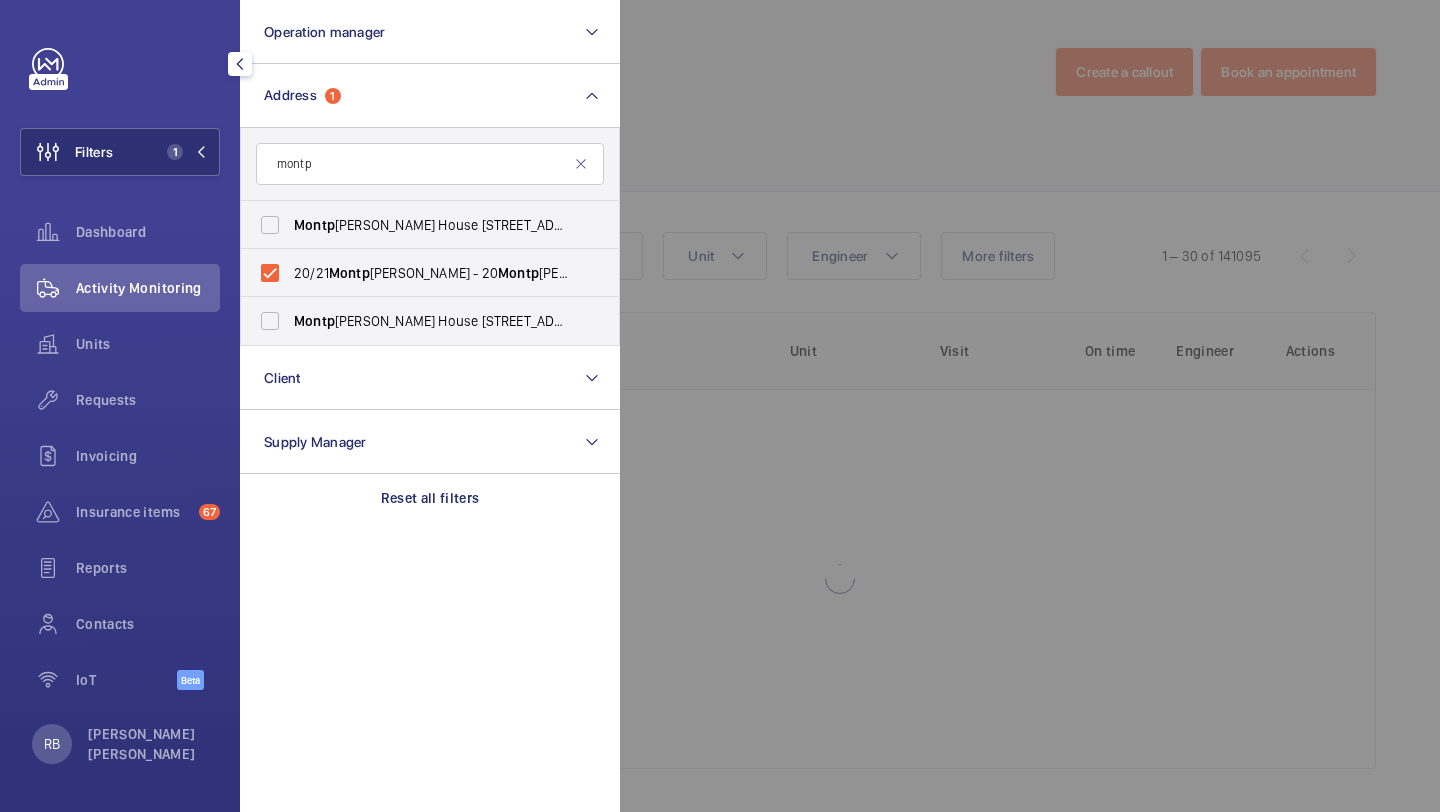 click 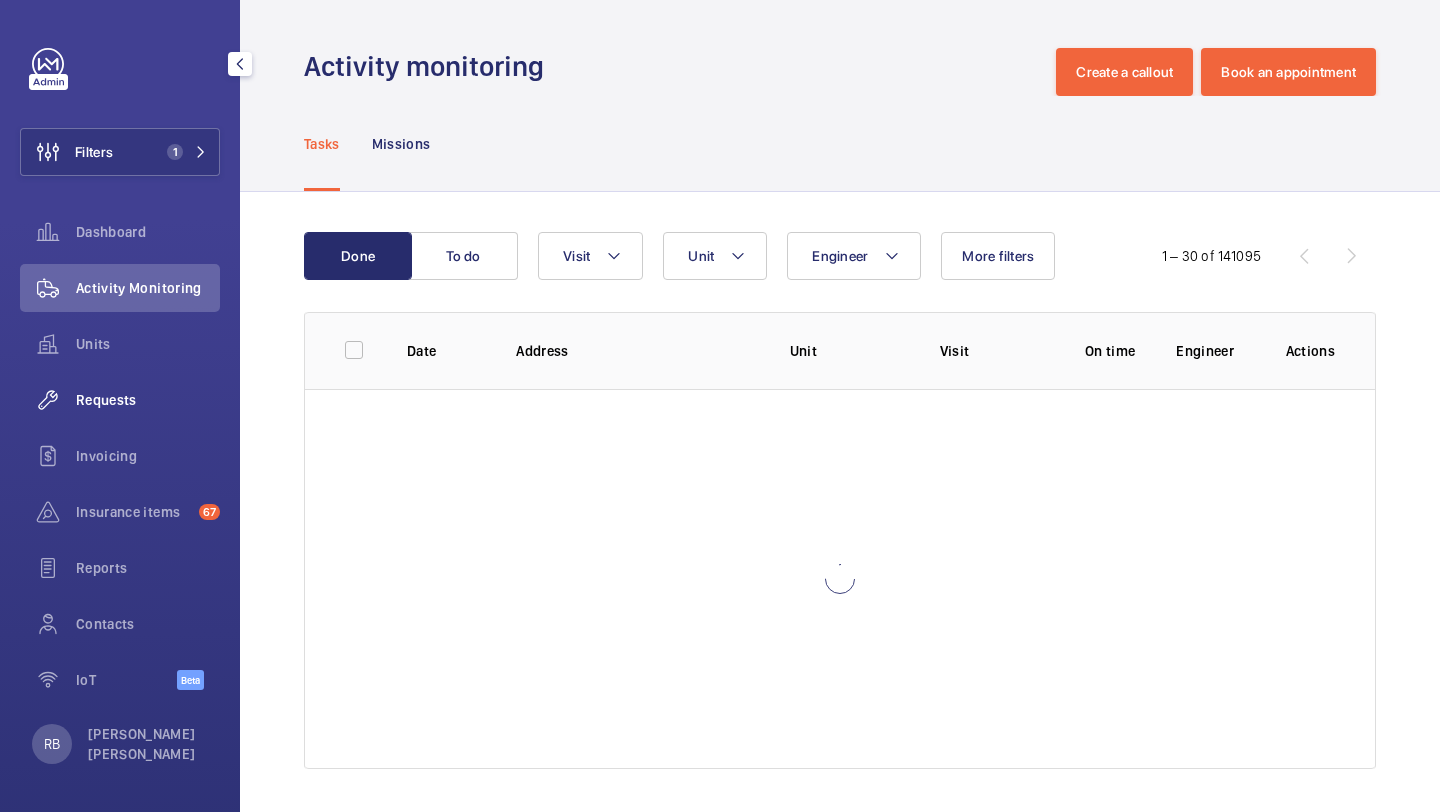 click on "Requests" 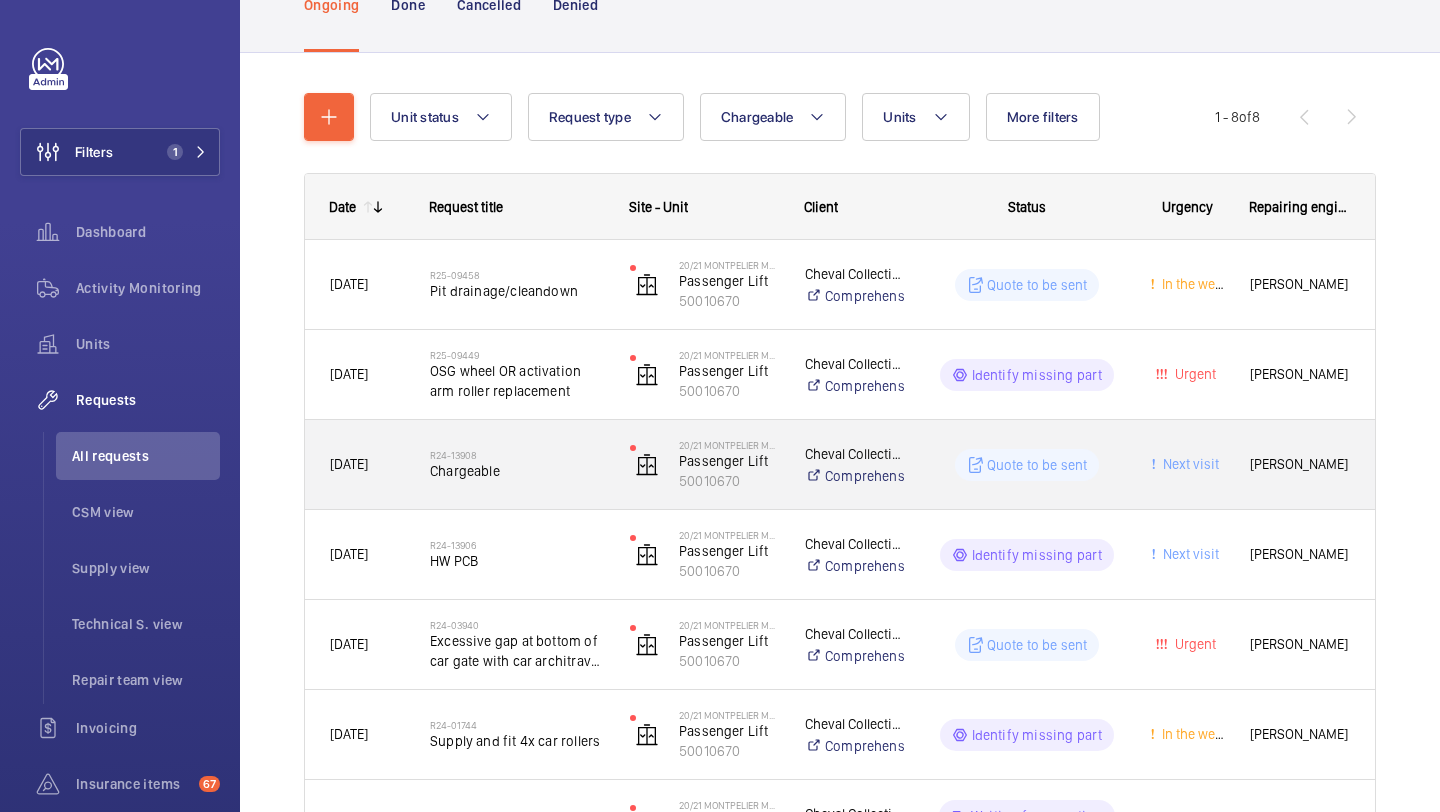 scroll, scrollTop: 160, scrollLeft: 0, axis: vertical 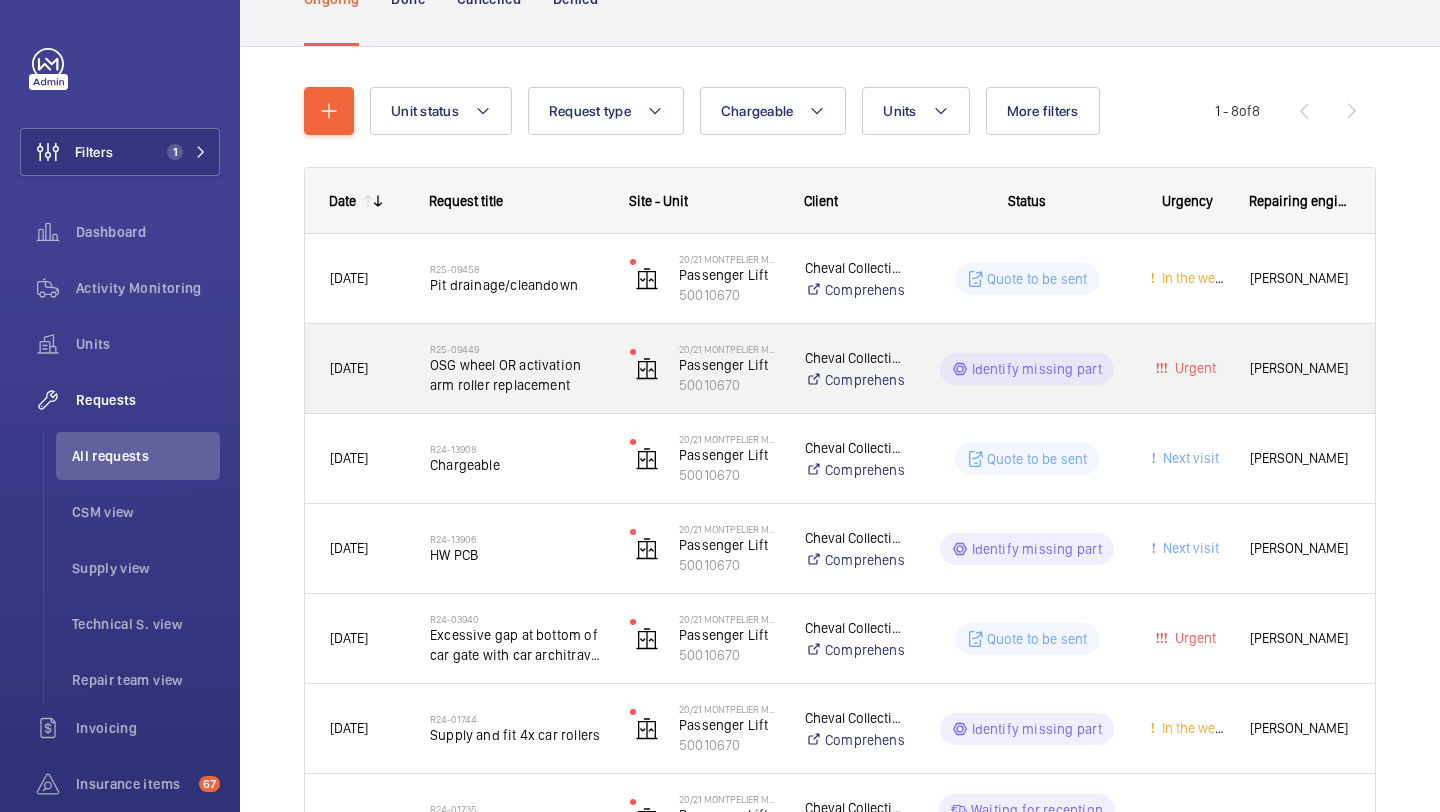 click on "OSG wheel OR activation arm roller replacement" 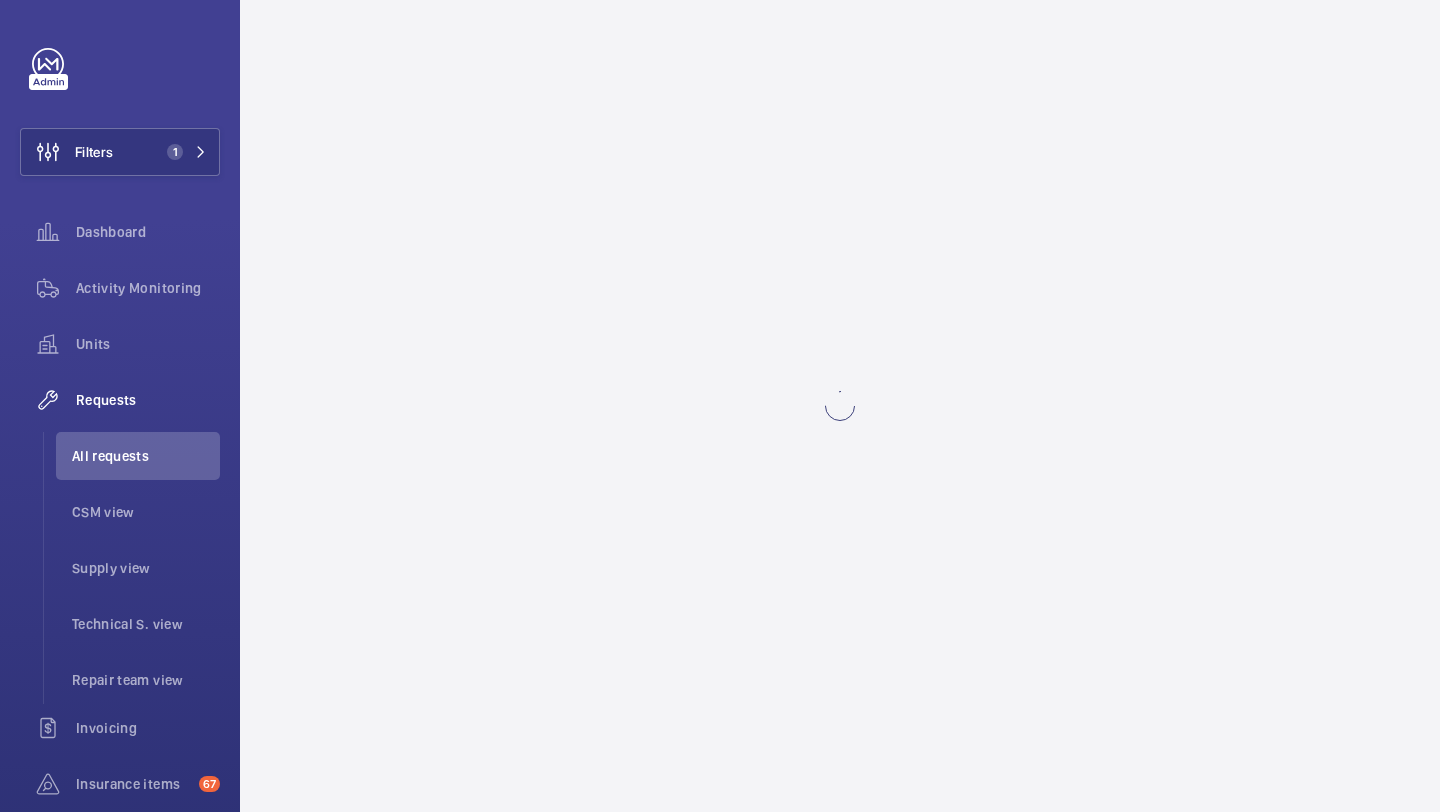 scroll, scrollTop: 0, scrollLeft: 0, axis: both 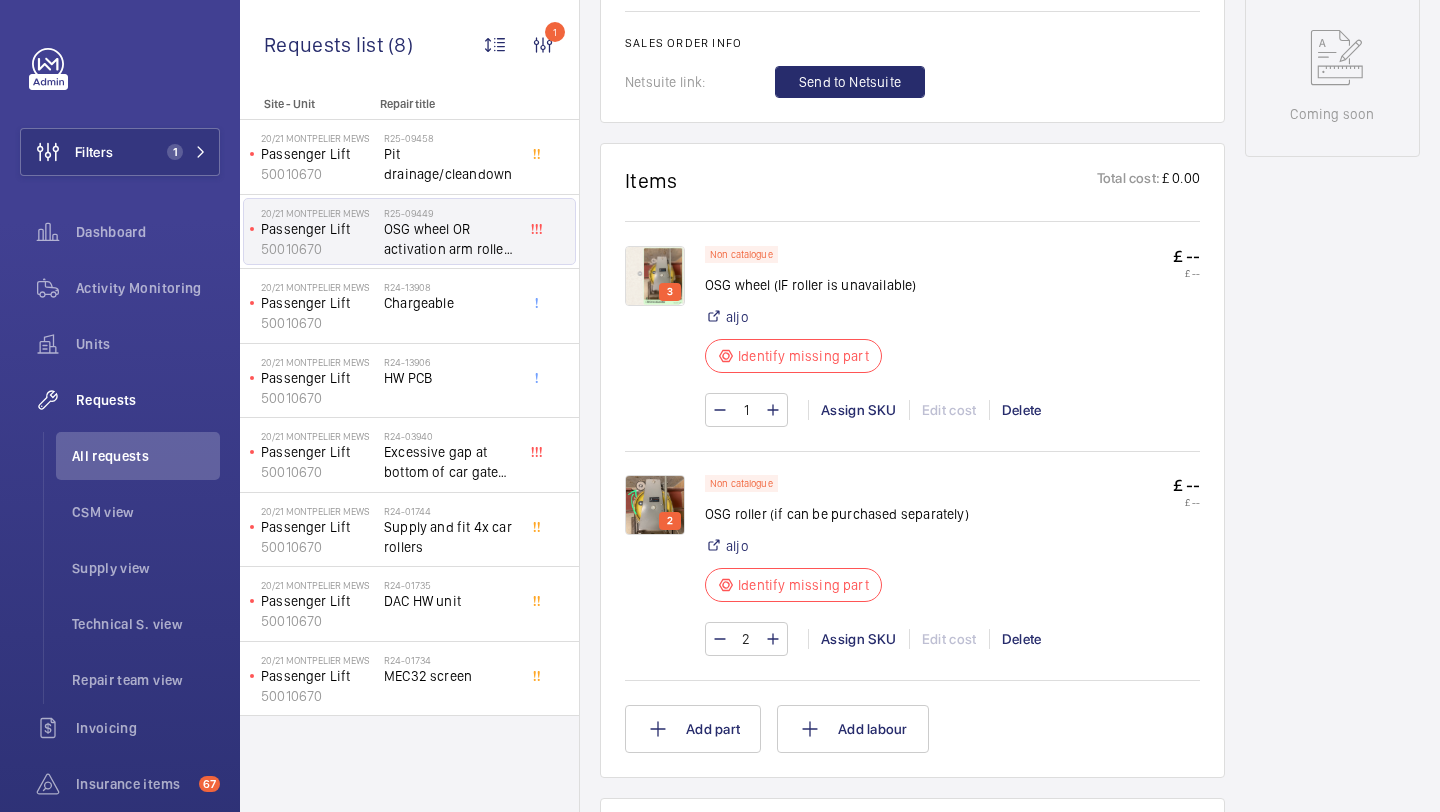 click 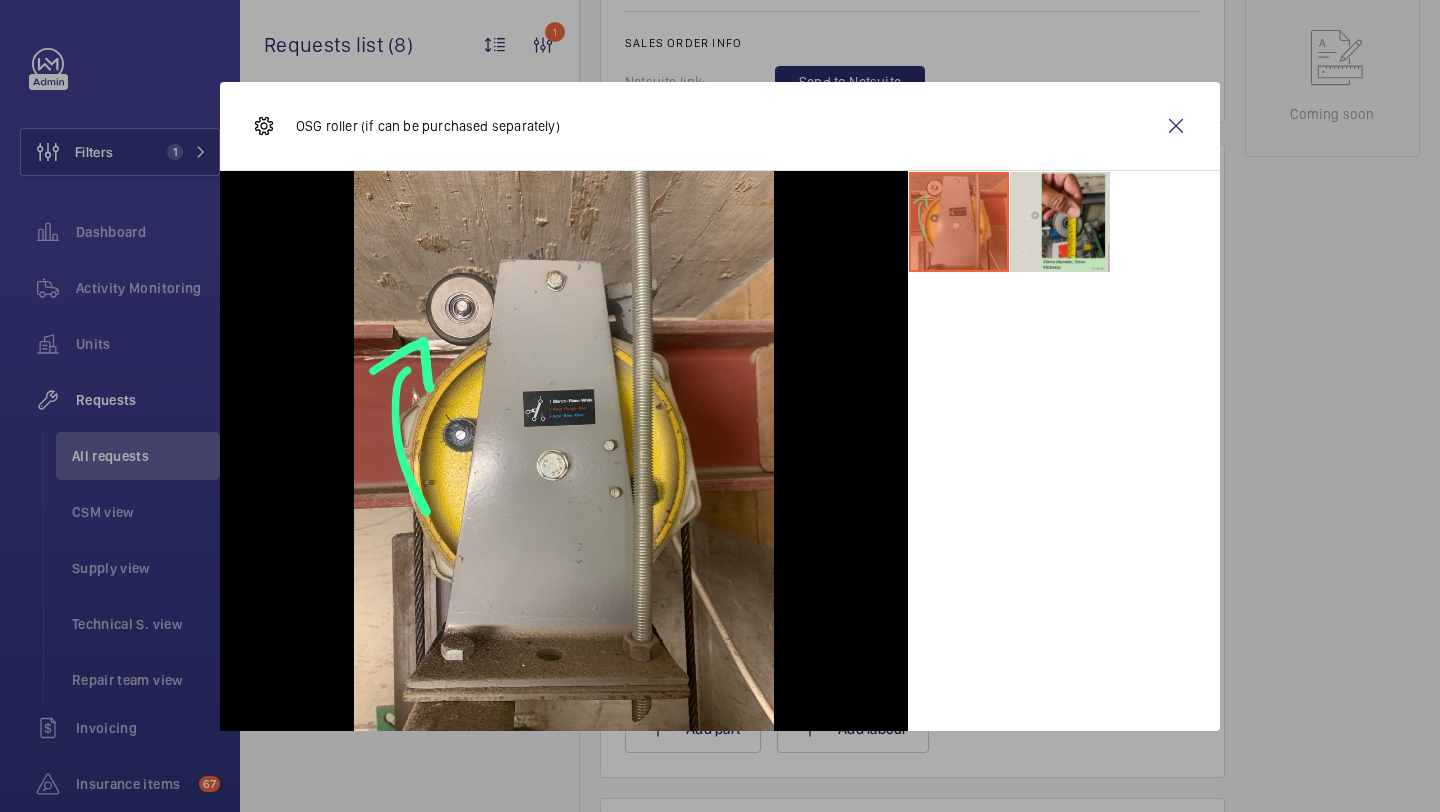 click at bounding box center (1060, 222) 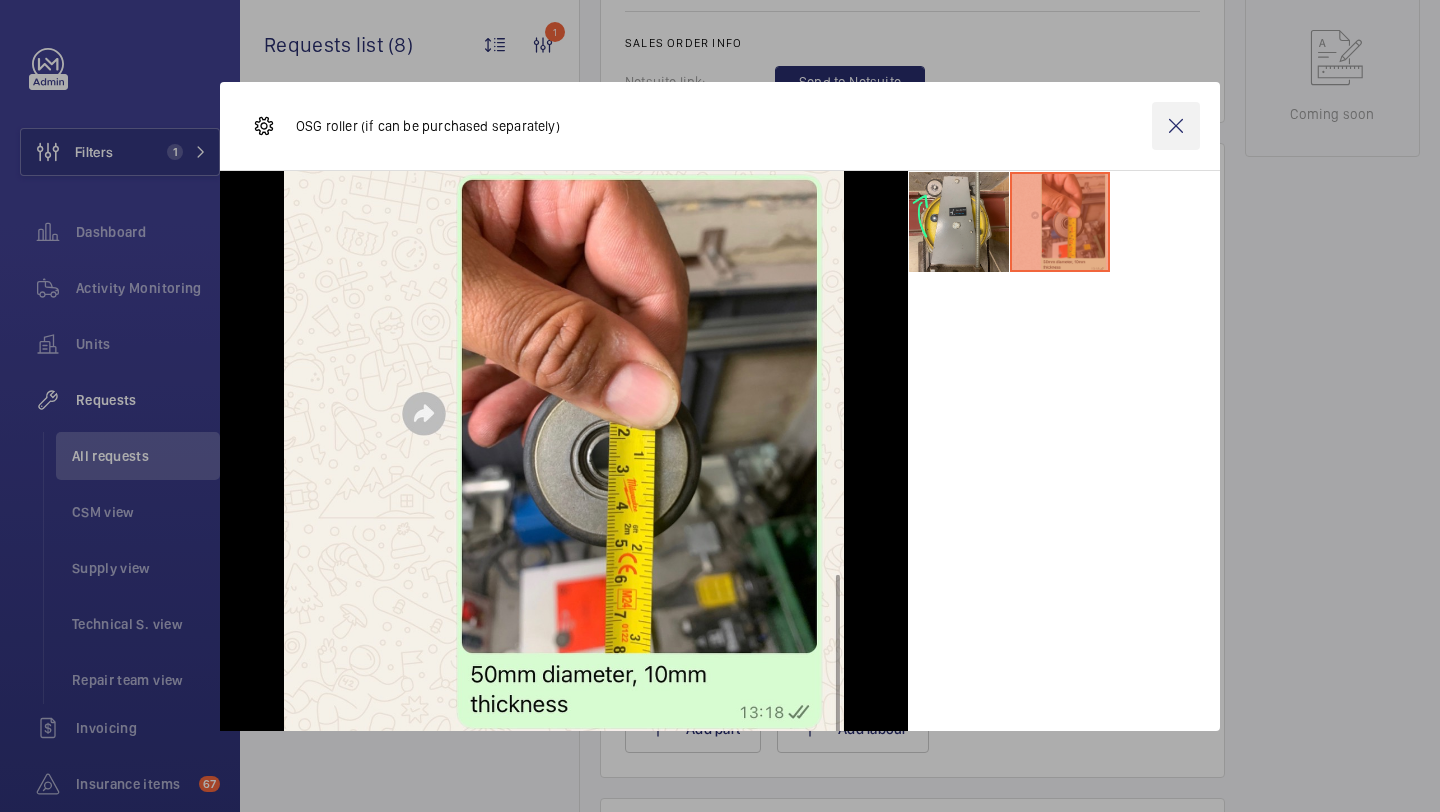 click at bounding box center (1176, 126) 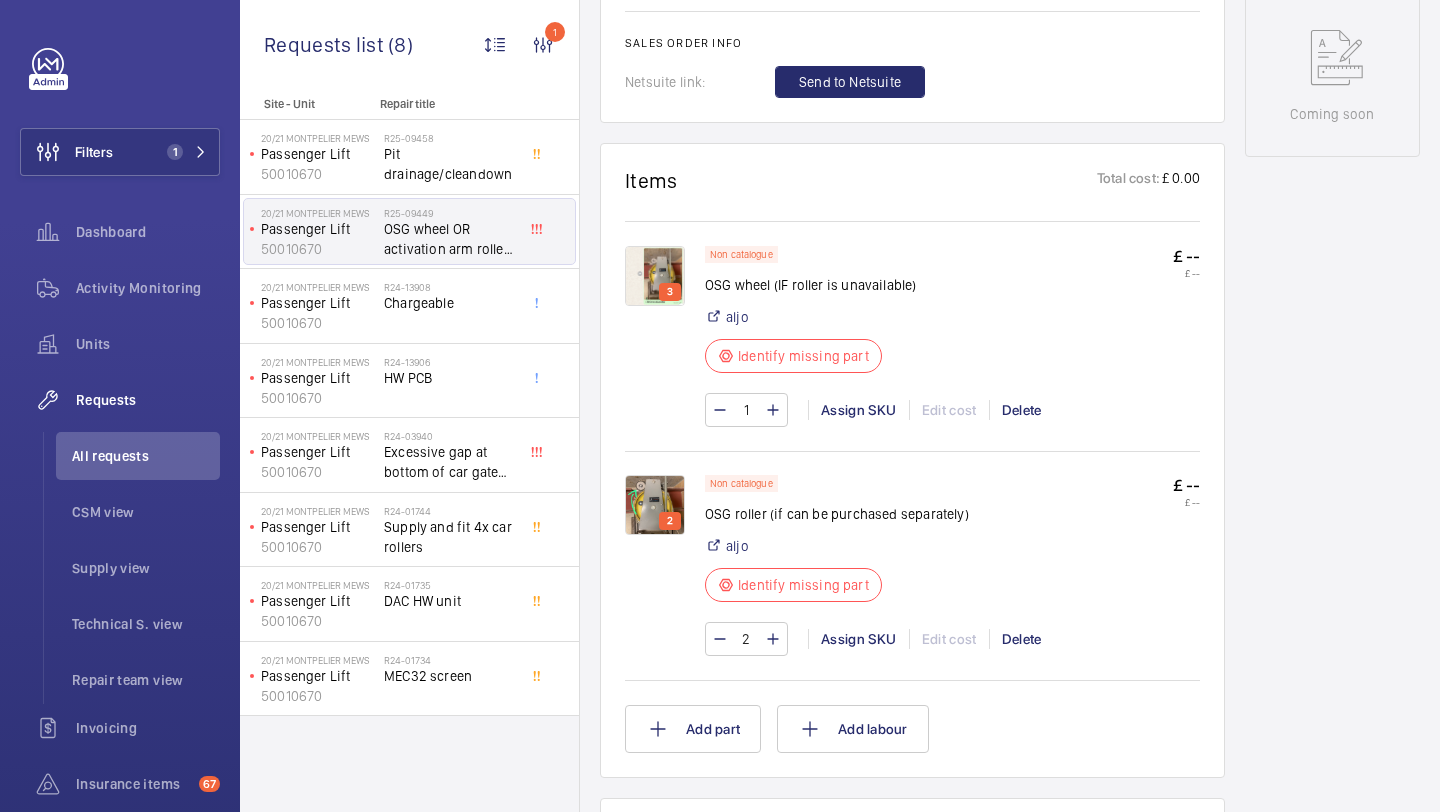 click 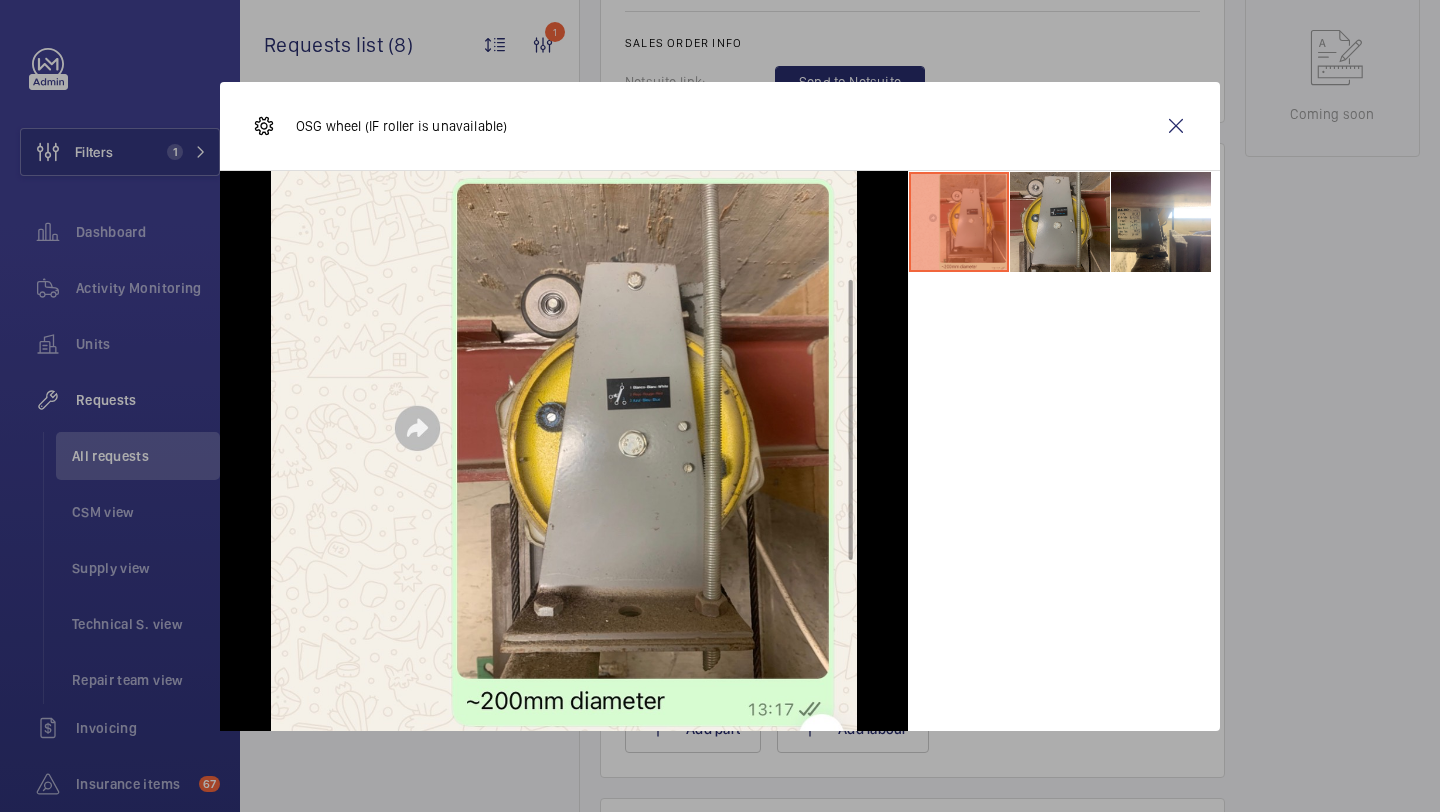 click at bounding box center [1060, 222] 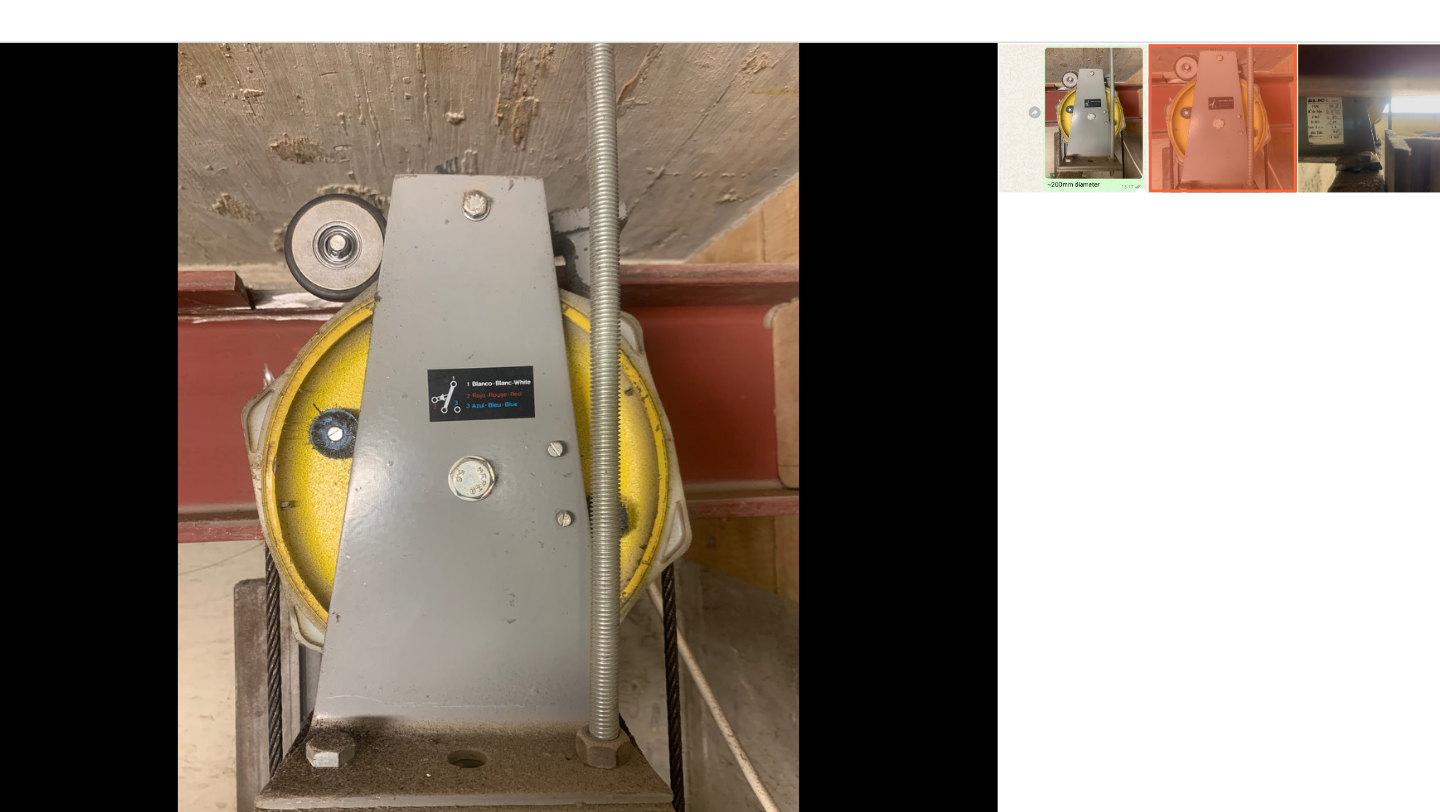 click at bounding box center [1161, 222] 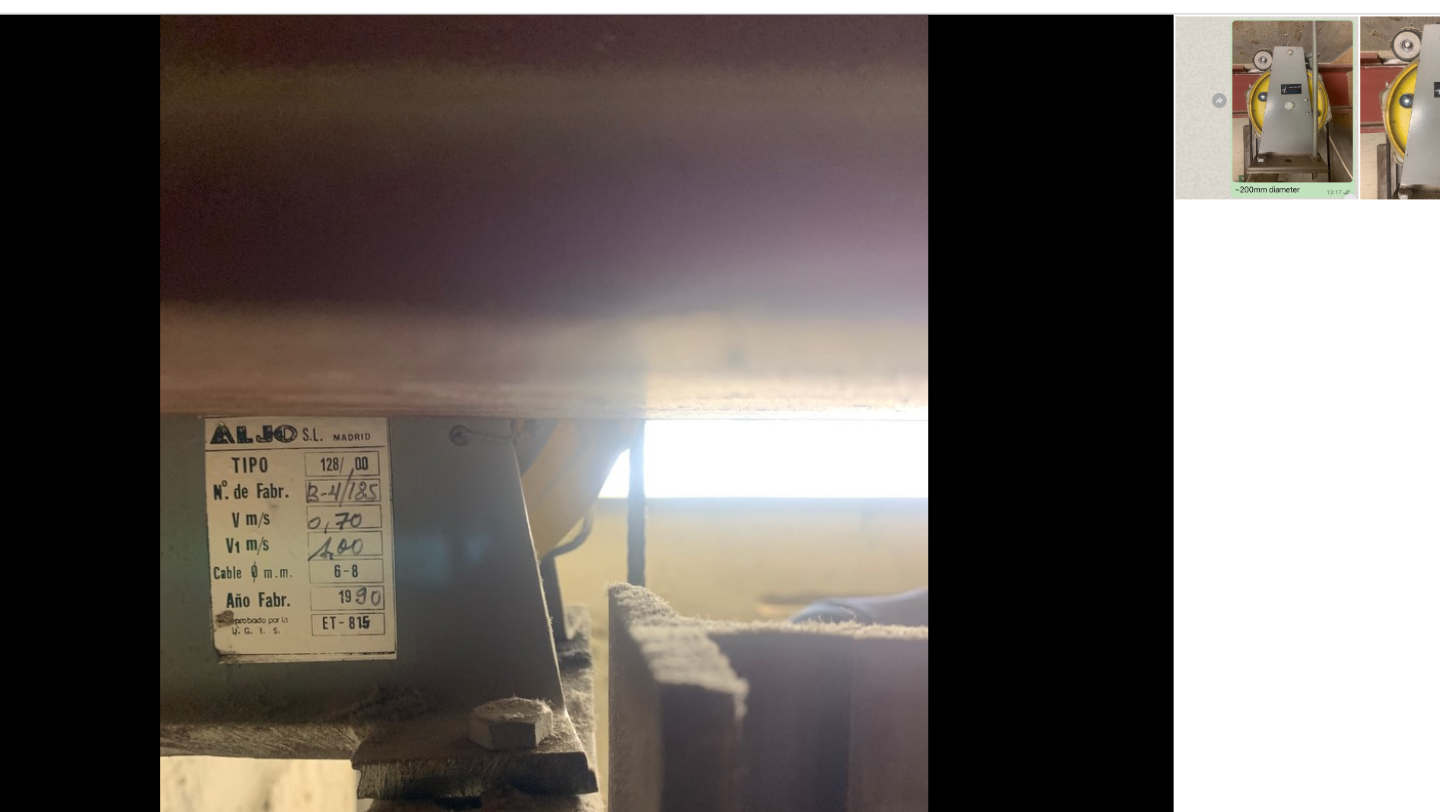 click at bounding box center [959, 222] 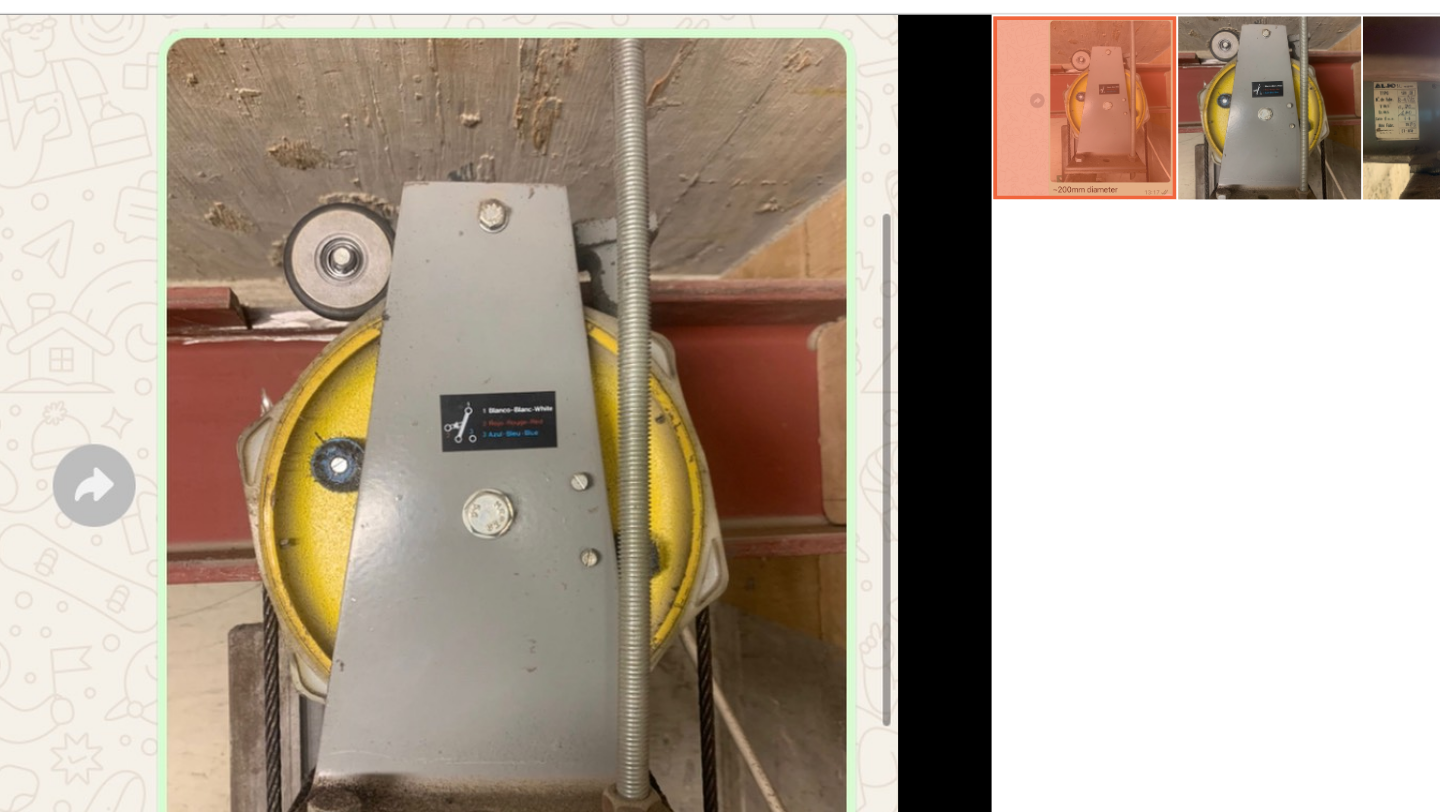 click at bounding box center (1060, 222) 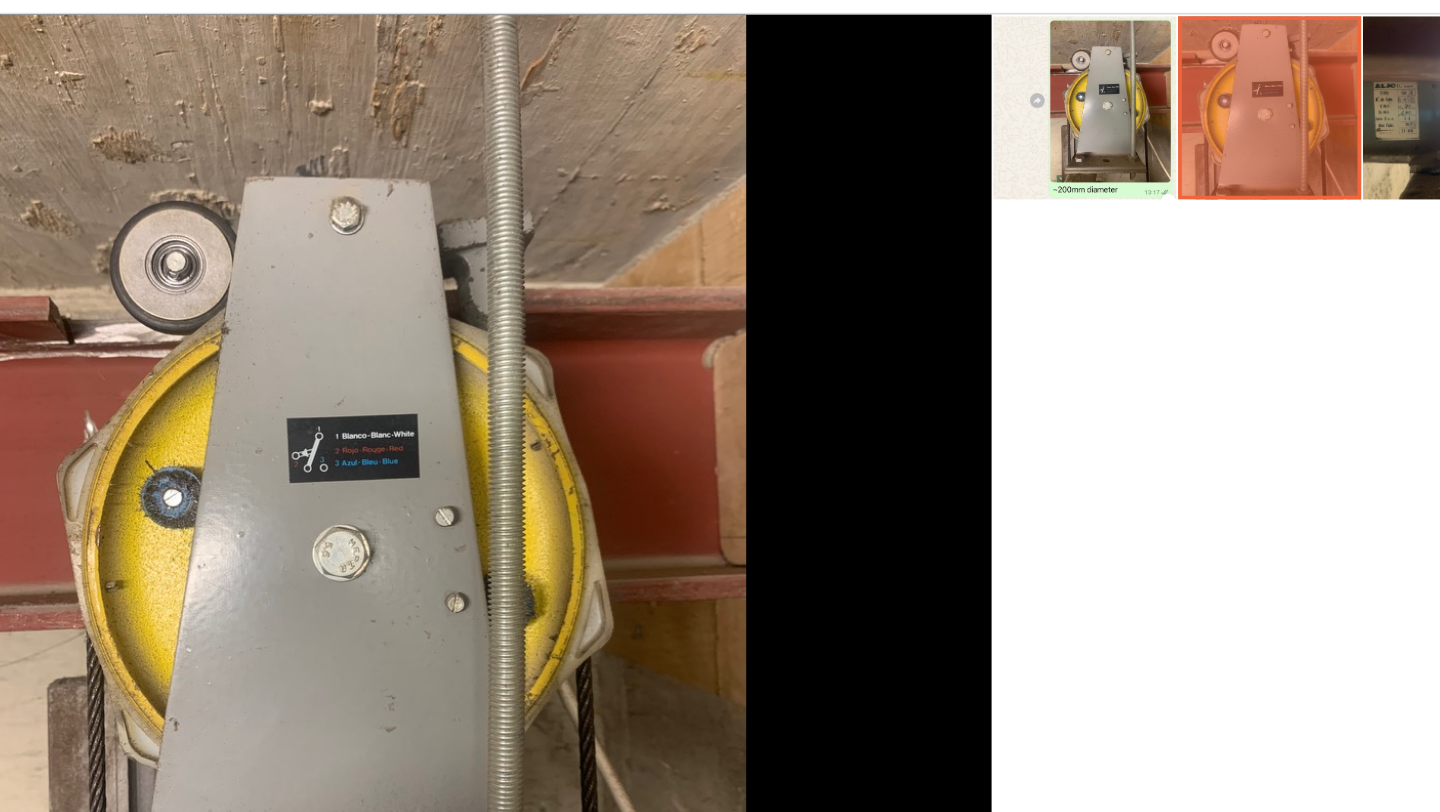 click at bounding box center (1161, 222) 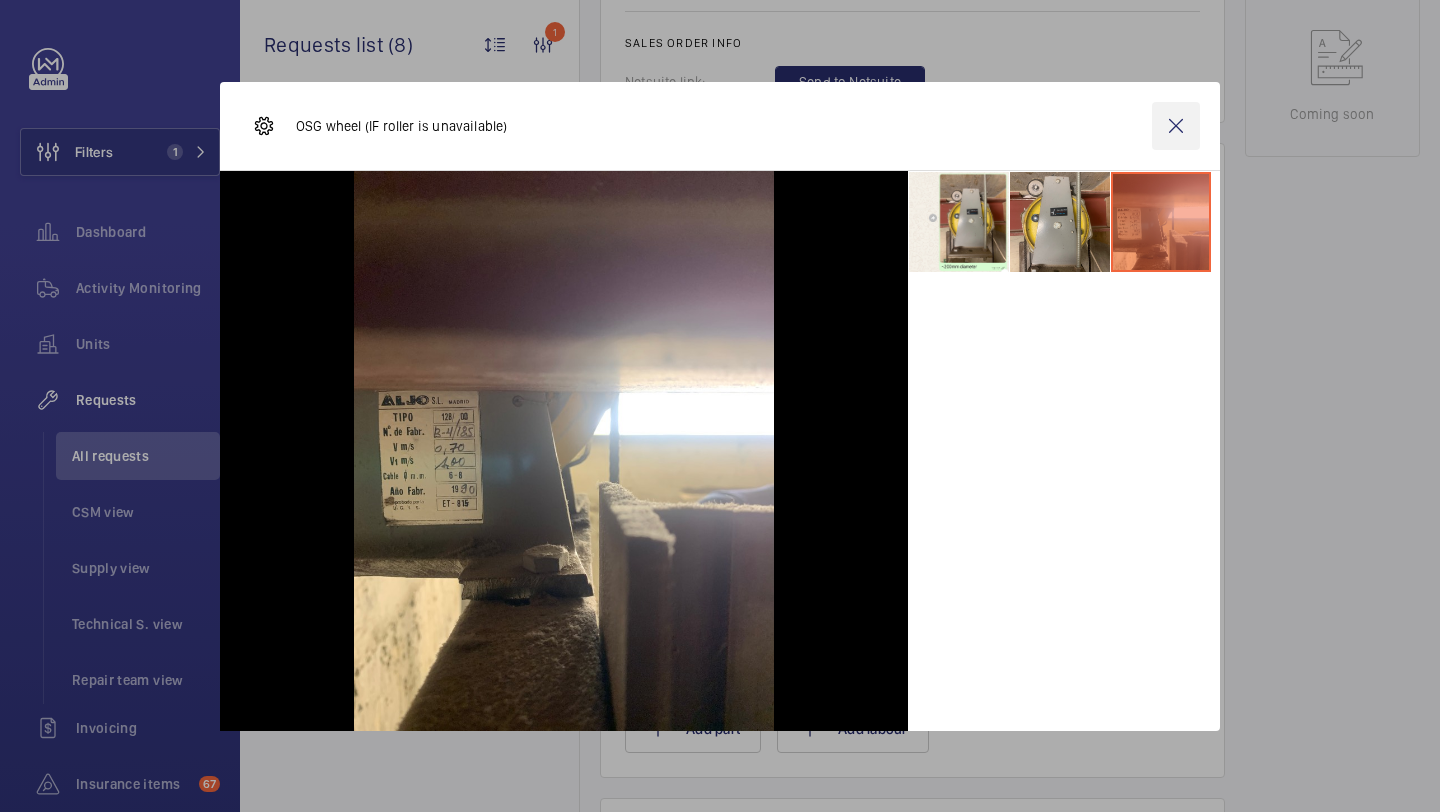 click at bounding box center (1176, 126) 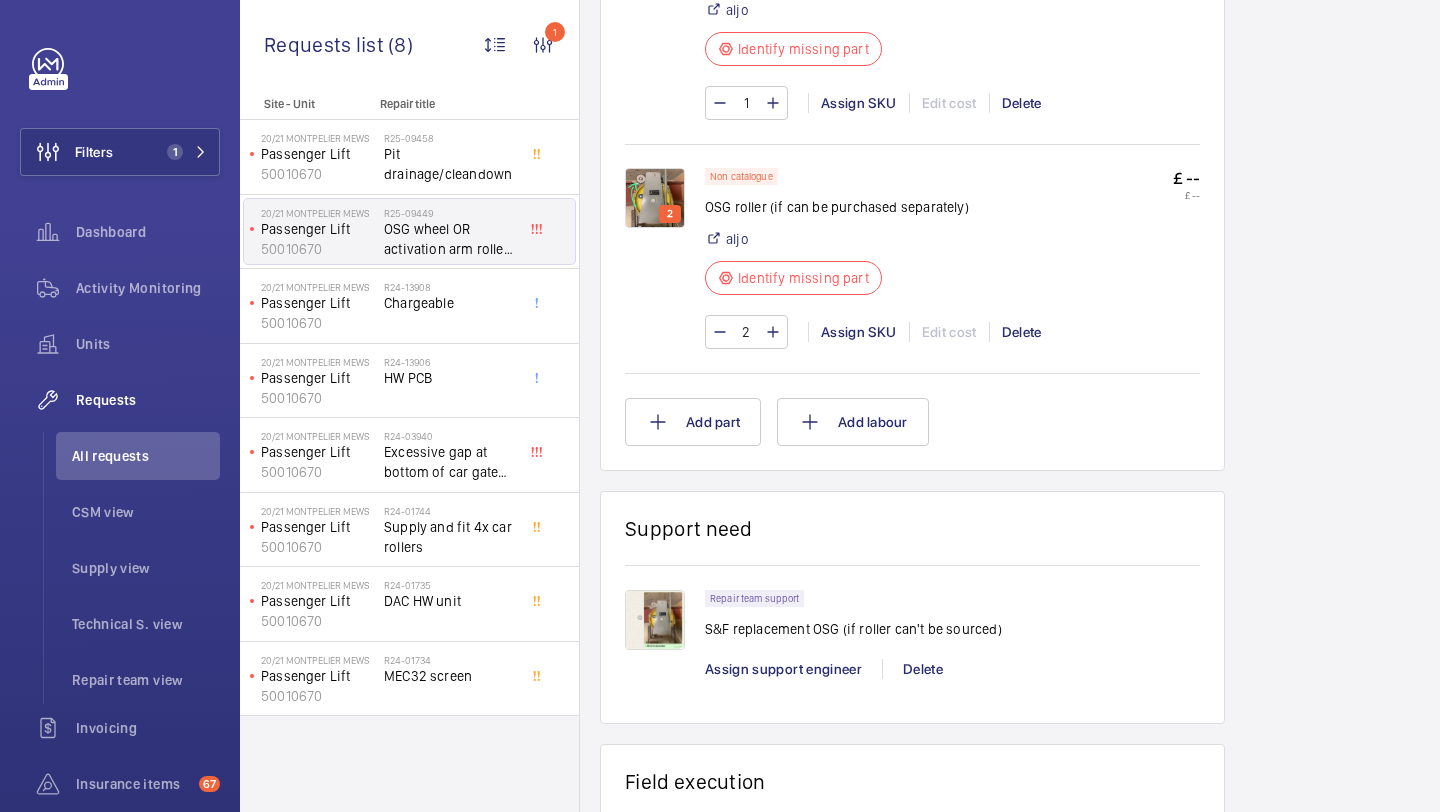scroll, scrollTop: 1432, scrollLeft: 0, axis: vertical 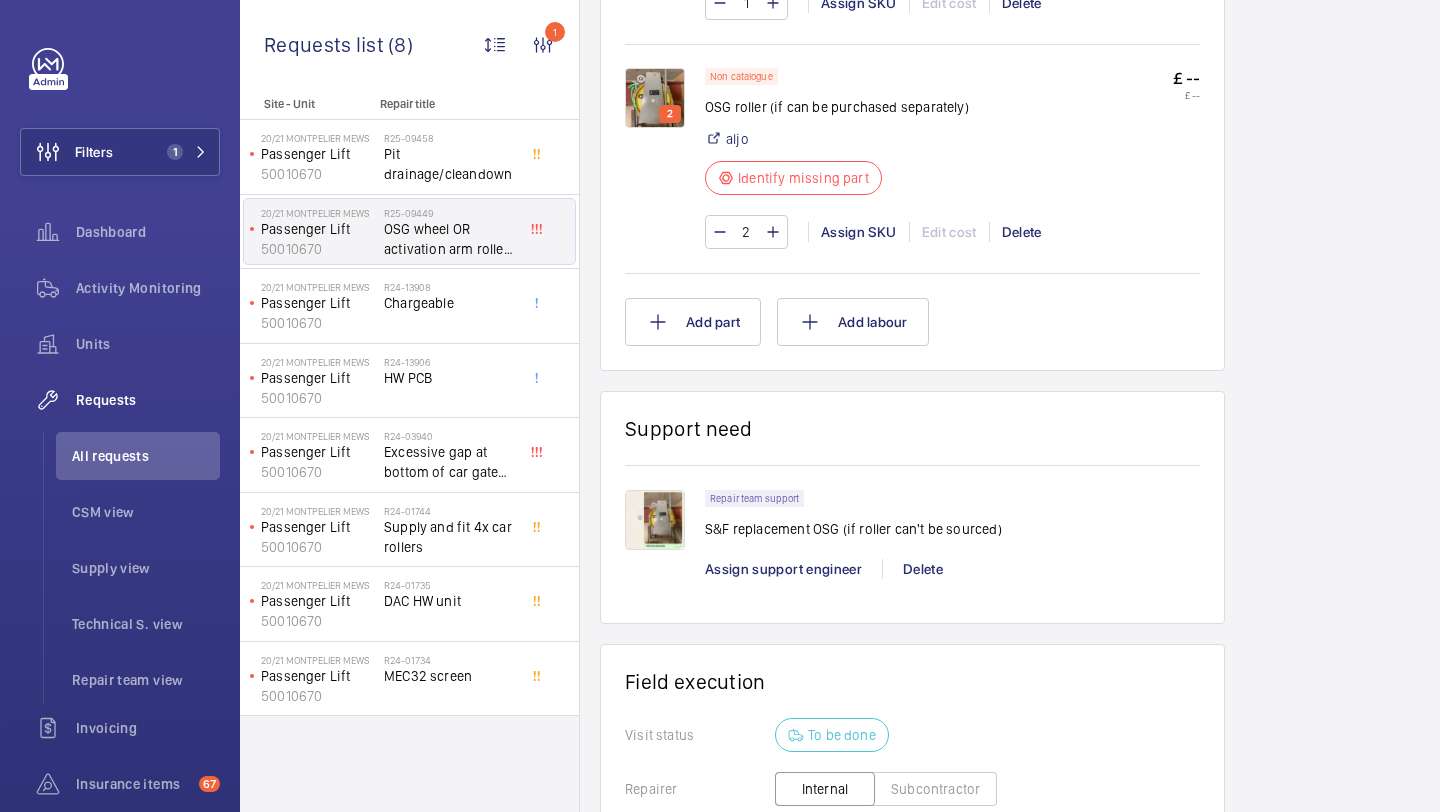click 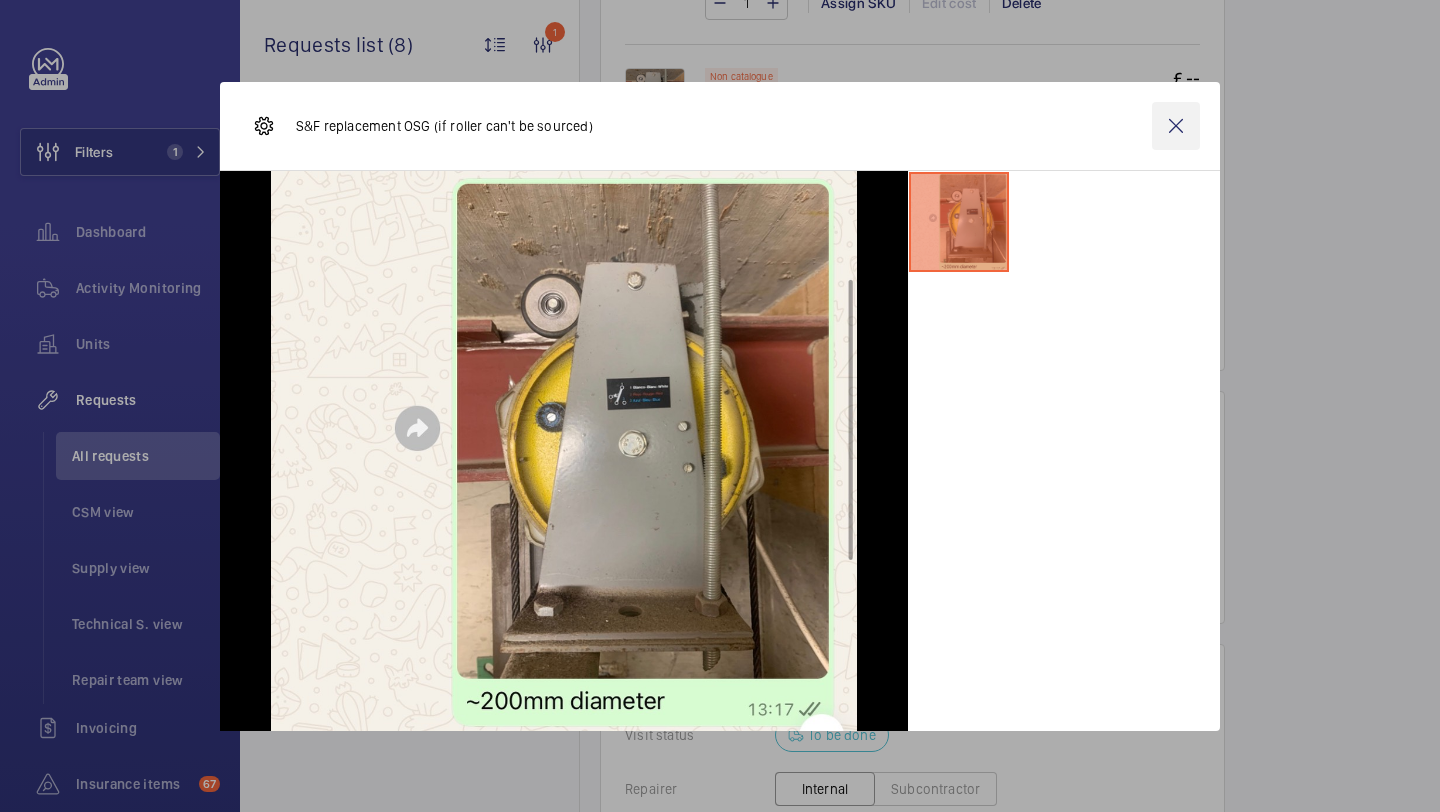 click at bounding box center [1176, 126] 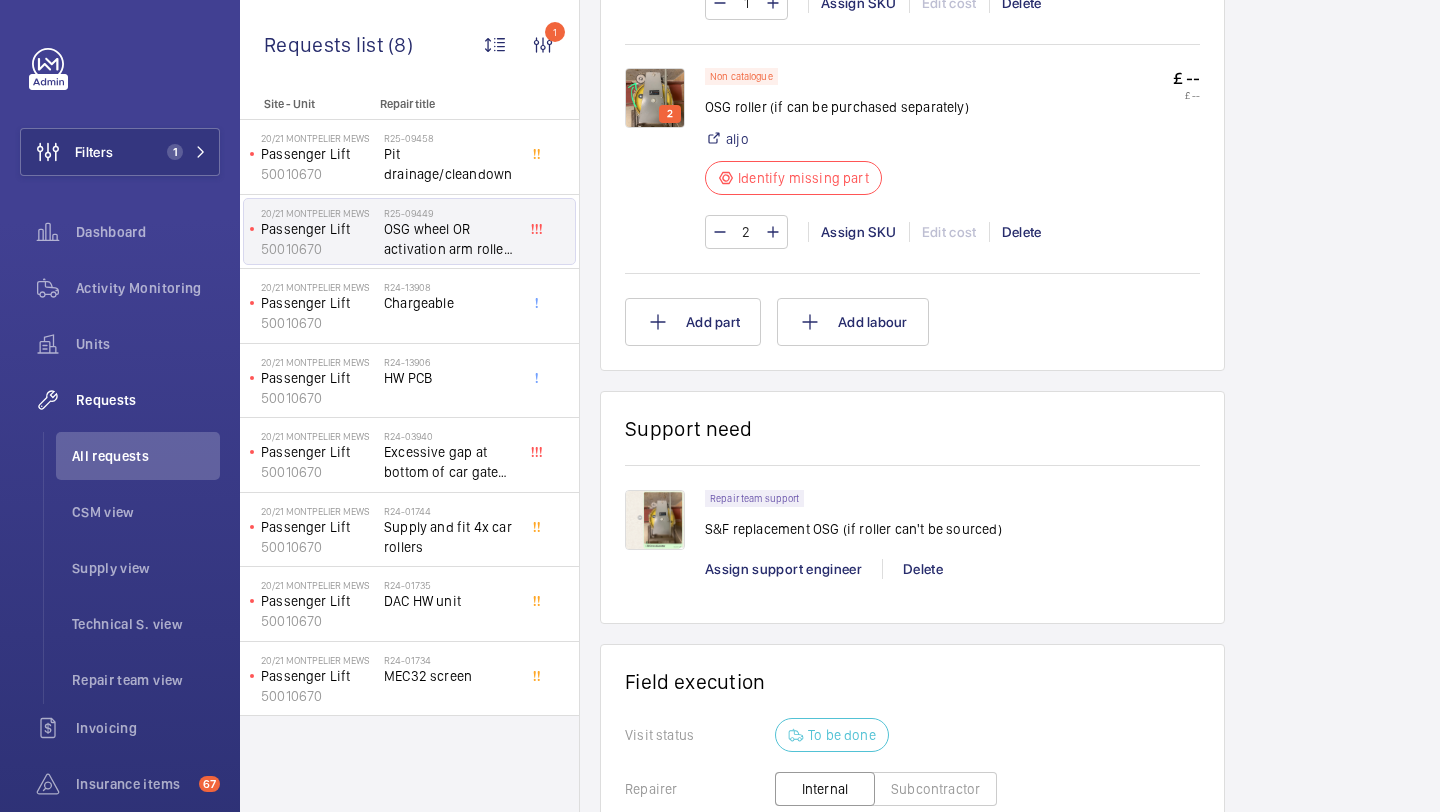 scroll, scrollTop: 1237, scrollLeft: 0, axis: vertical 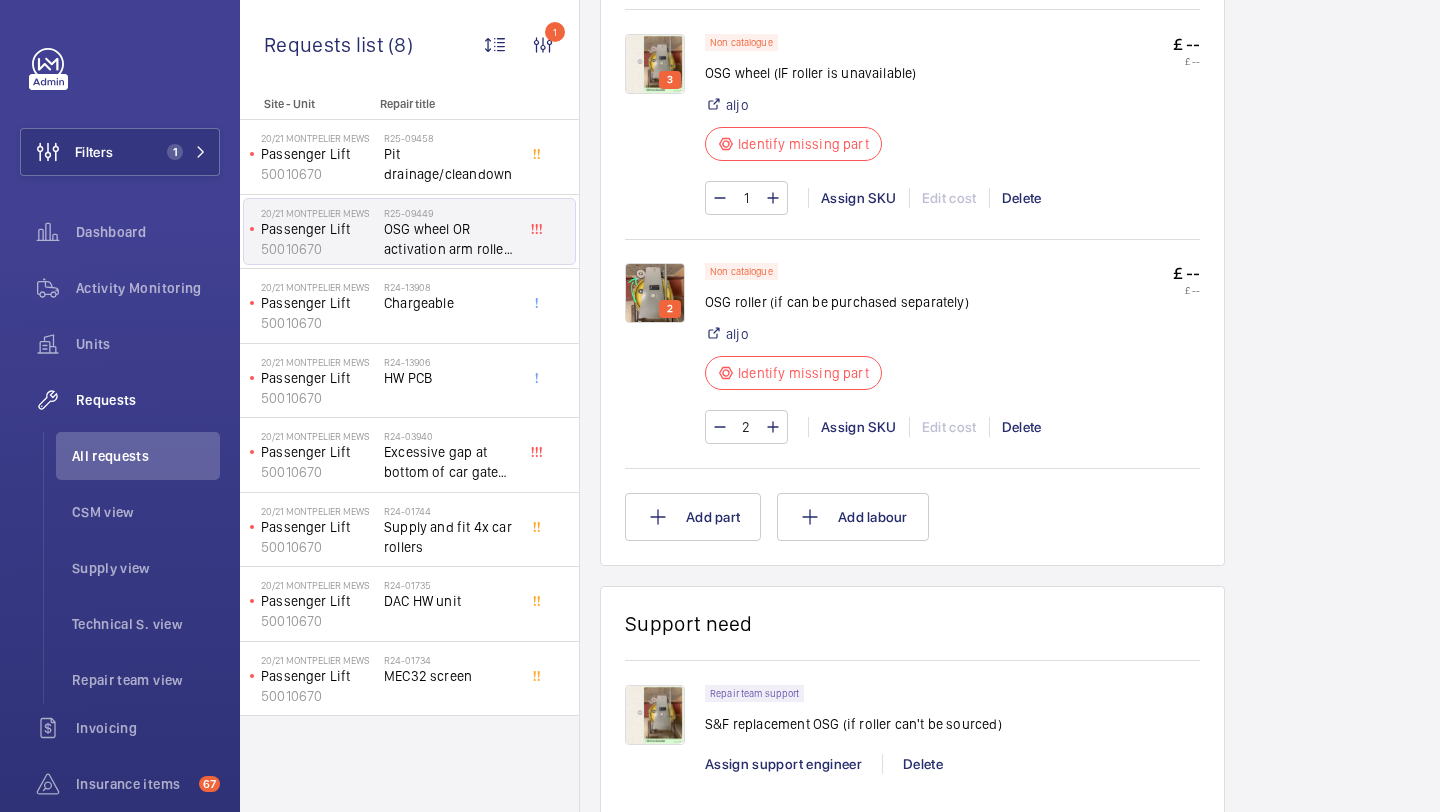click 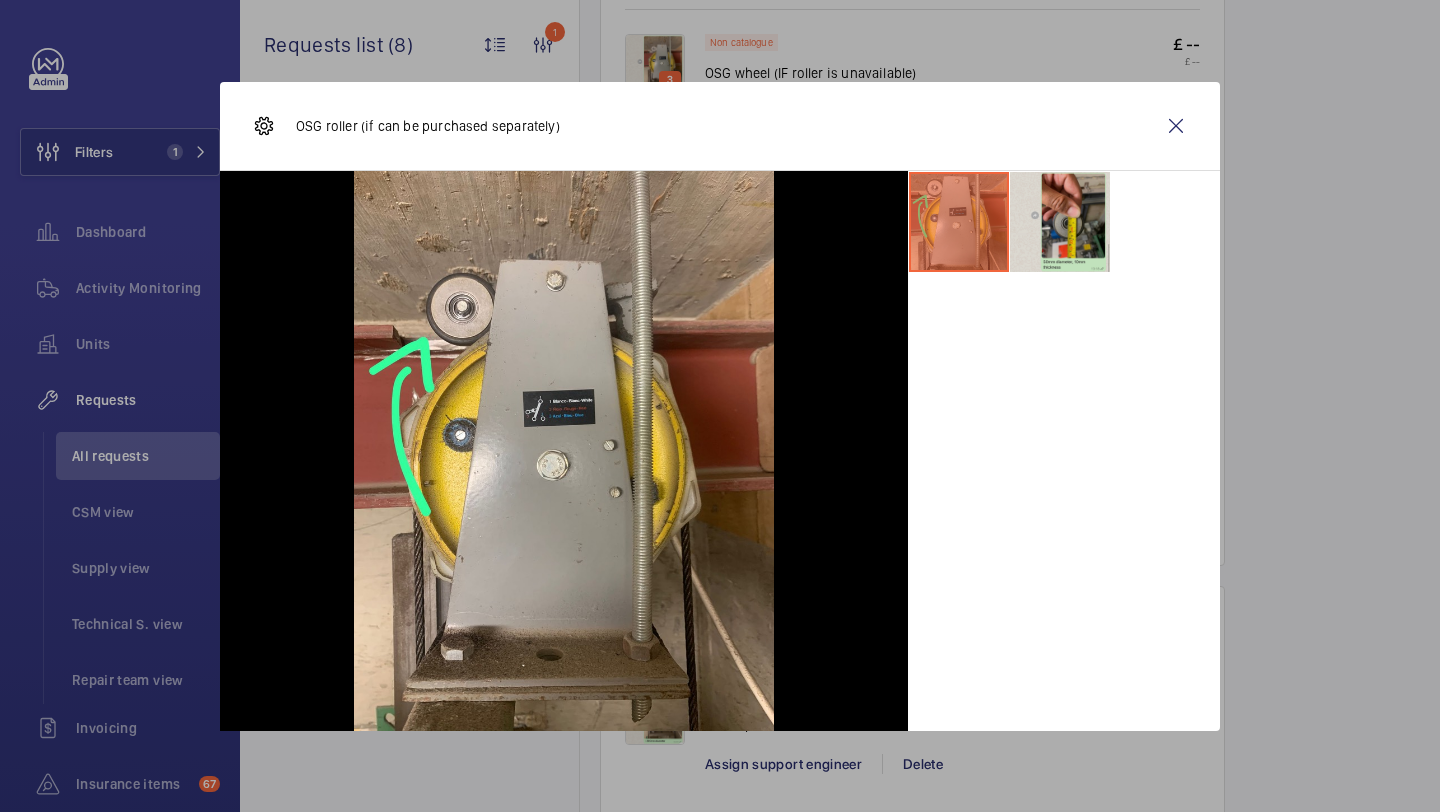 click at bounding box center (1060, 222) 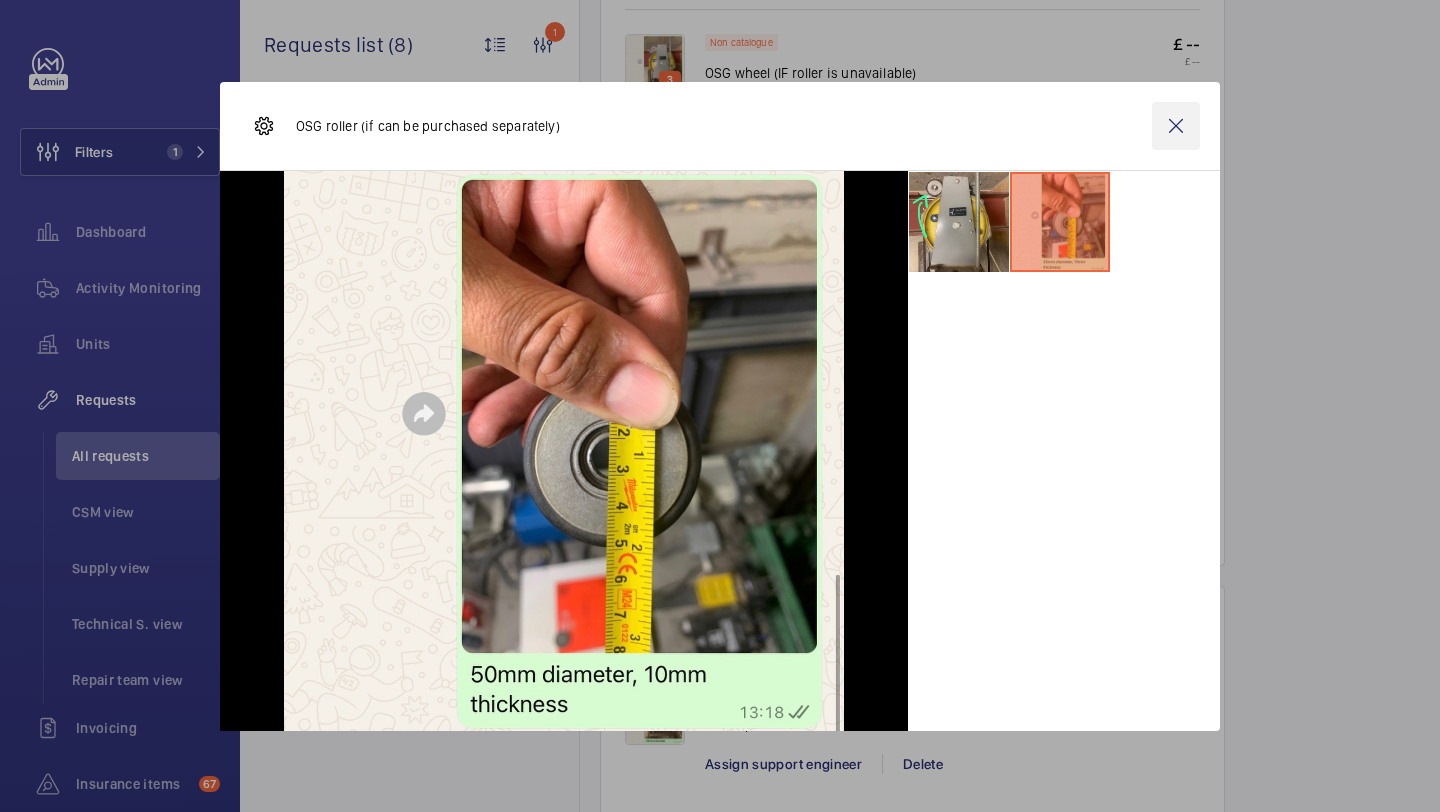 click at bounding box center (1176, 126) 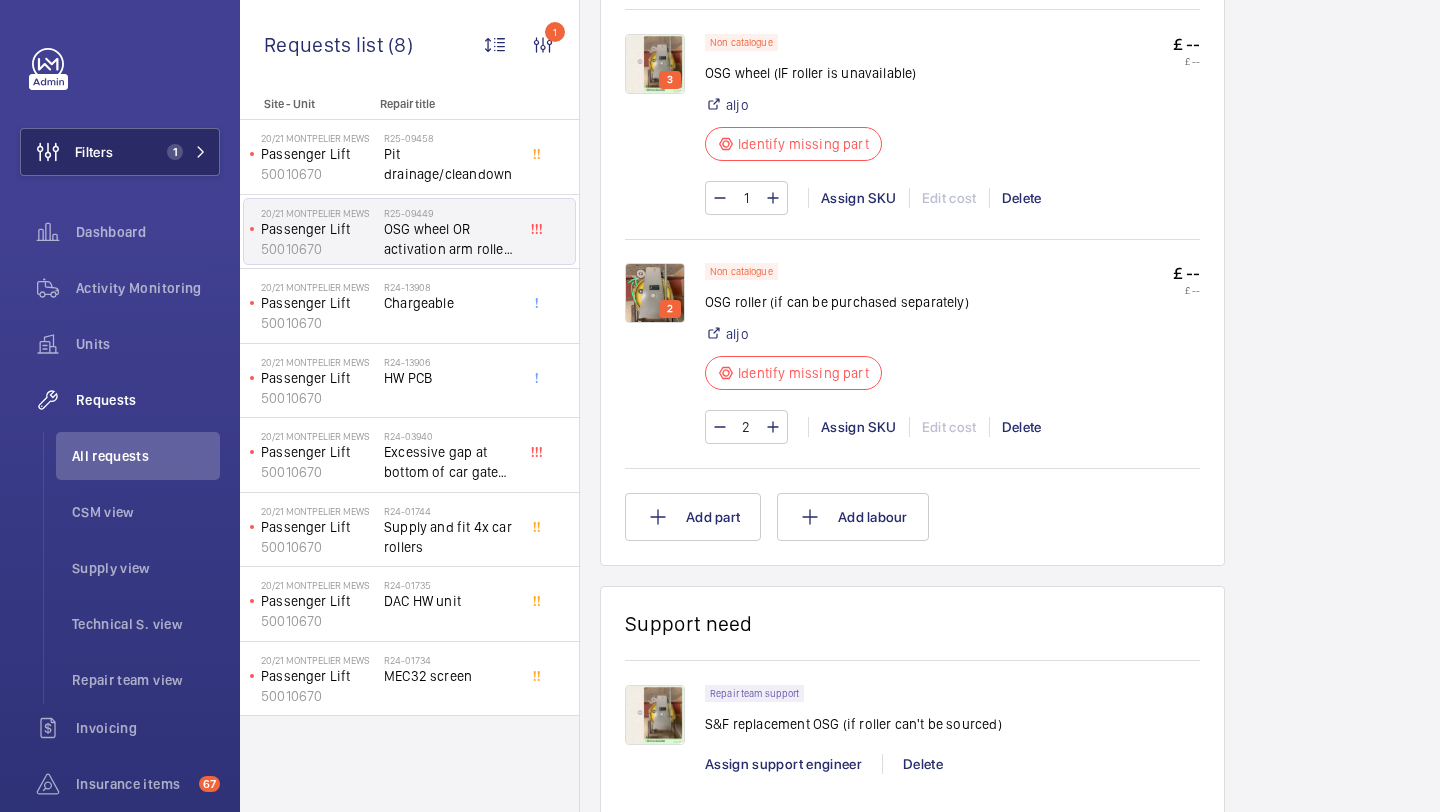 click on "1" 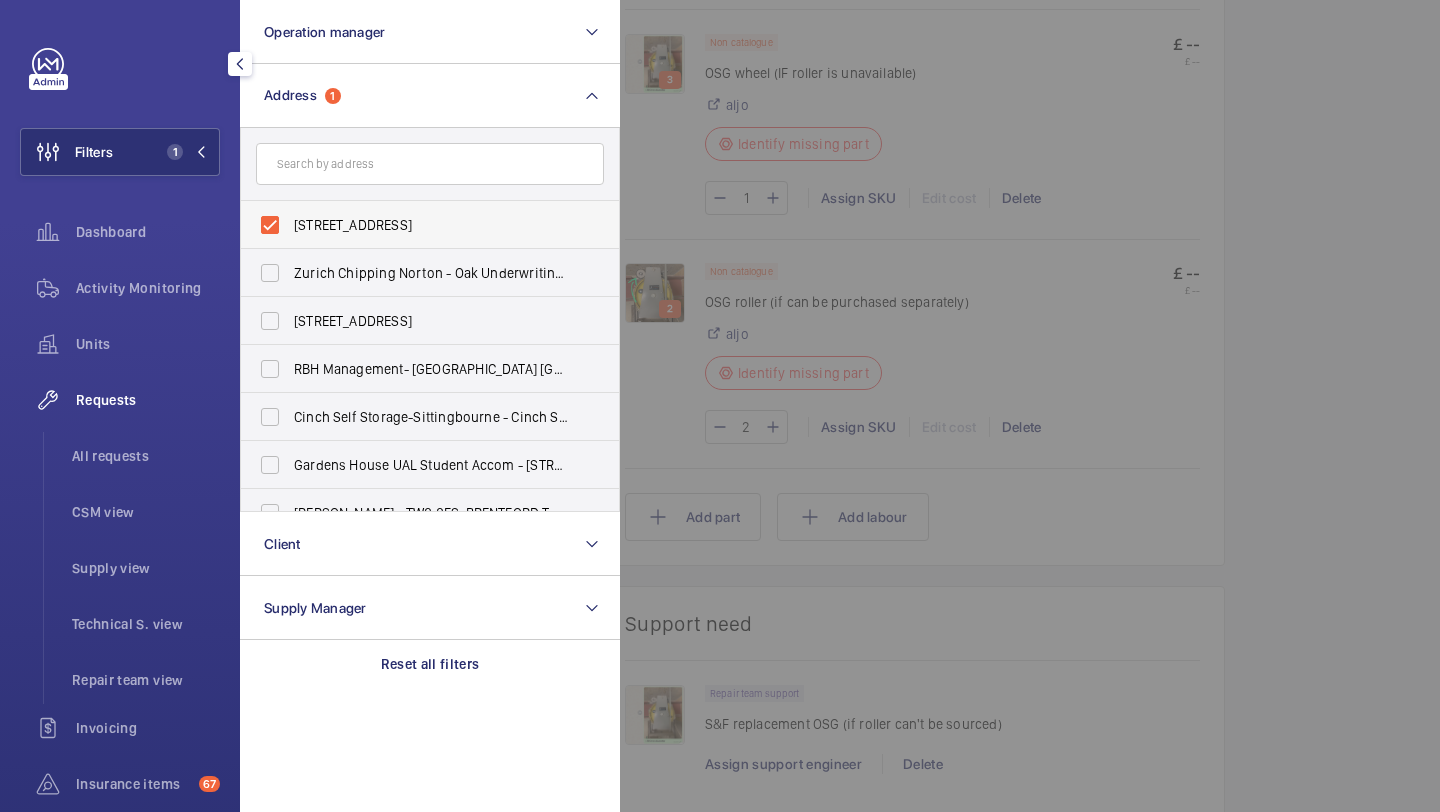 click on "[STREET_ADDRESS]" at bounding box center (431, 225) 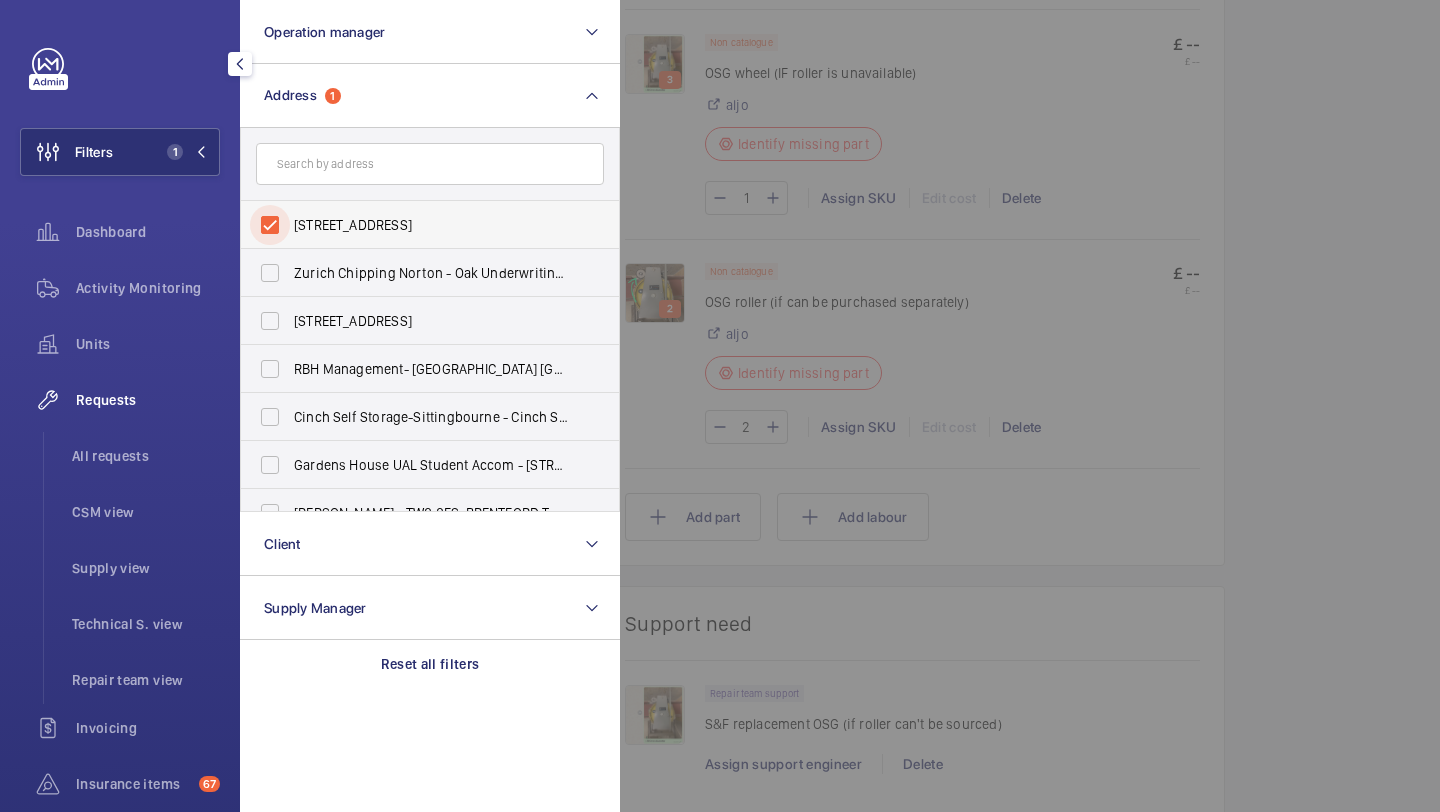 click on "[STREET_ADDRESS]" at bounding box center (270, 225) 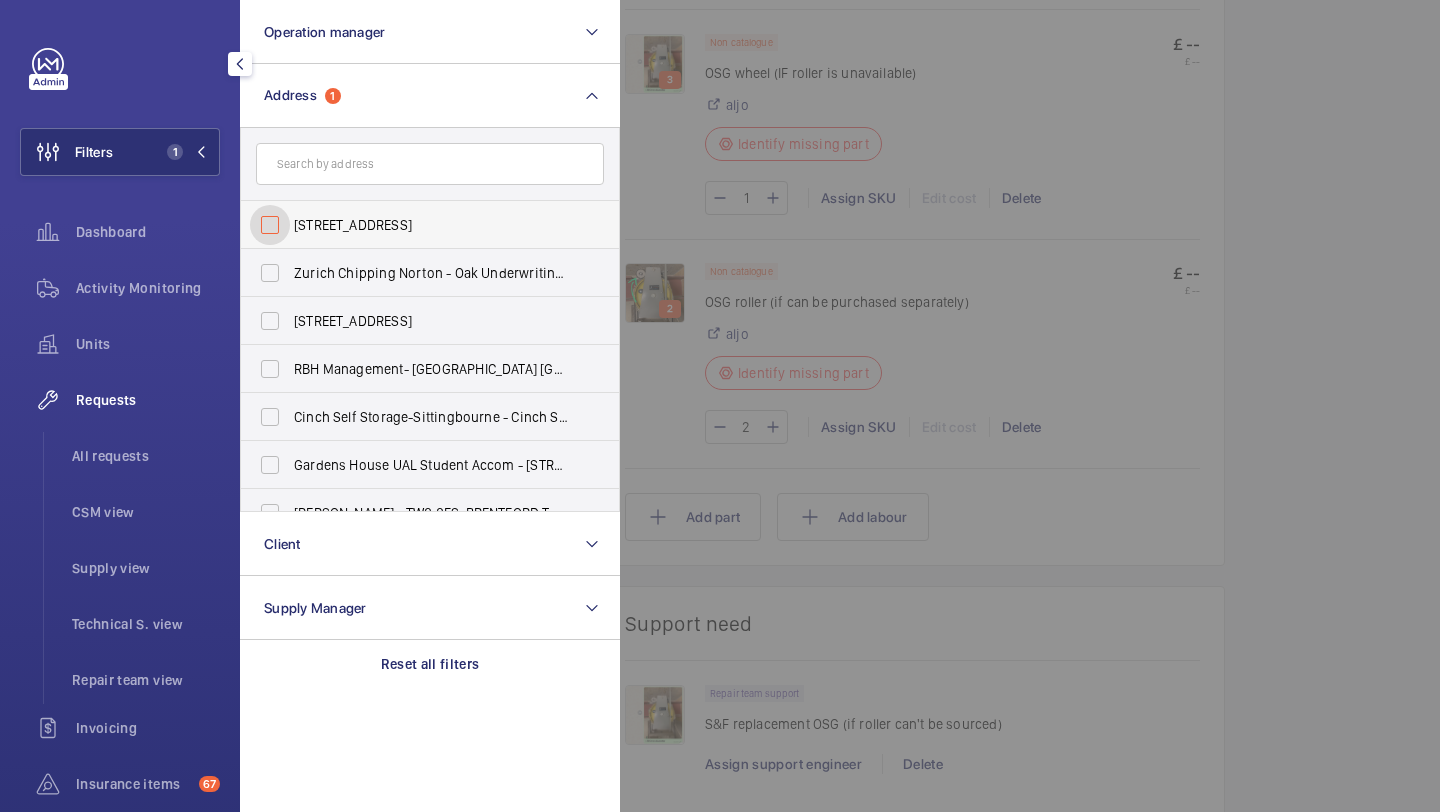 checkbox on "false" 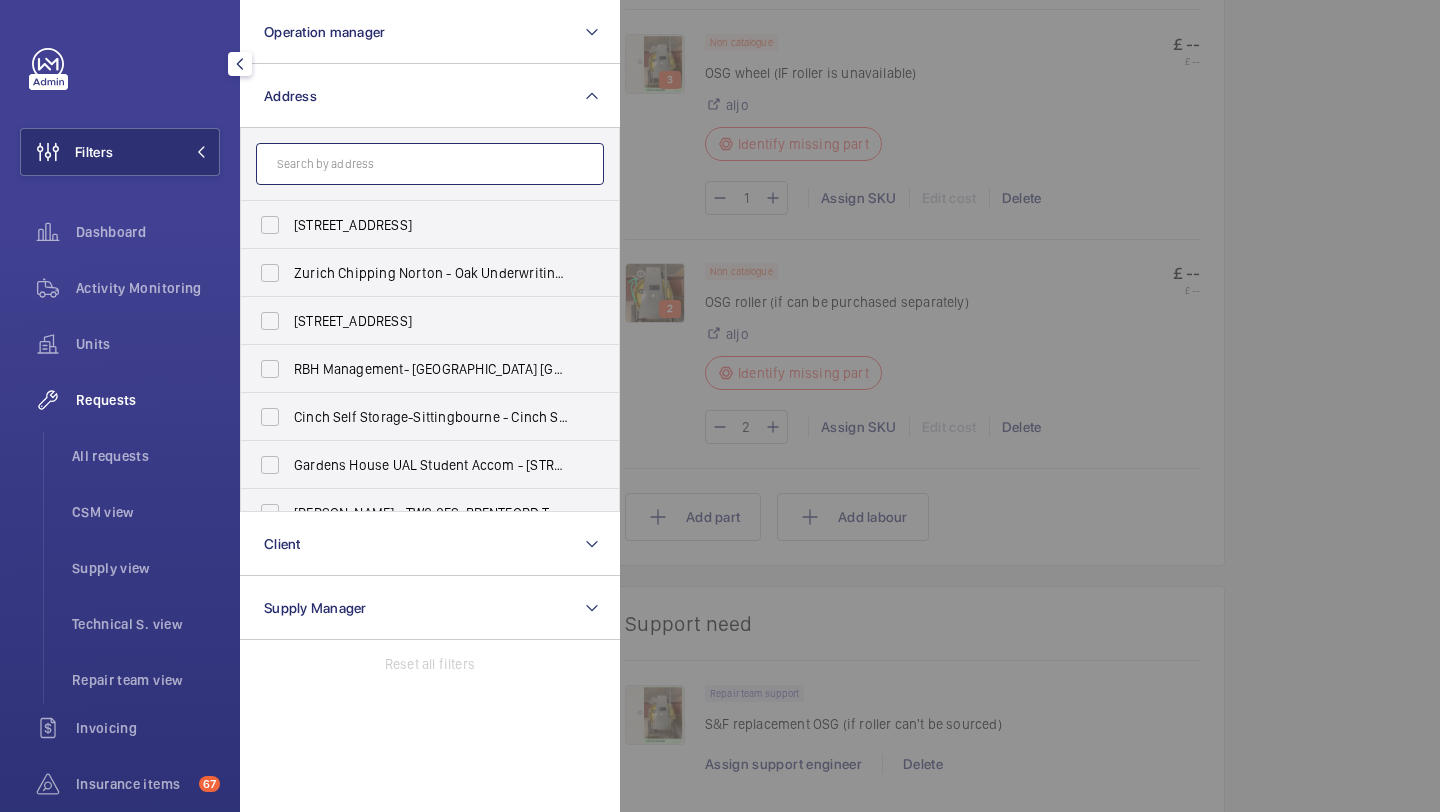 click 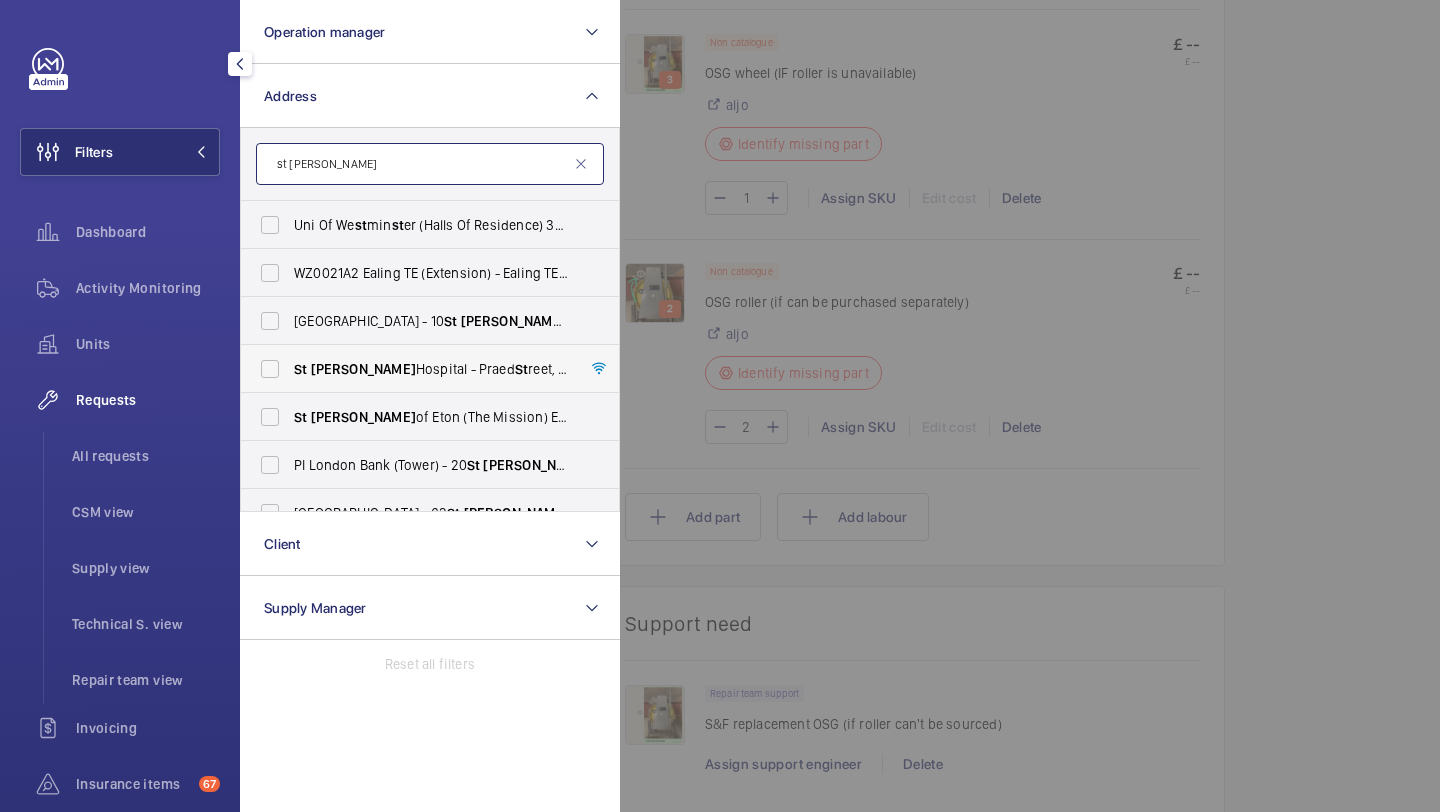 type on "st [PERSON_NAME]" 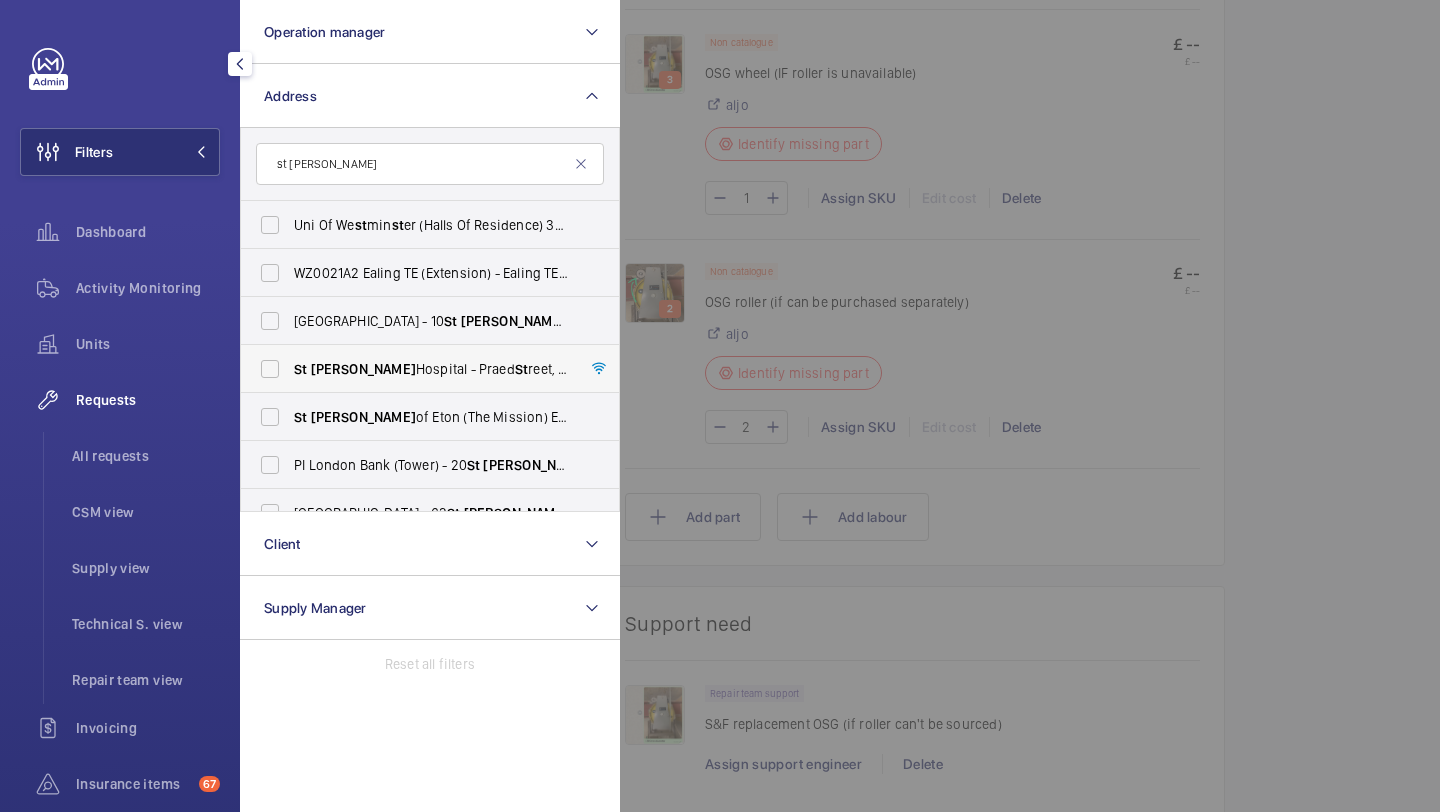 click on "[GEOGRAPHIC_DATA][PERSON_NAME][STREET_ADDRESS]" at bounding box center (431, 369) 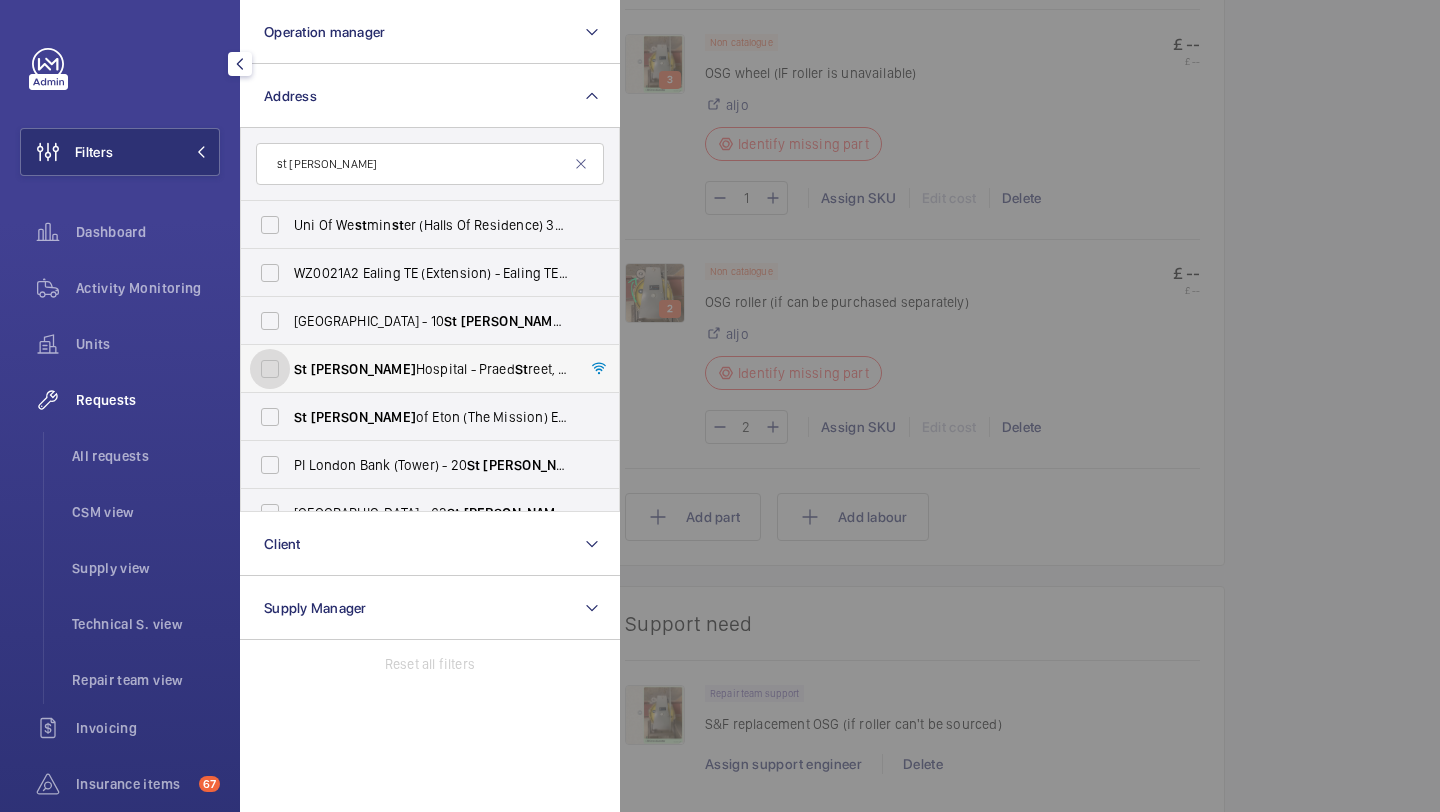 click on "[GEOGRAPHIC_DATA][PERSON_NAME][STREET_ADDRESS]" at bounding box center (270, 369) 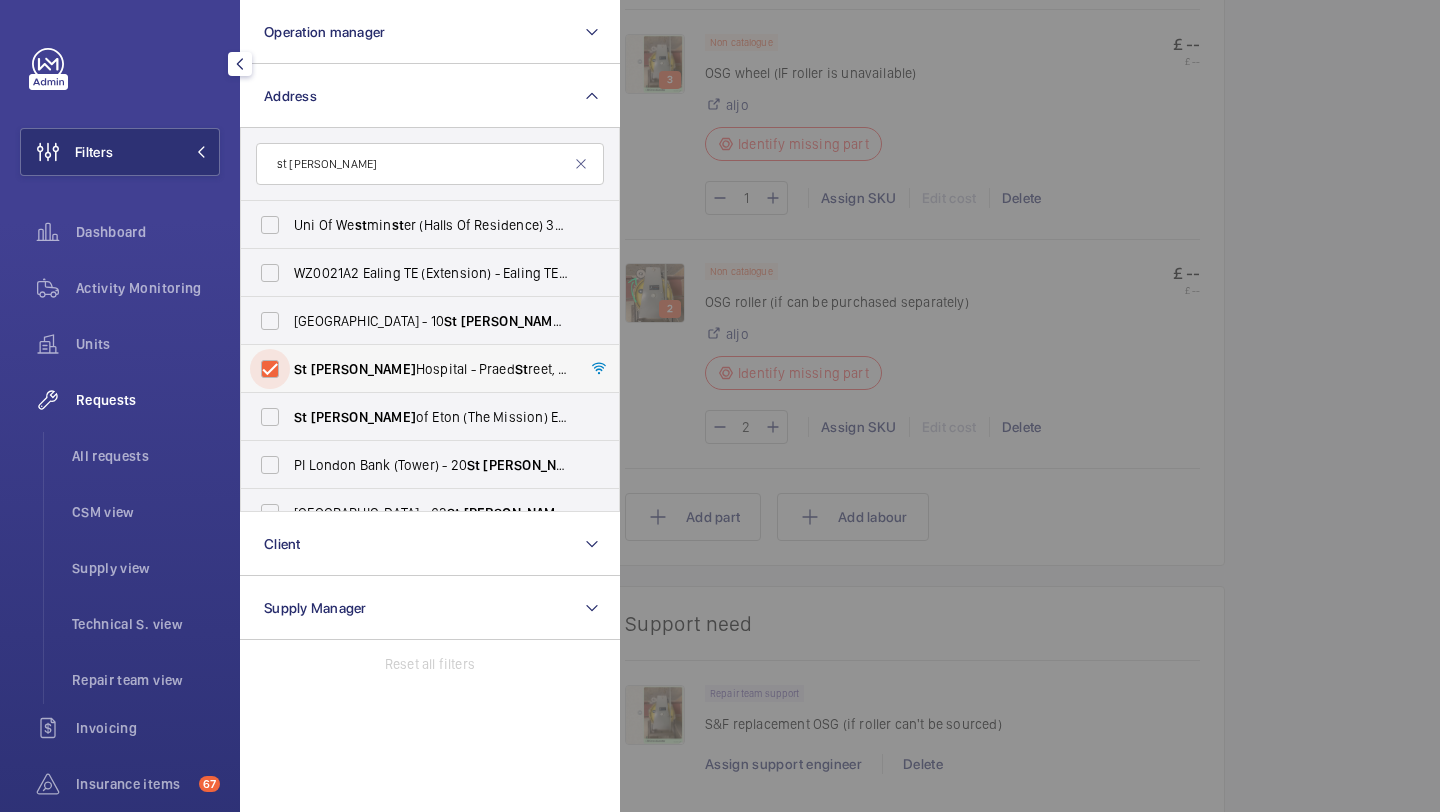 checkbox on "true" 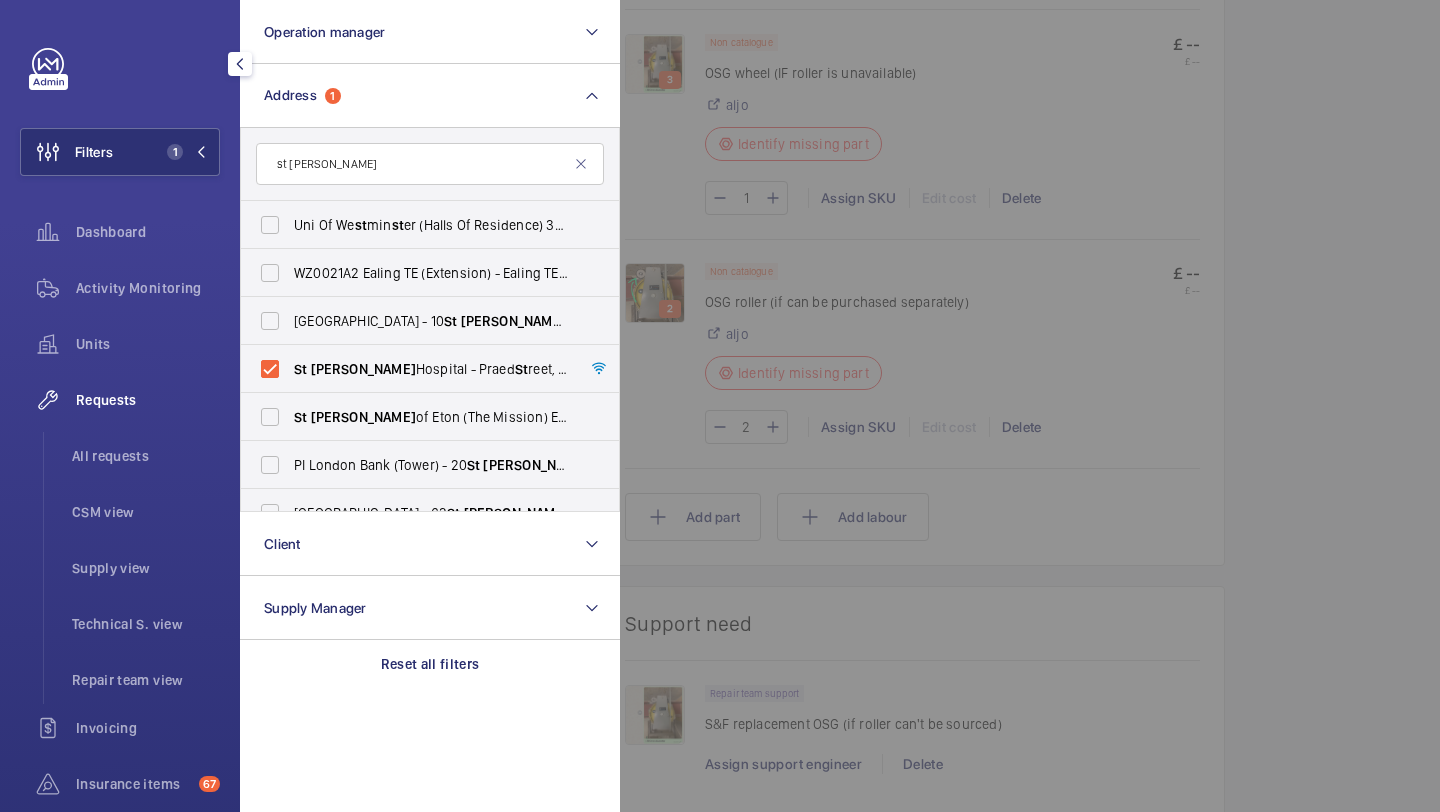 click 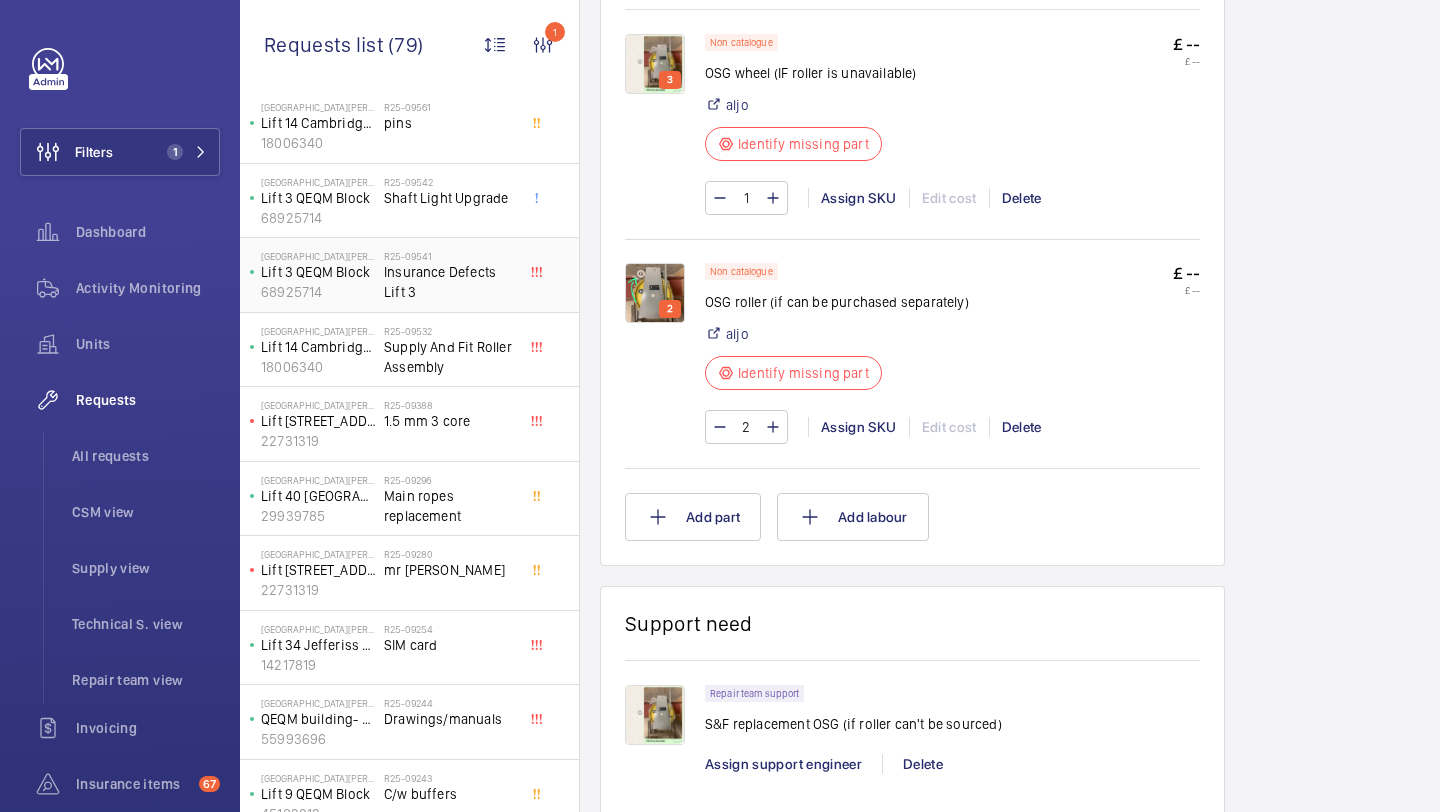 scroll, scrollTop: 40, scrollLeft: 0, axis: vertical 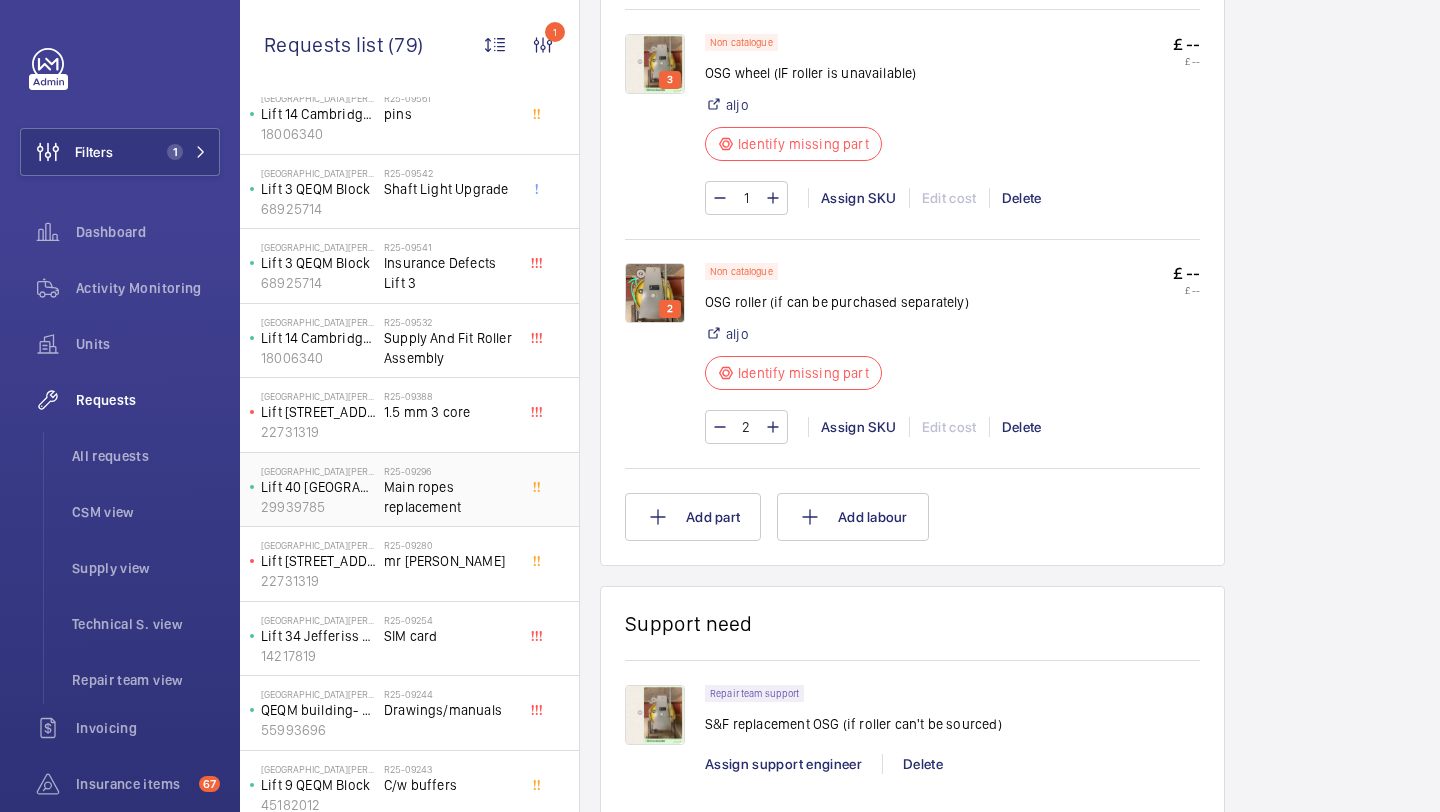 click on "R25-09296   Main ropes replacement" 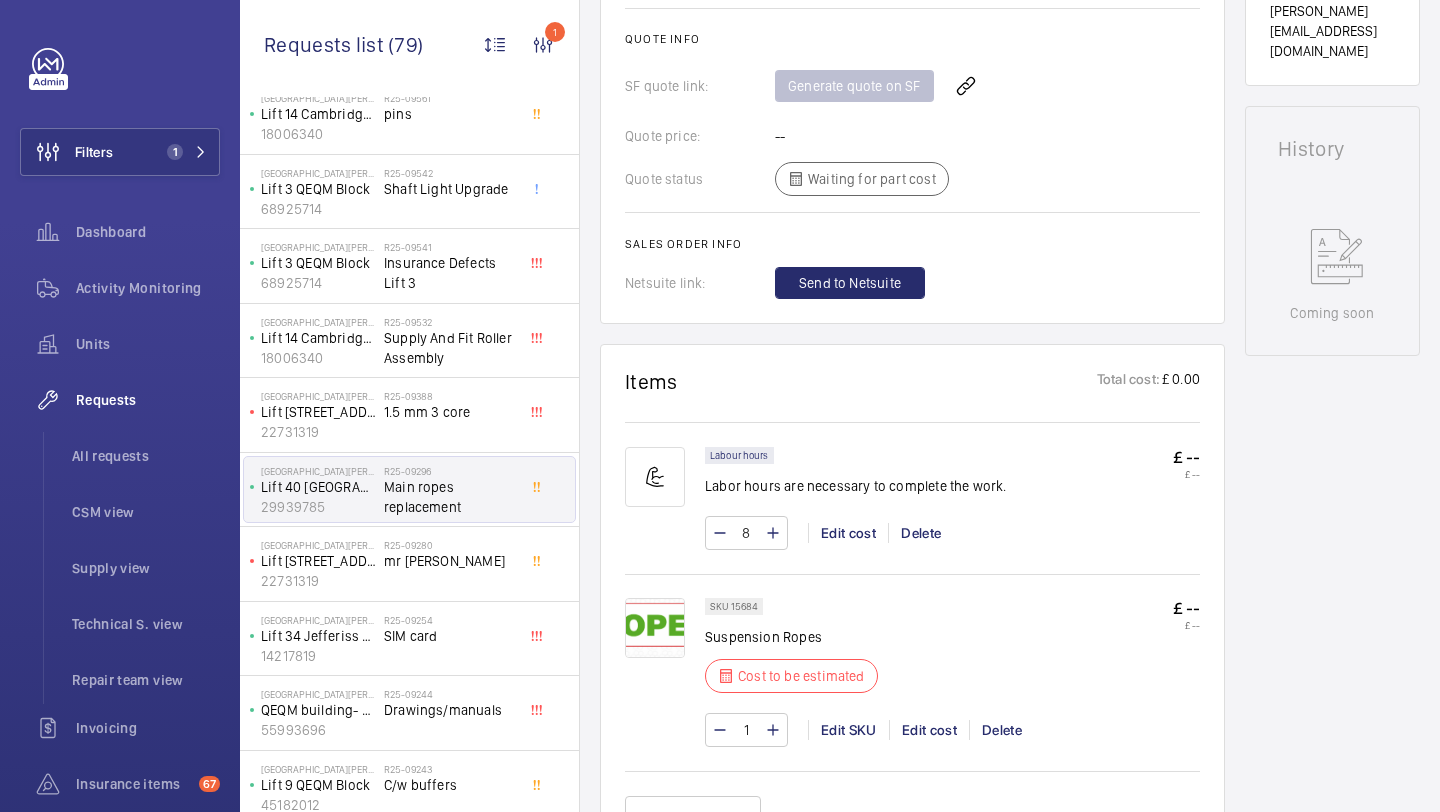 scroll, scrollTop: 925, scrollLeft: 0, axis: vertical 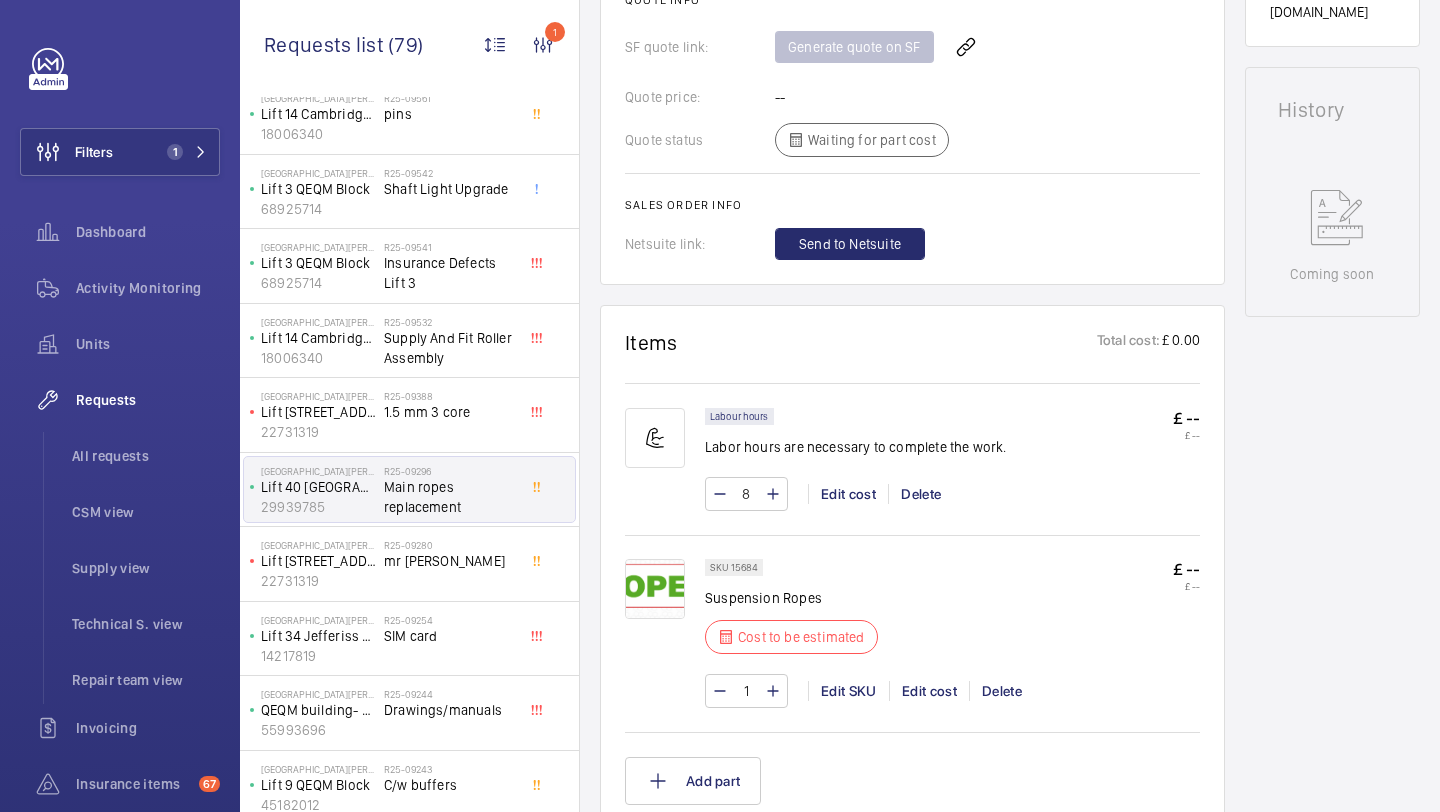click on "1 Edit SKU Edit cost Delete" 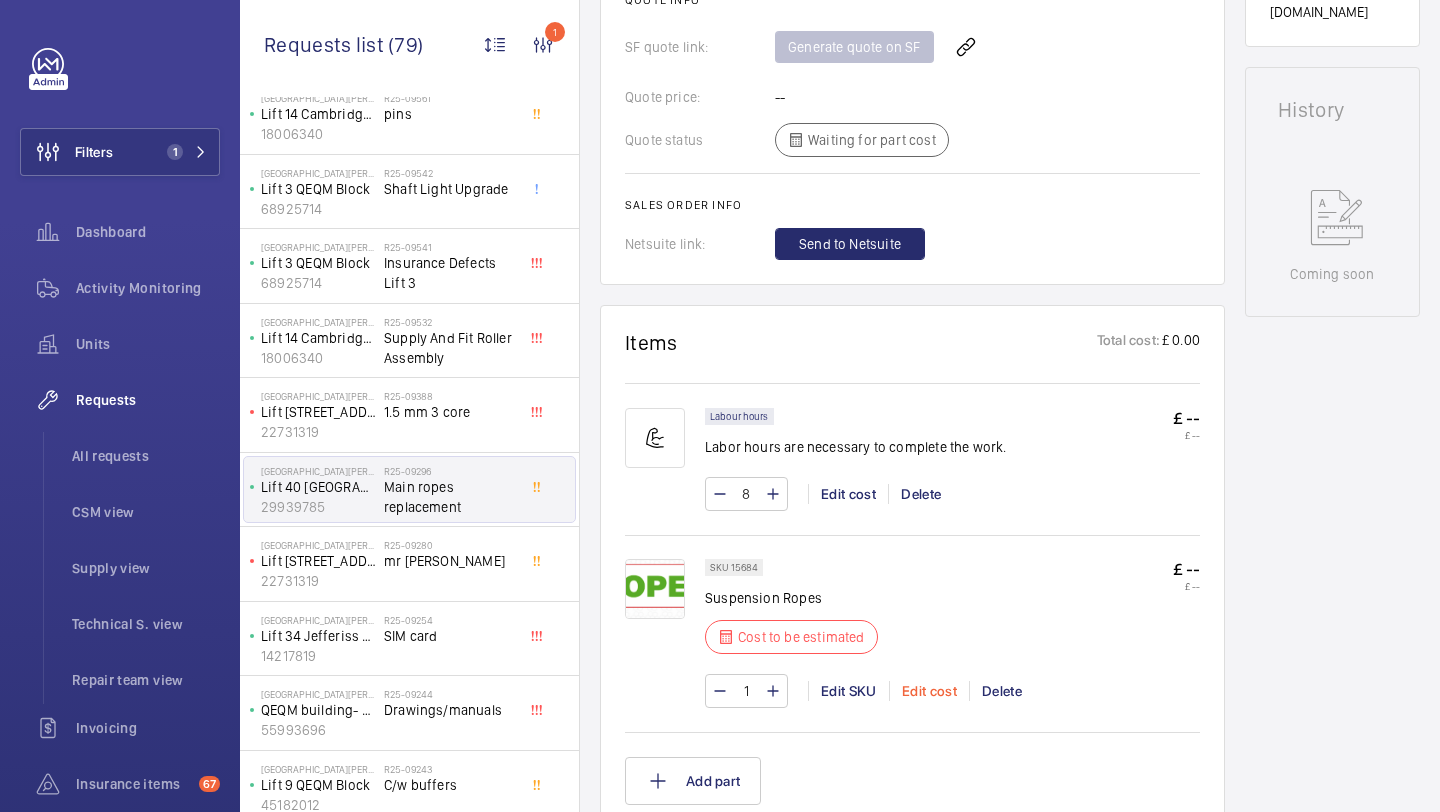 click on "Edit cost" 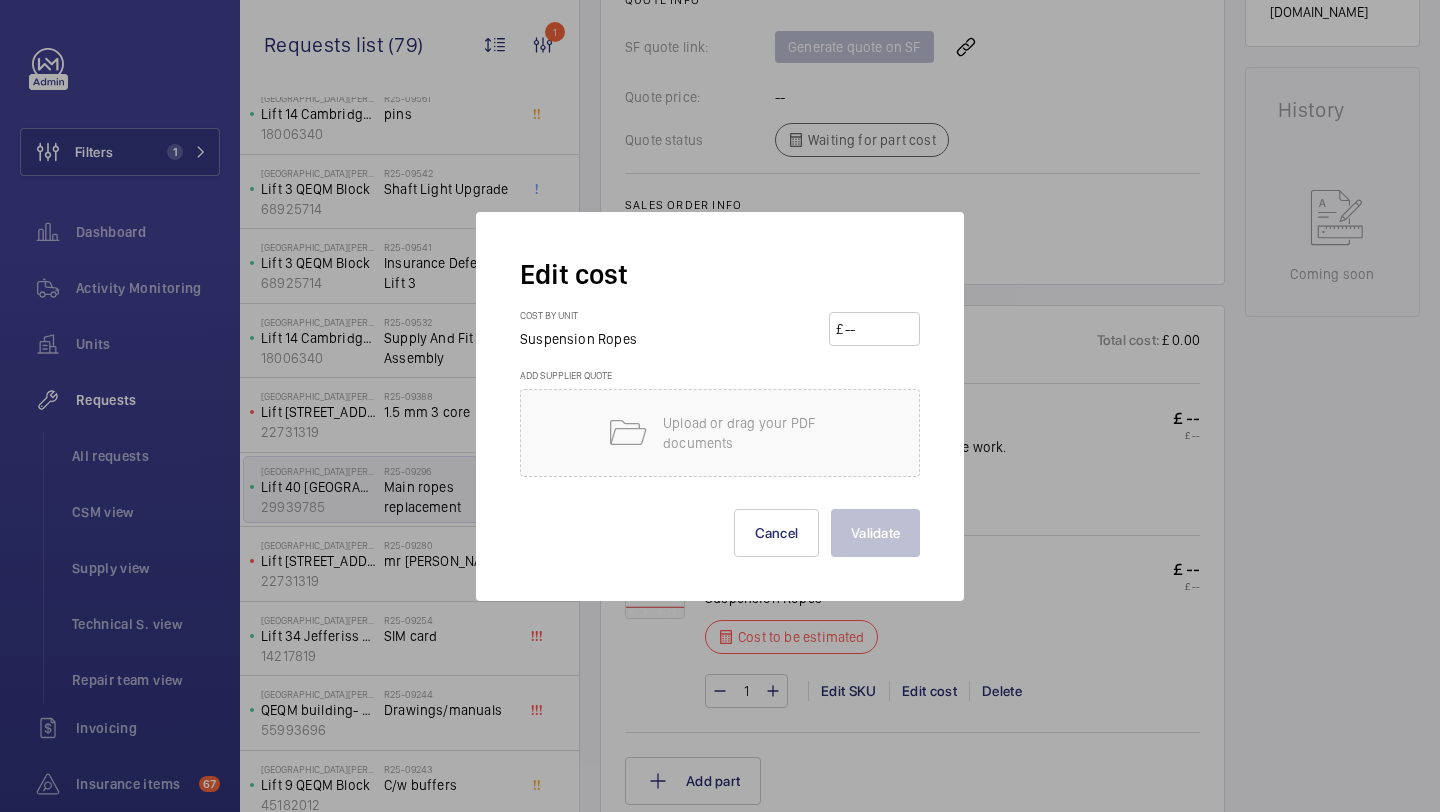click at bounding box center (878, 329) 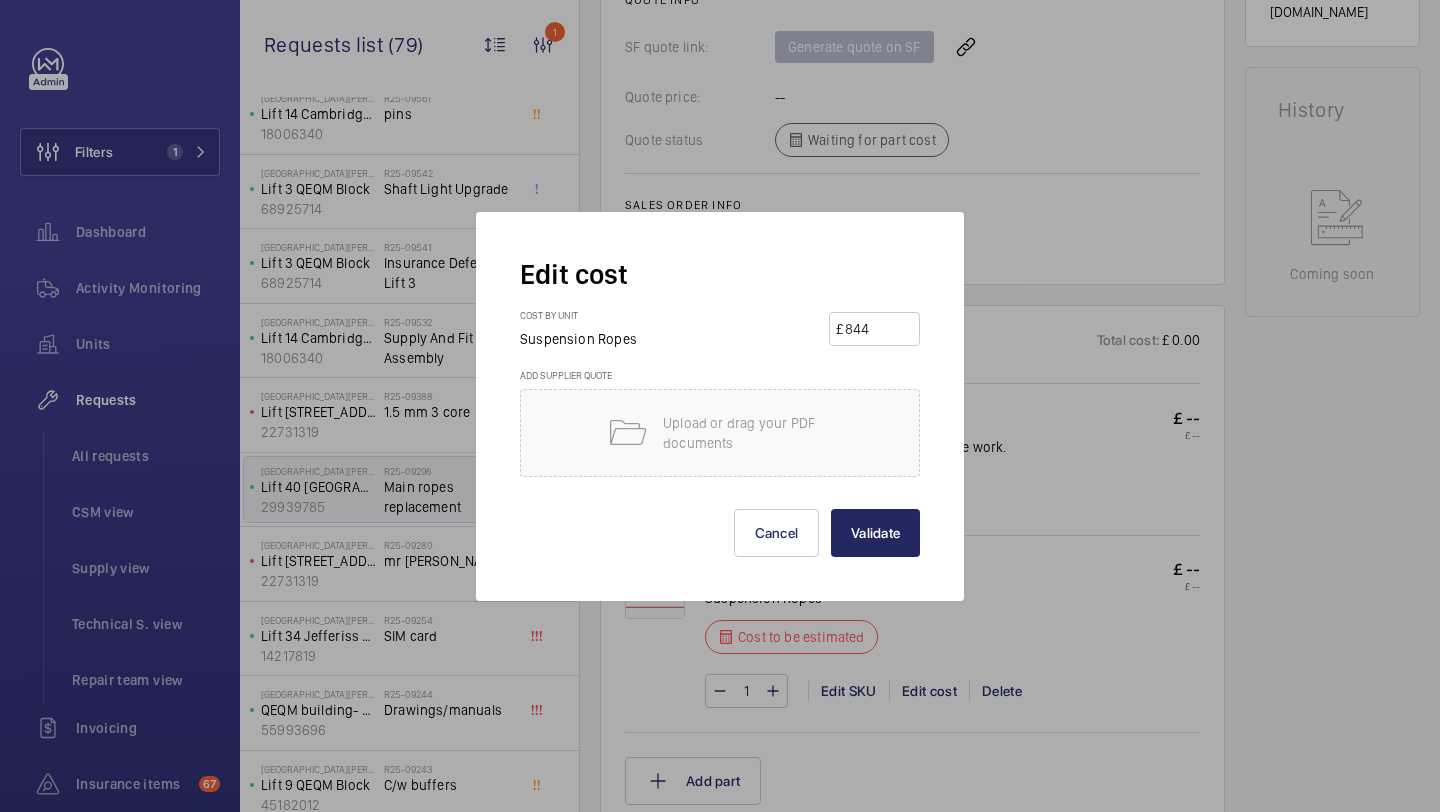 type on "844" 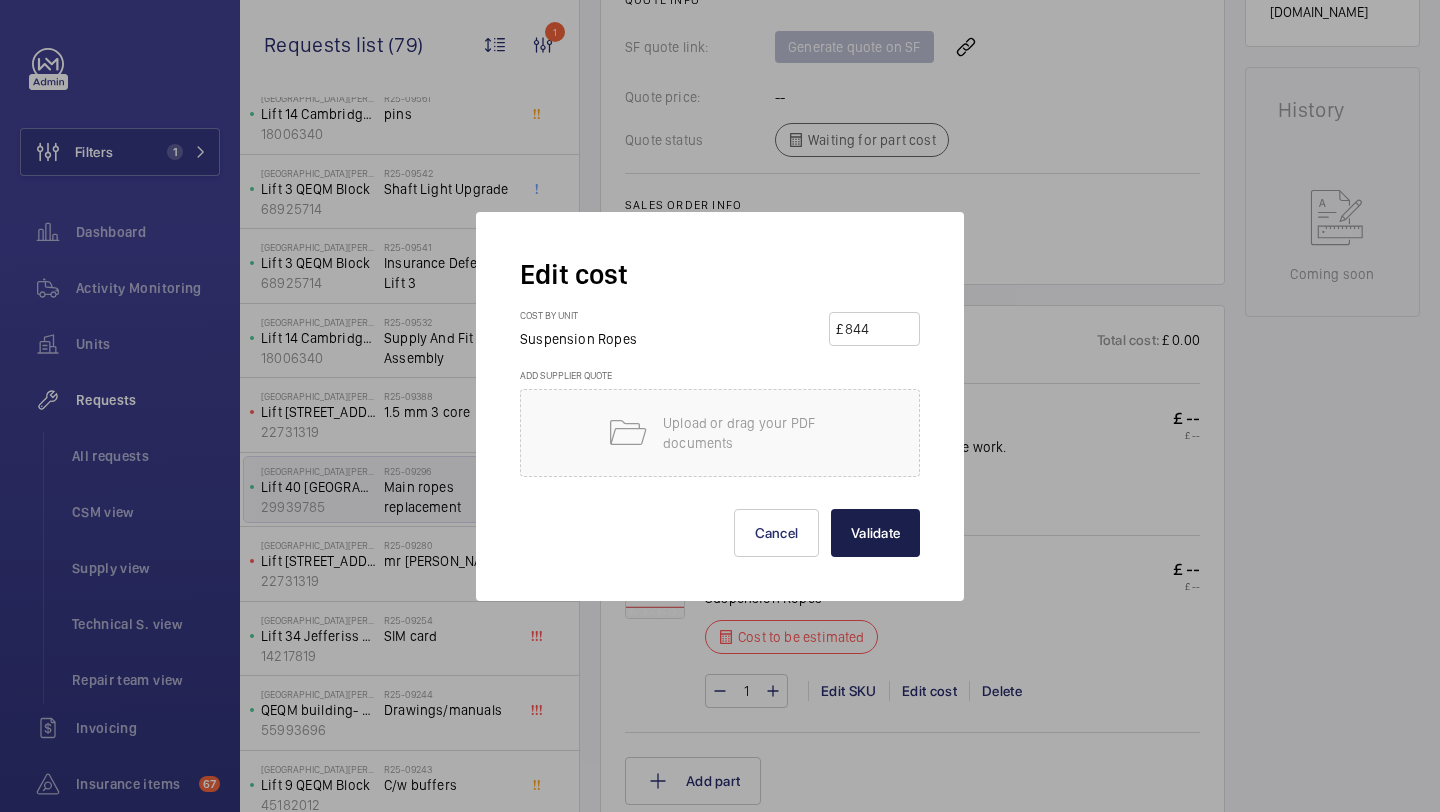 click on "Validate" at bounding box center (875, 533) 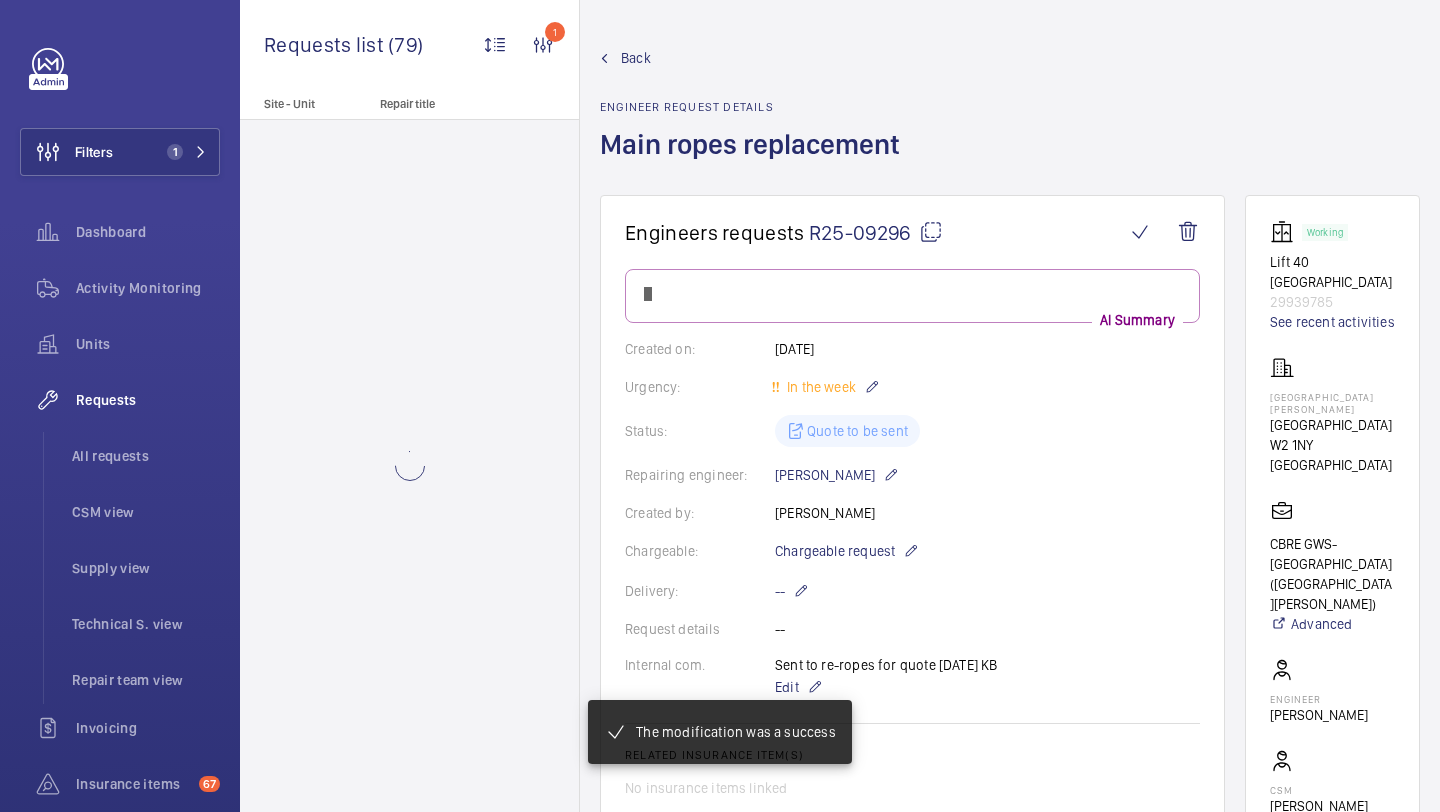 scroll, scrollTop: 0, scrollLeft: 0, axis: both 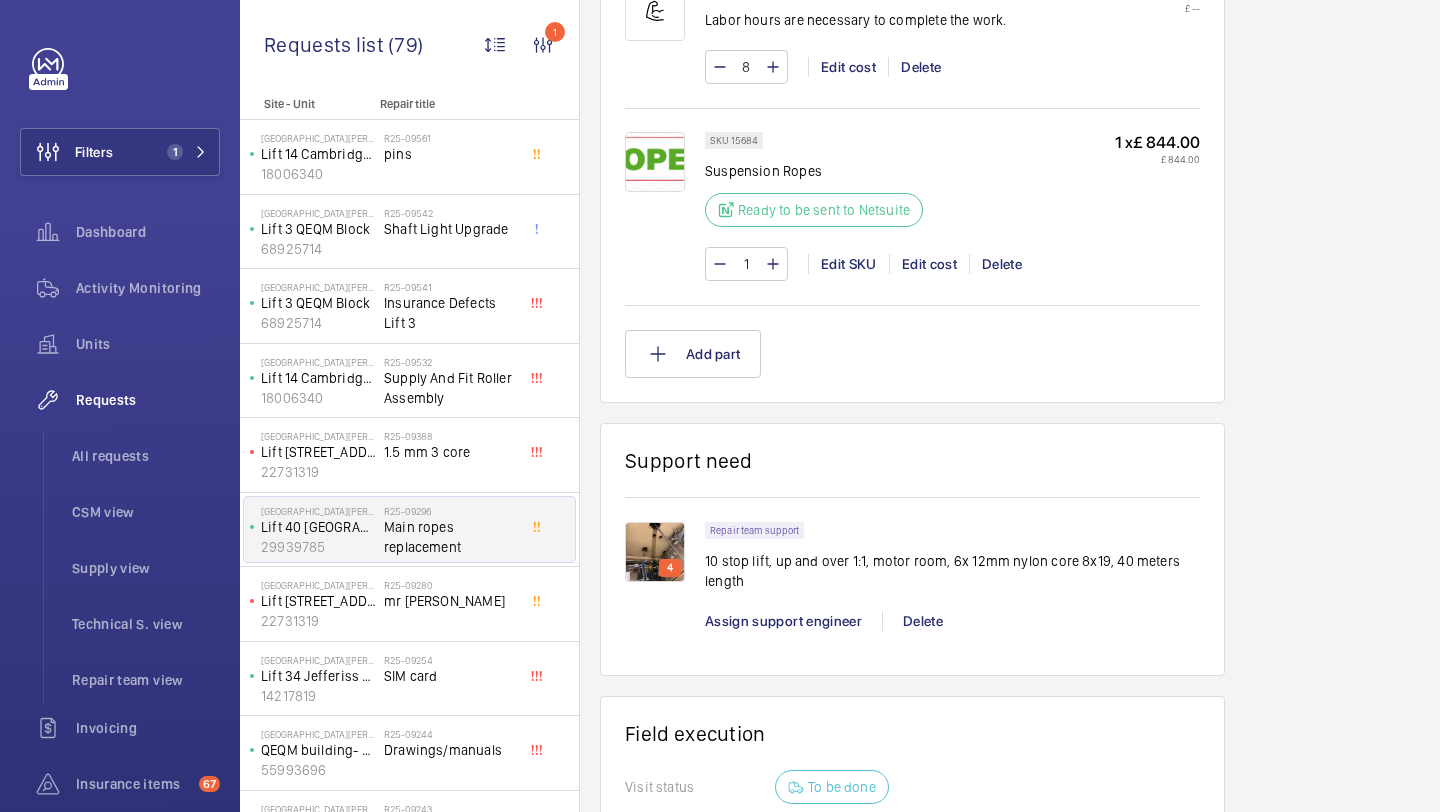 click 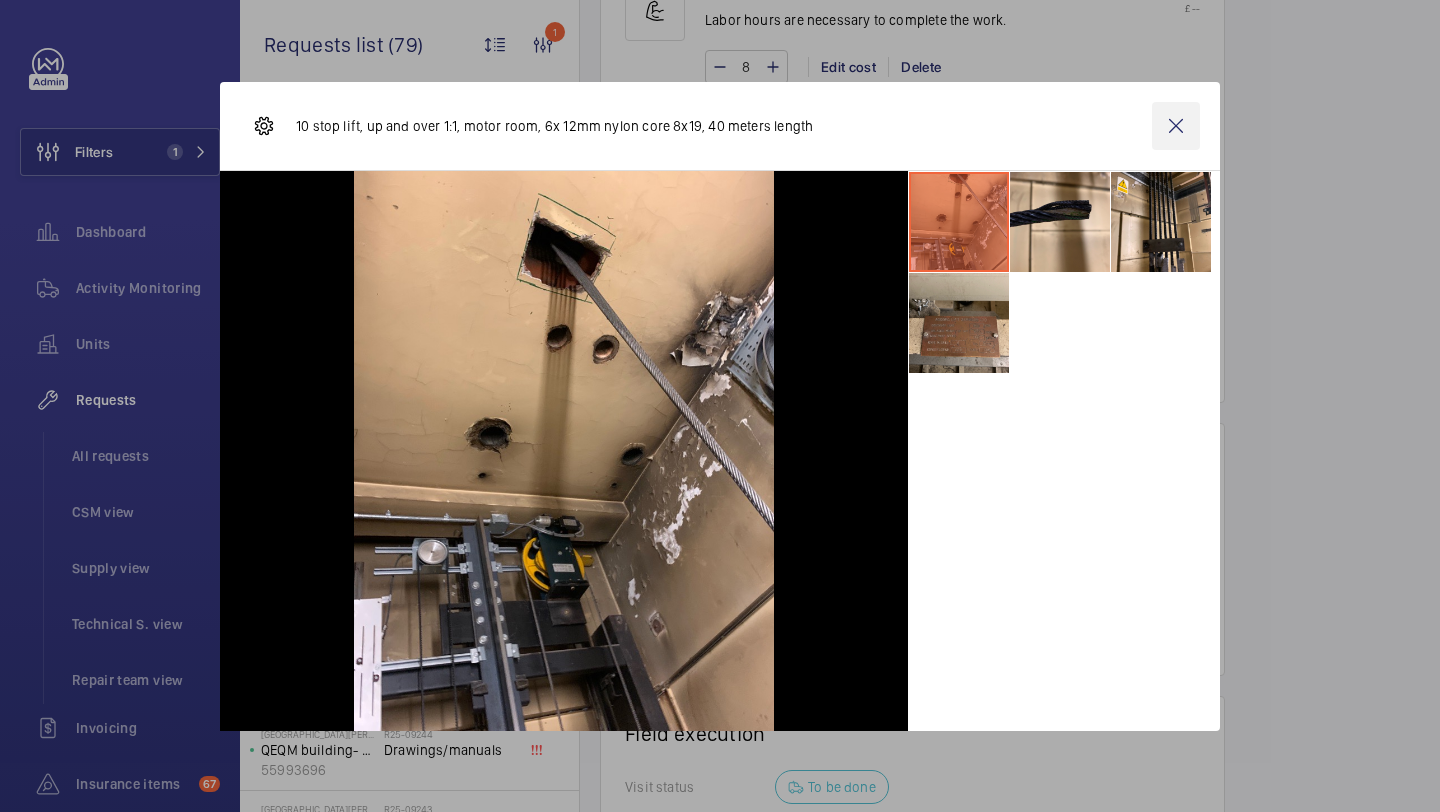 click at bounding box center (1176, 126) 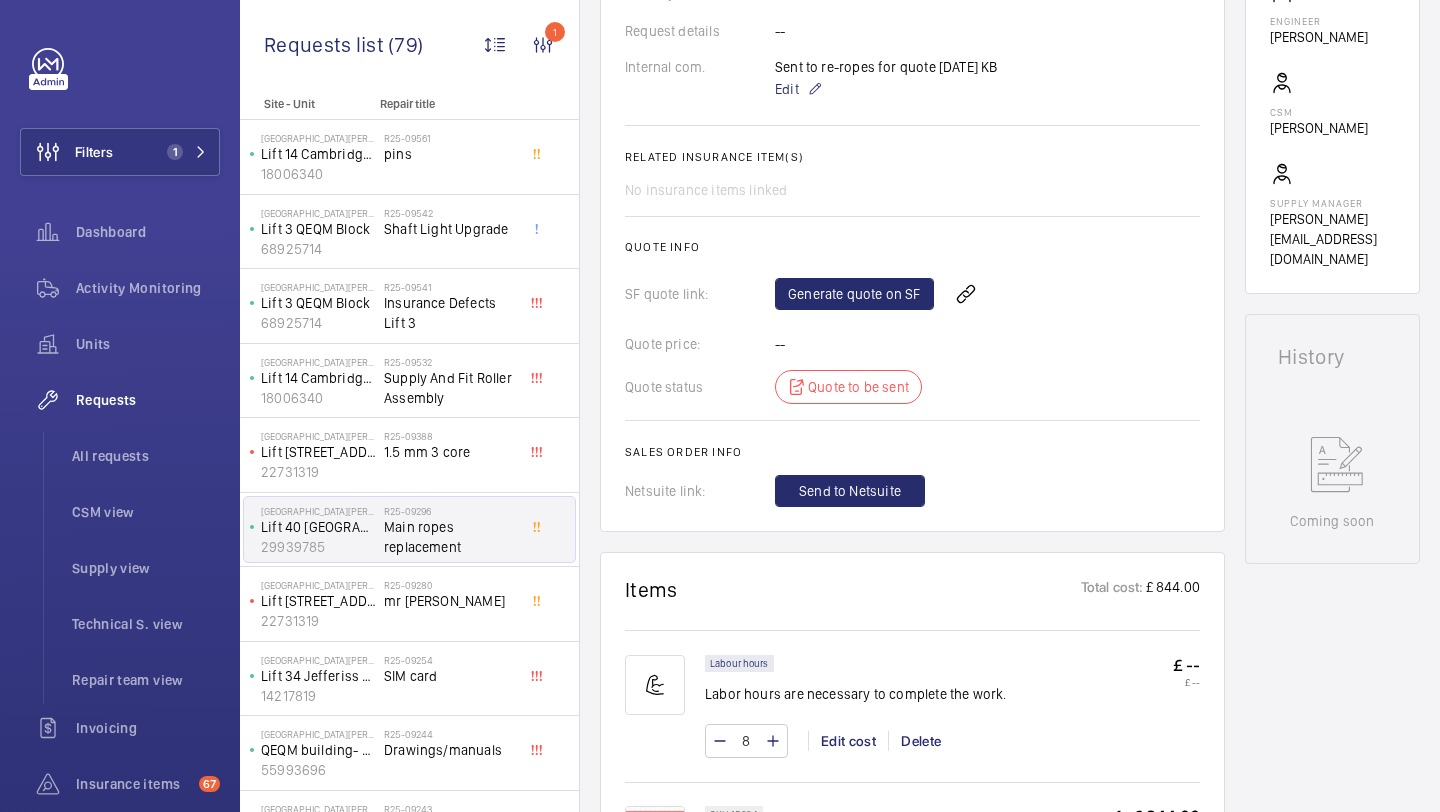 scroll, scrollTop: 398, scrollLeft: 0, axis: vertical 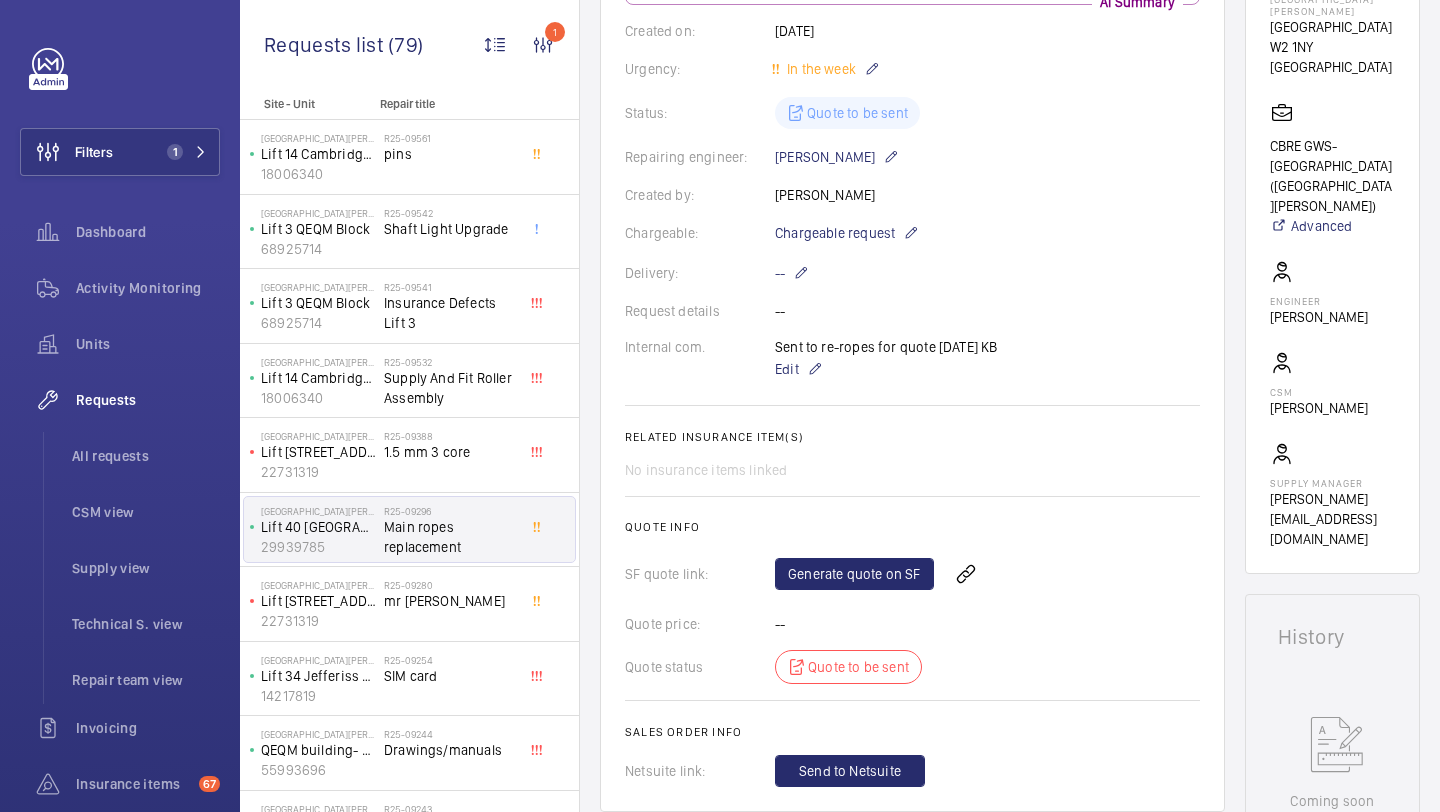 click on "Generate quote on SF" 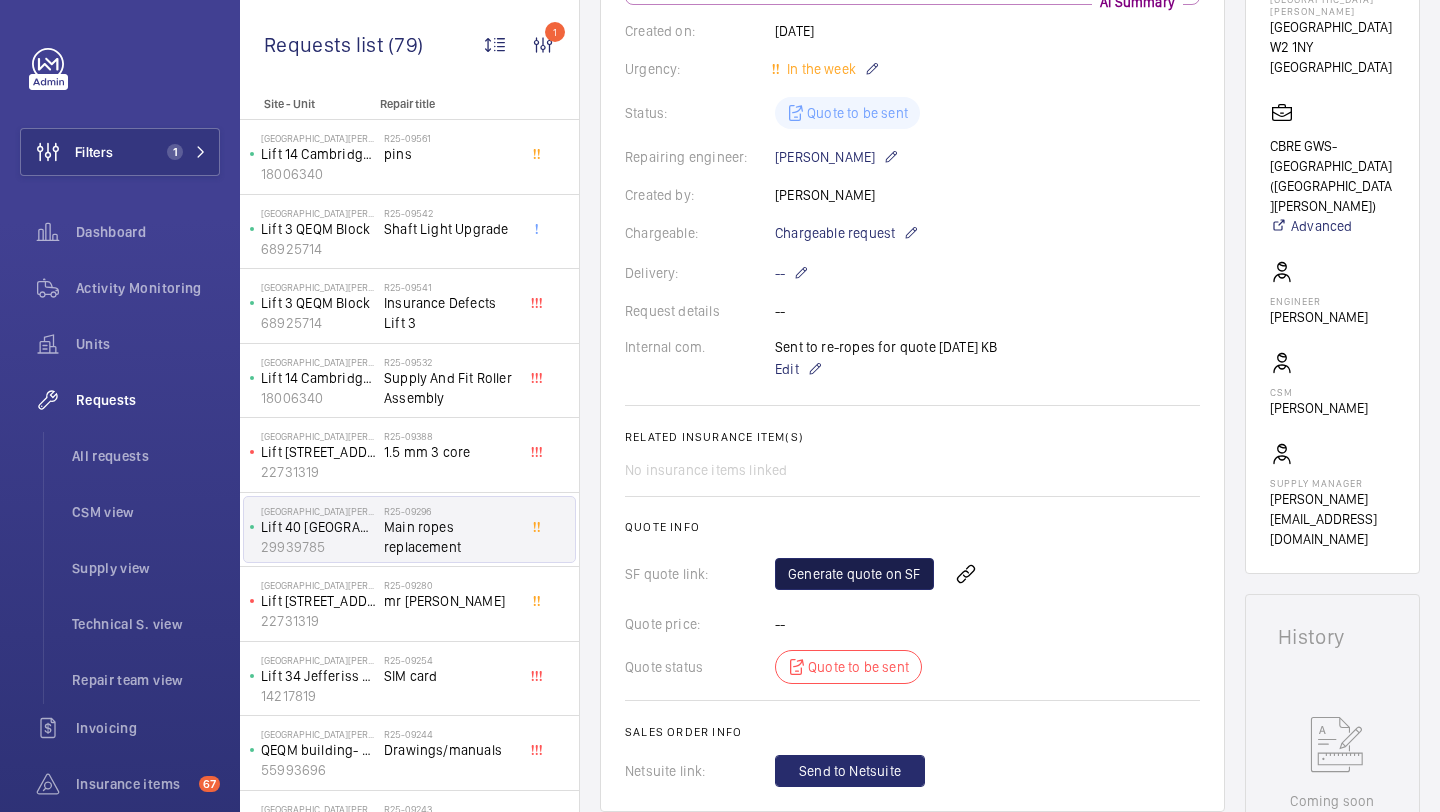 click on "Generate quote on SF" 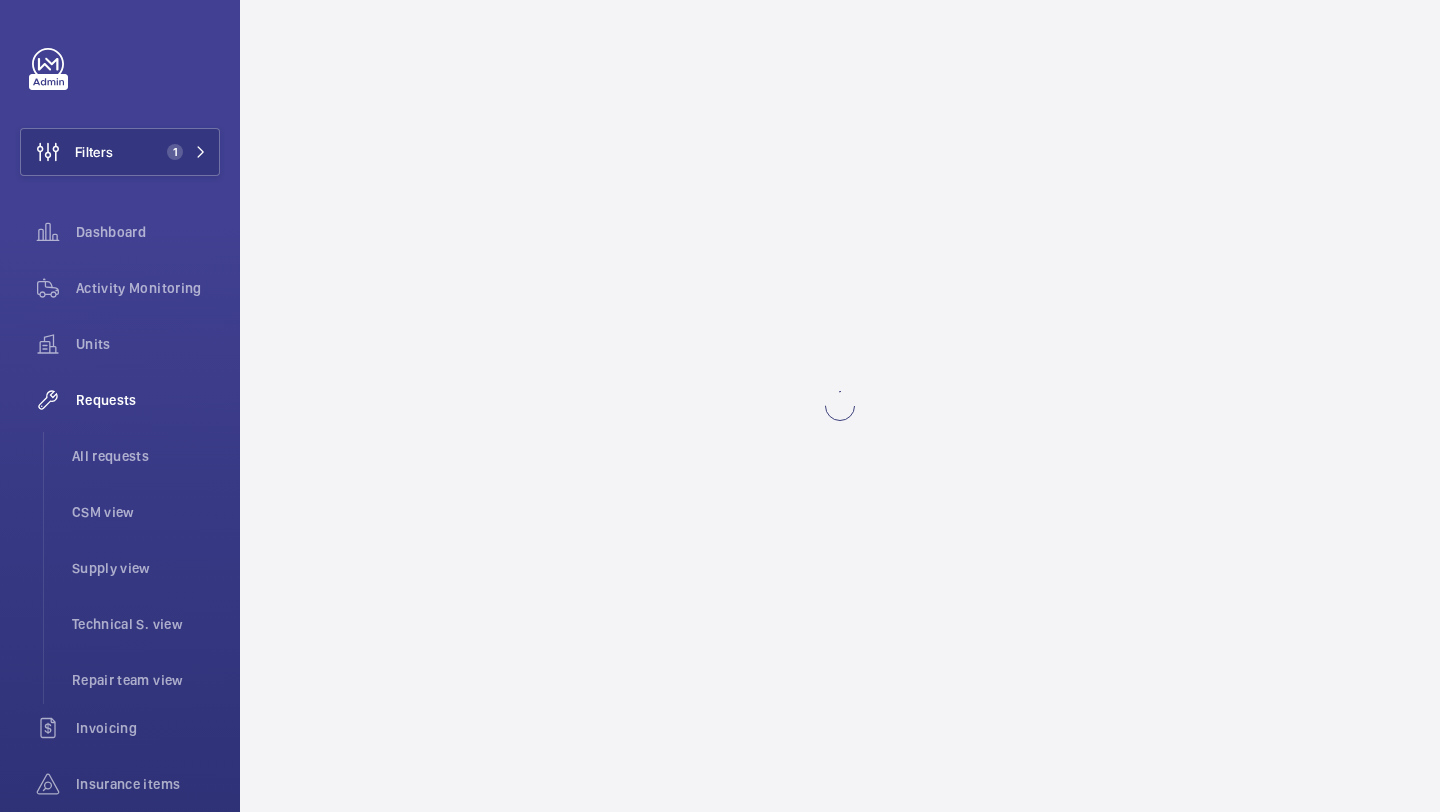 scroll, scrollTop: 0, scrollLeft: 0, axis: both 